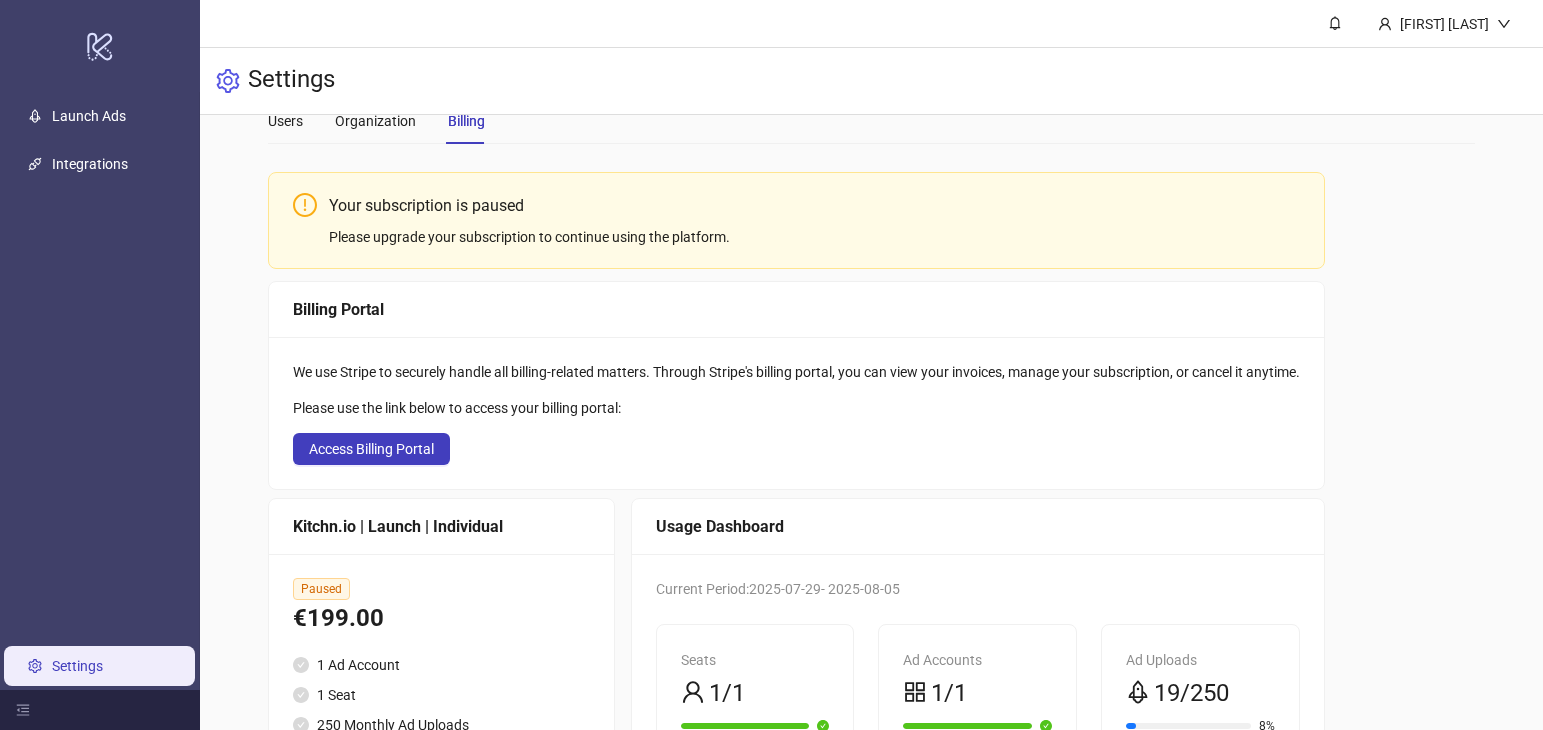 scroll, scrollTop: 0, scrollLeft: 0, axis: both 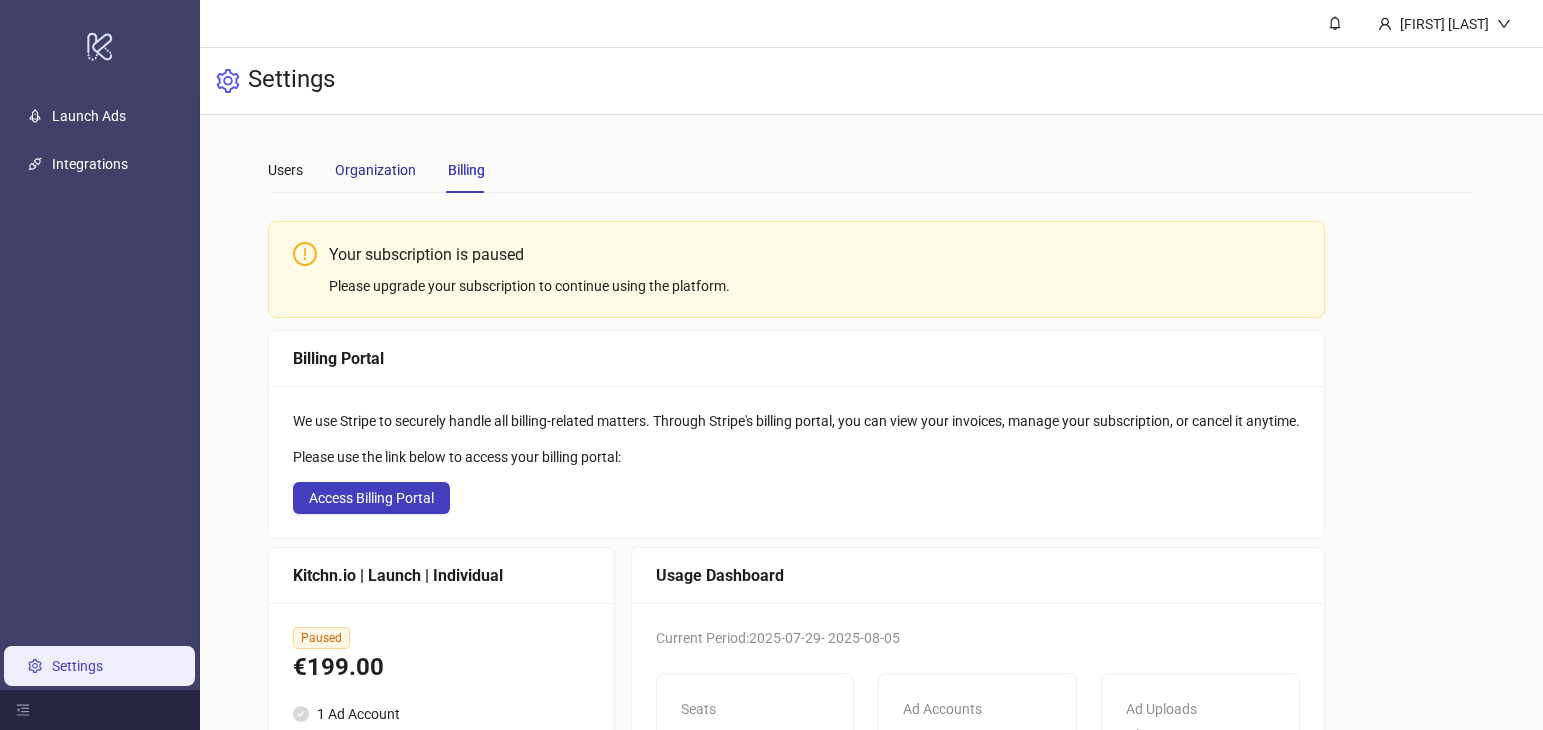 click on "Organization" at bounding box center (375, 170) 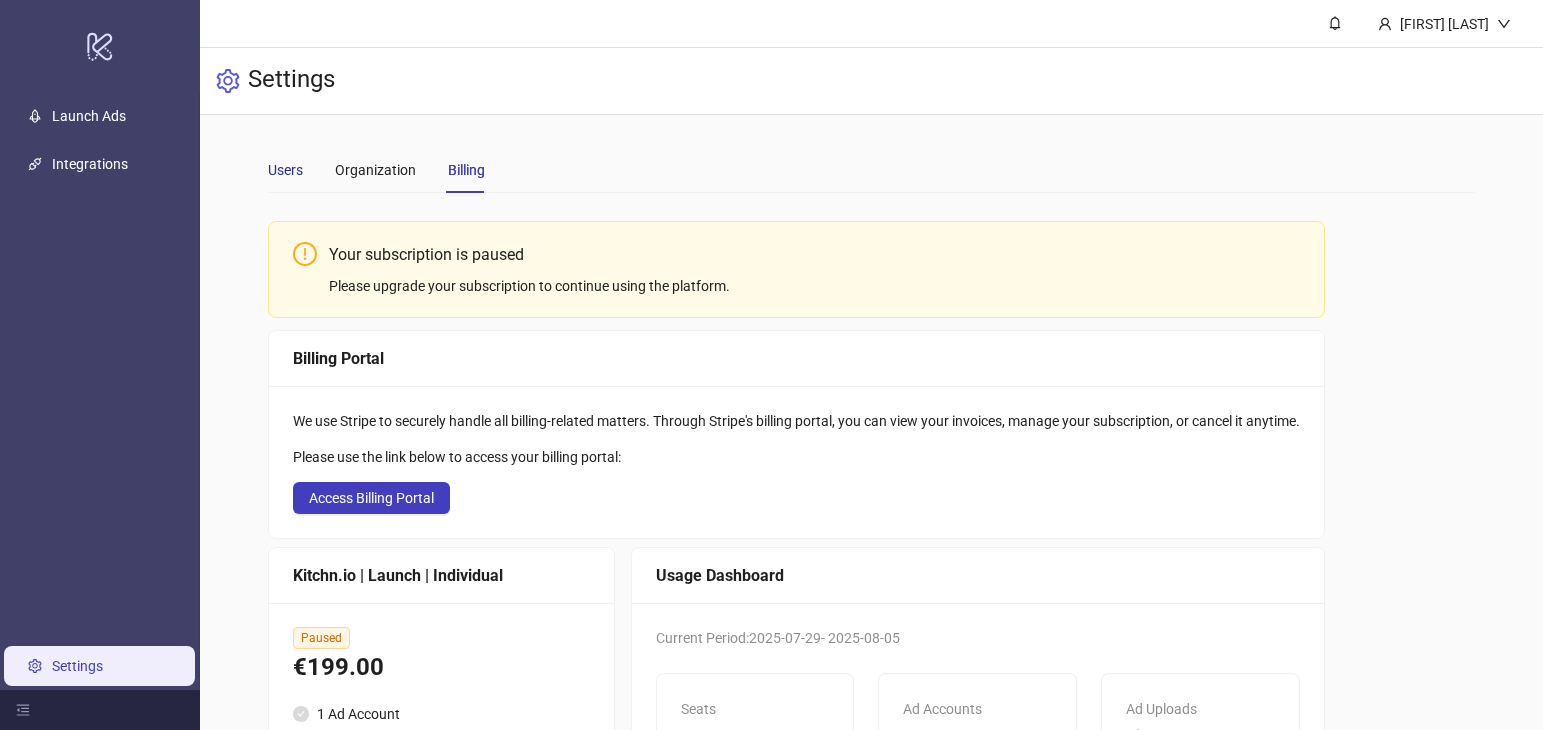 click on "Users" at bounding box center (285, 170) 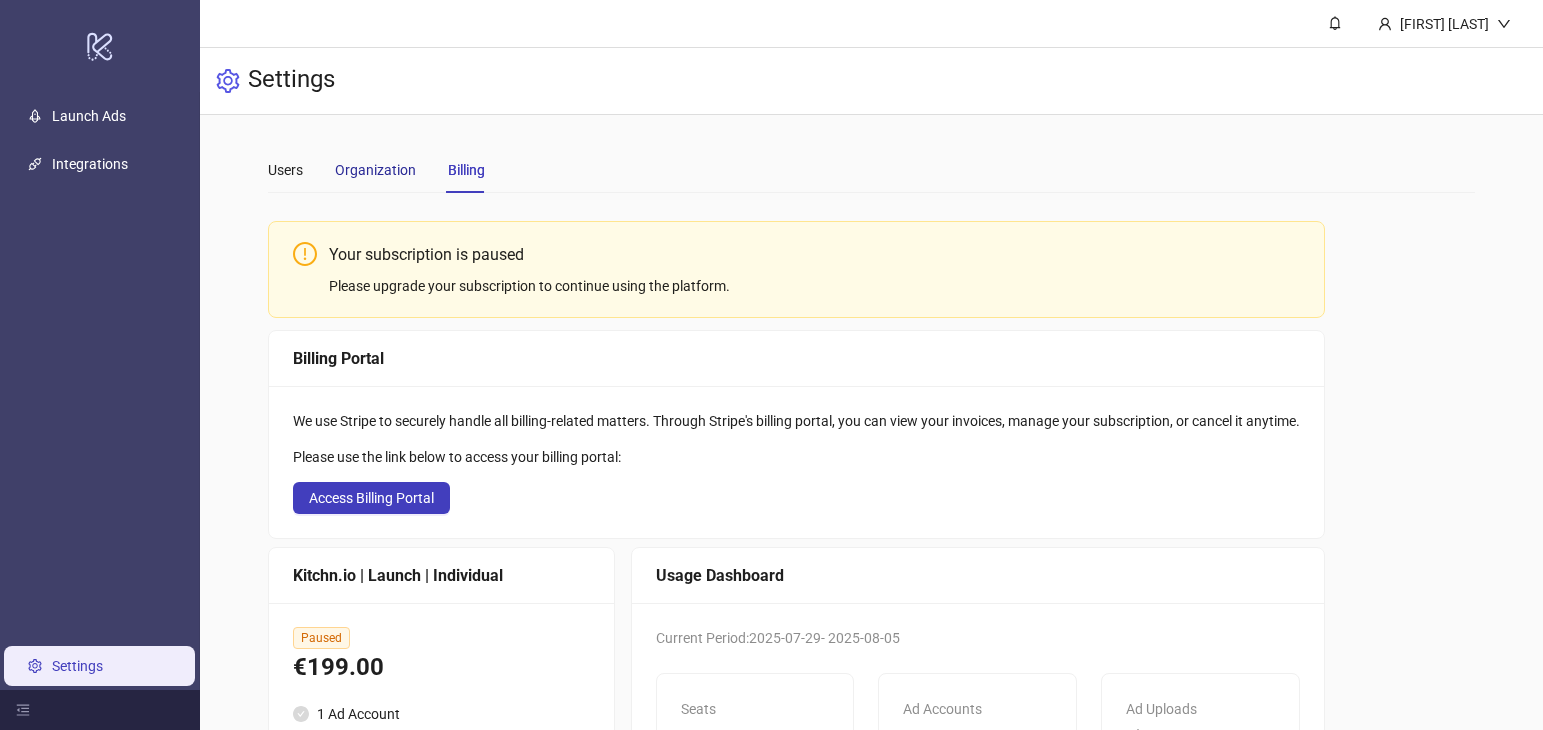 click on "Organization" at bounding box center (375, 170) 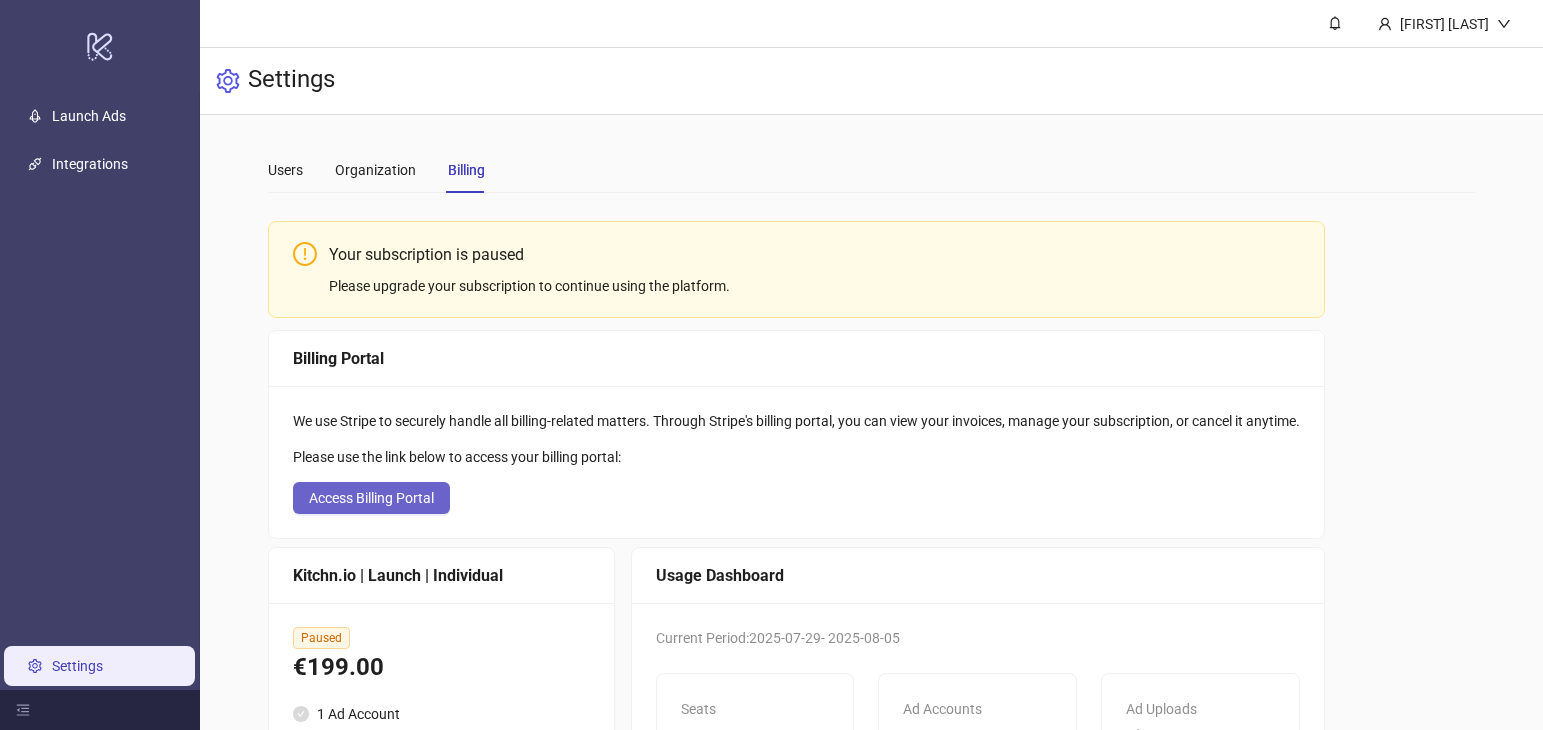 click on "Access Billing Portal" at bounding box center (371, 498) 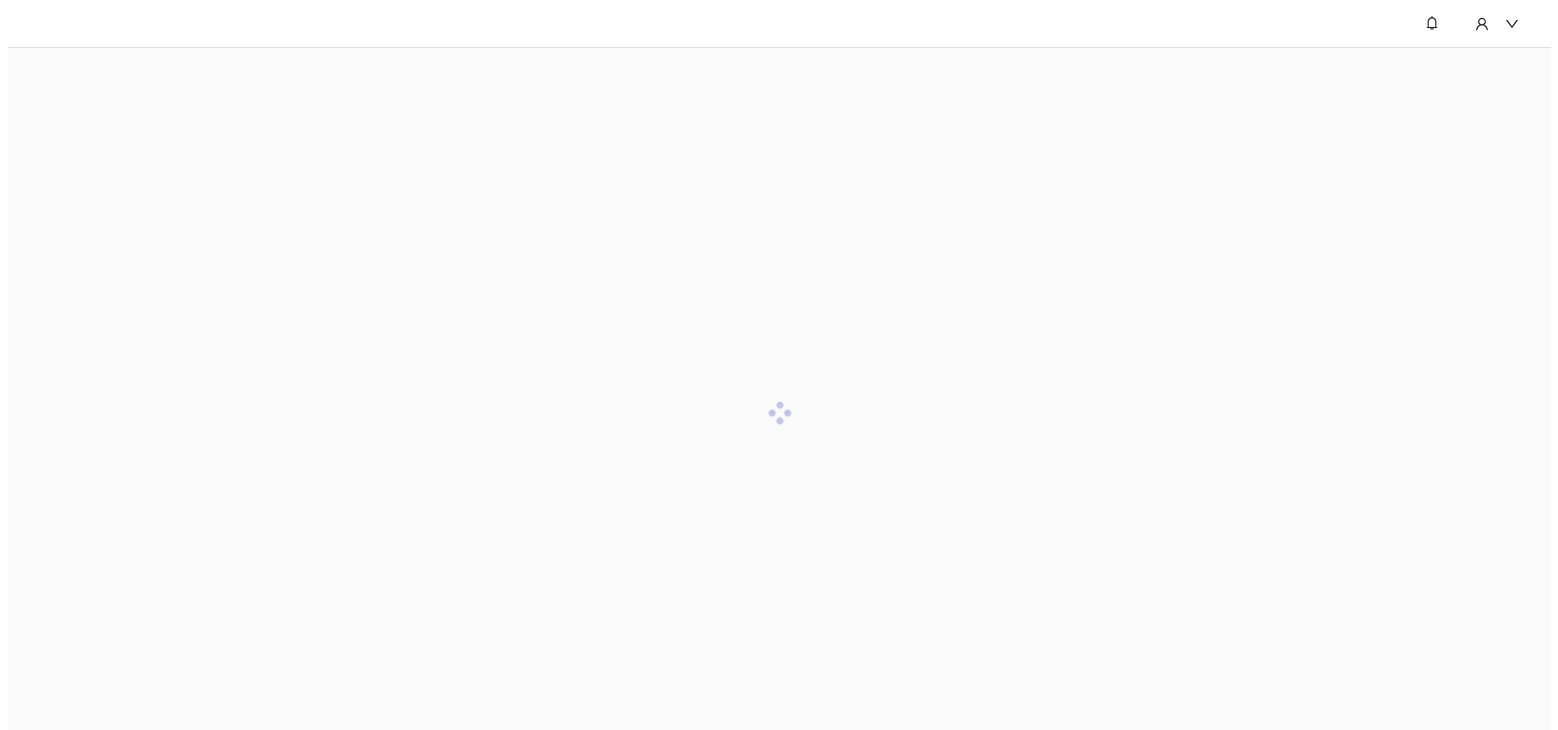 scroll, scrollTop: 0, scrollLeft: 0, axis: both 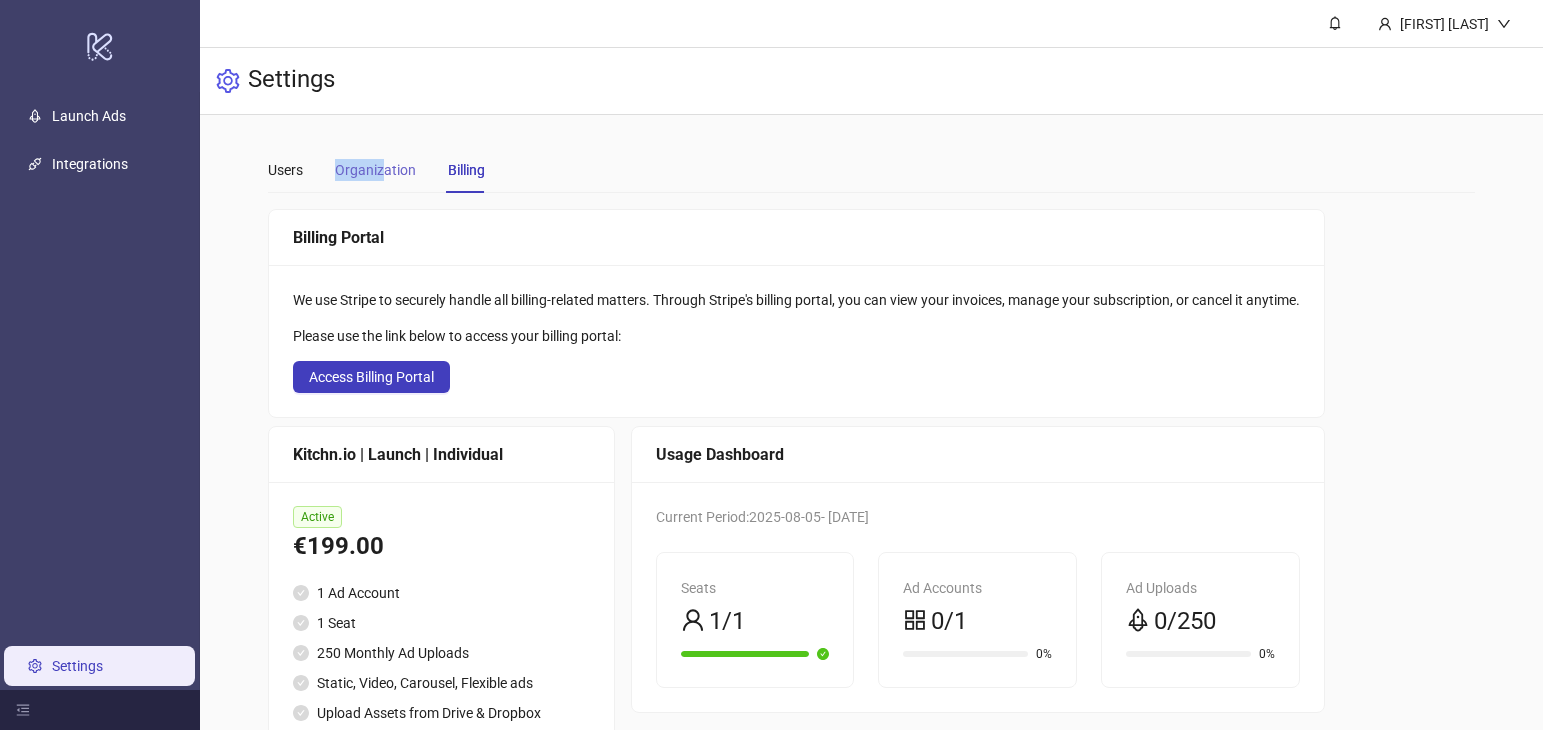 click on "Organization" at bounding box center (375, 170) 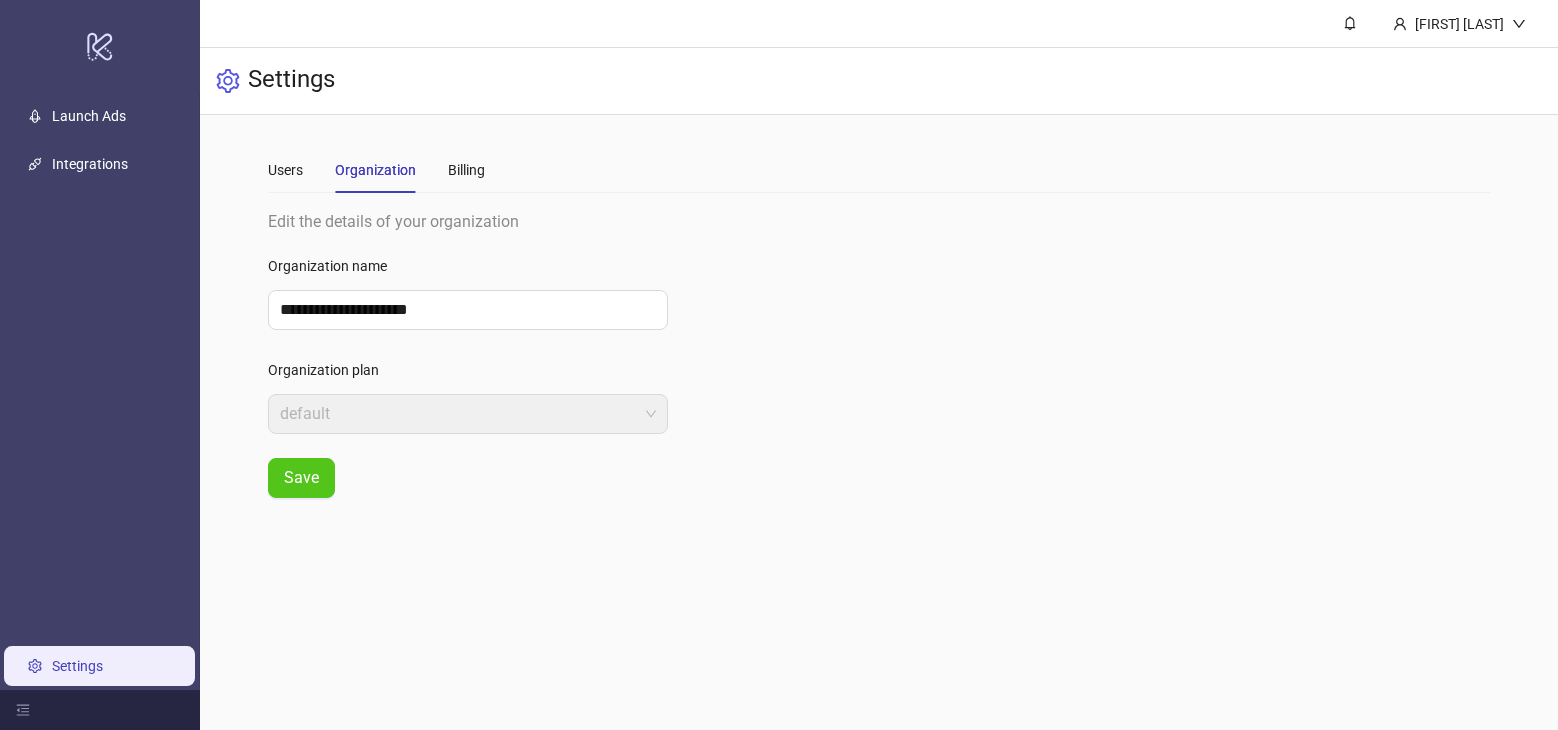 click on "Users Organization Billing" at bounding box center [376, 170] 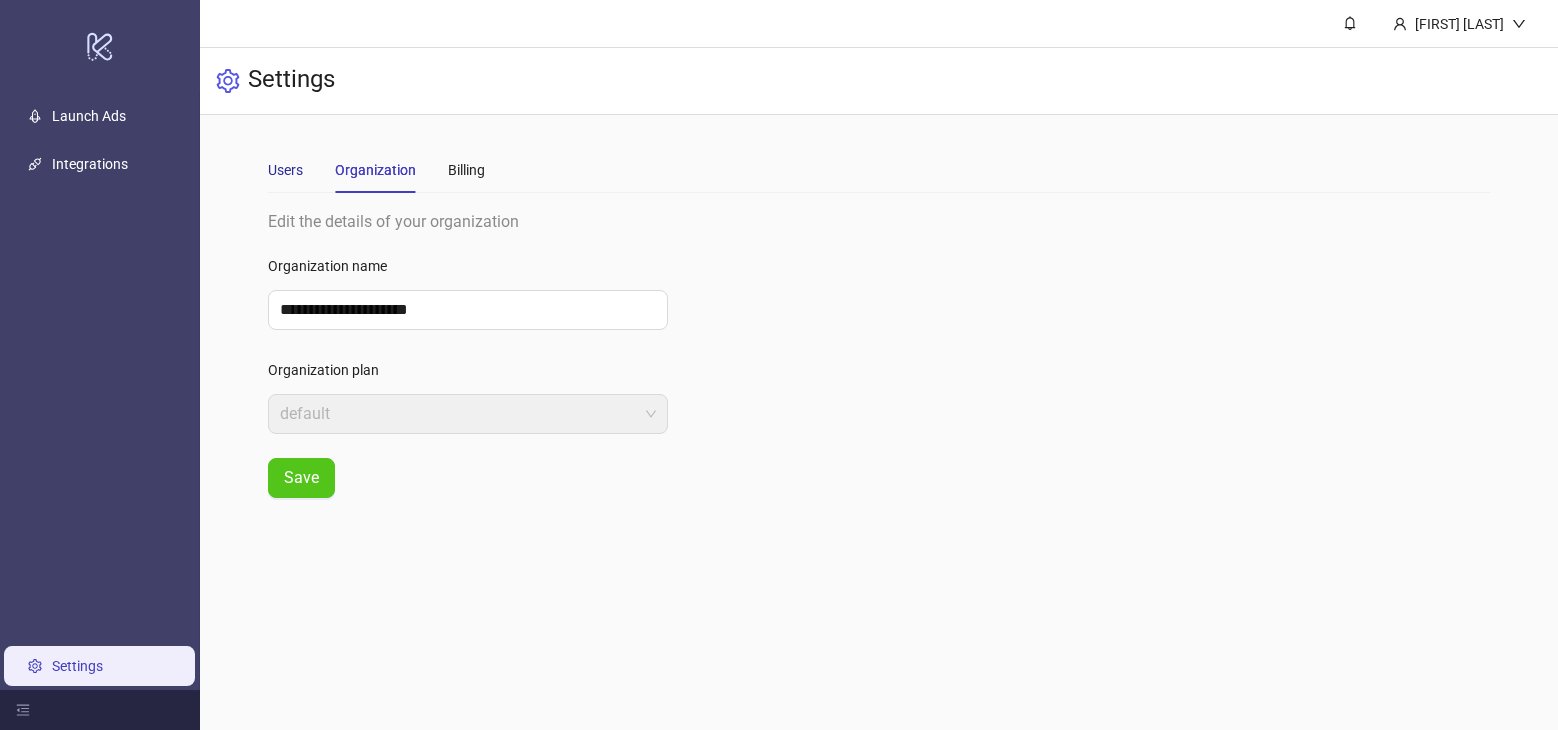 click on "Users" at bounding box center [285, 170] 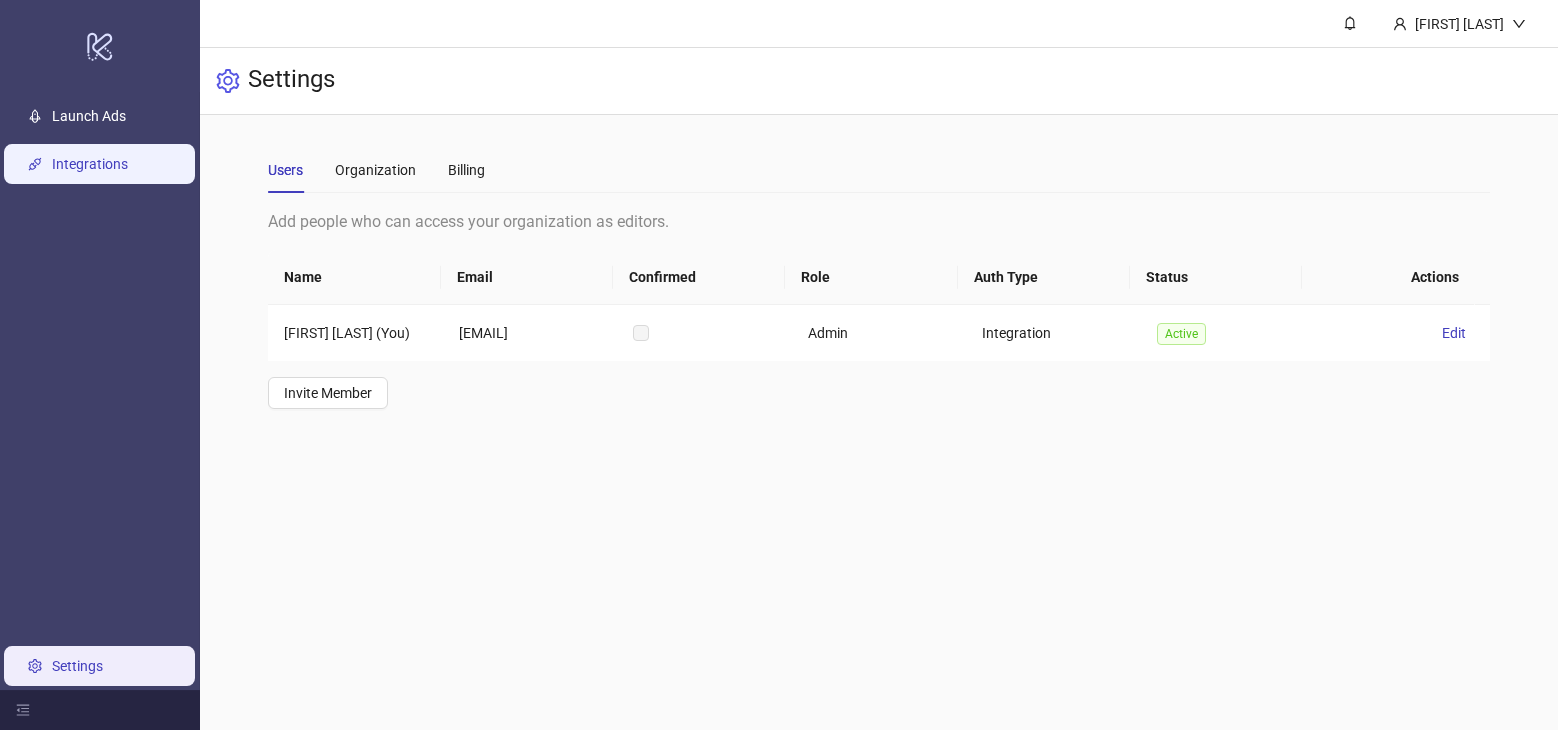 click on "Integrations" at bounding box center [90, 164] 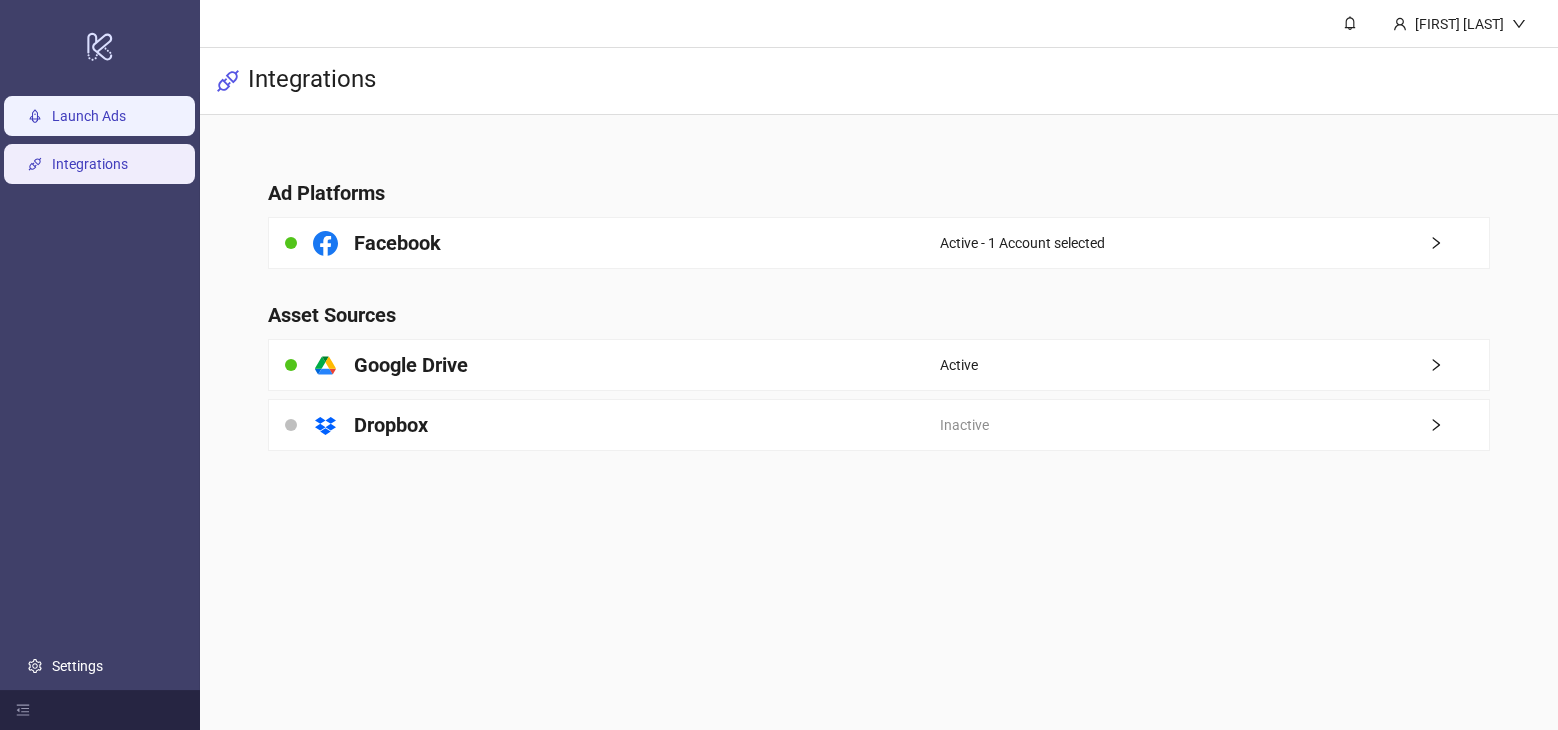 click on "Launch Ads" at bounding box center [89, 116] 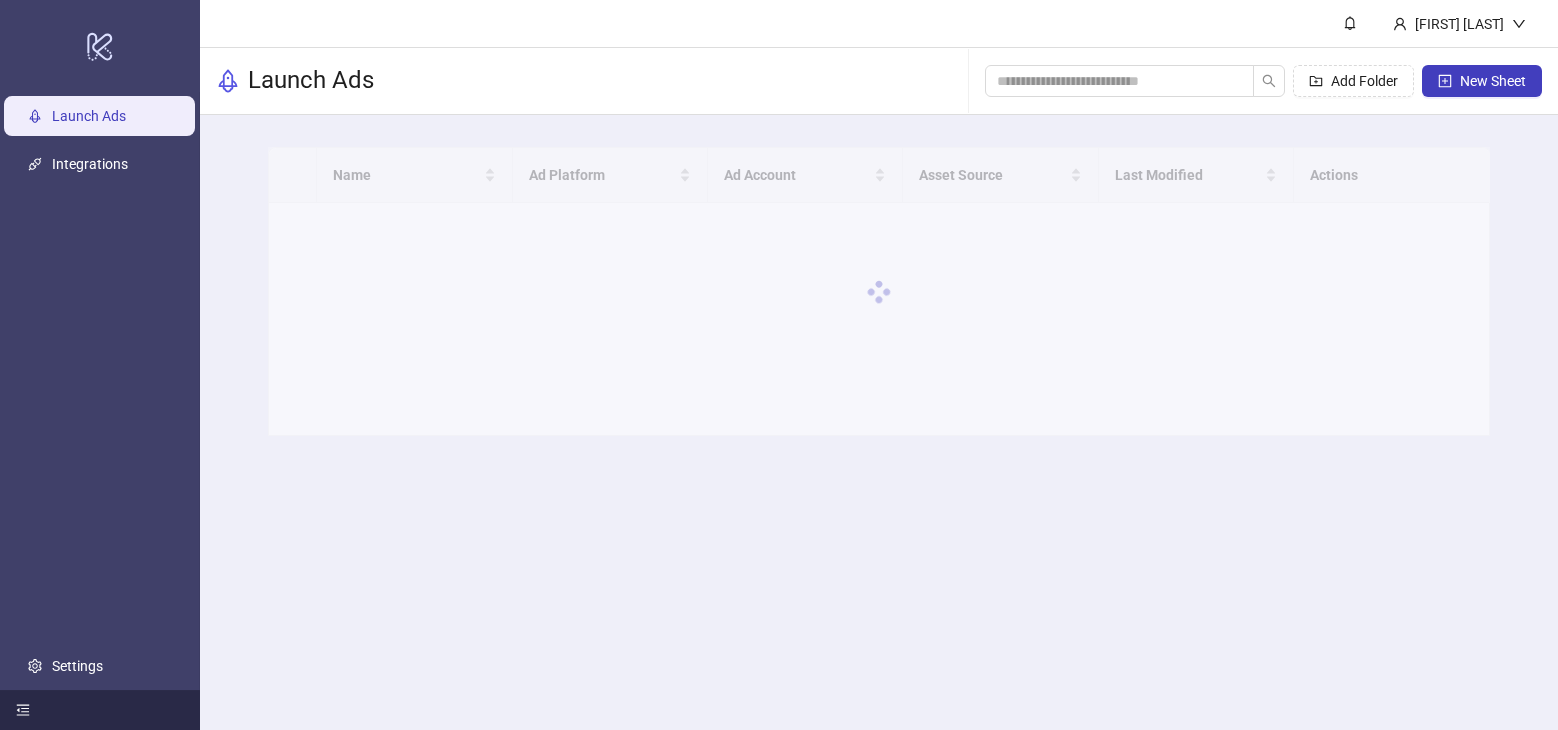 click 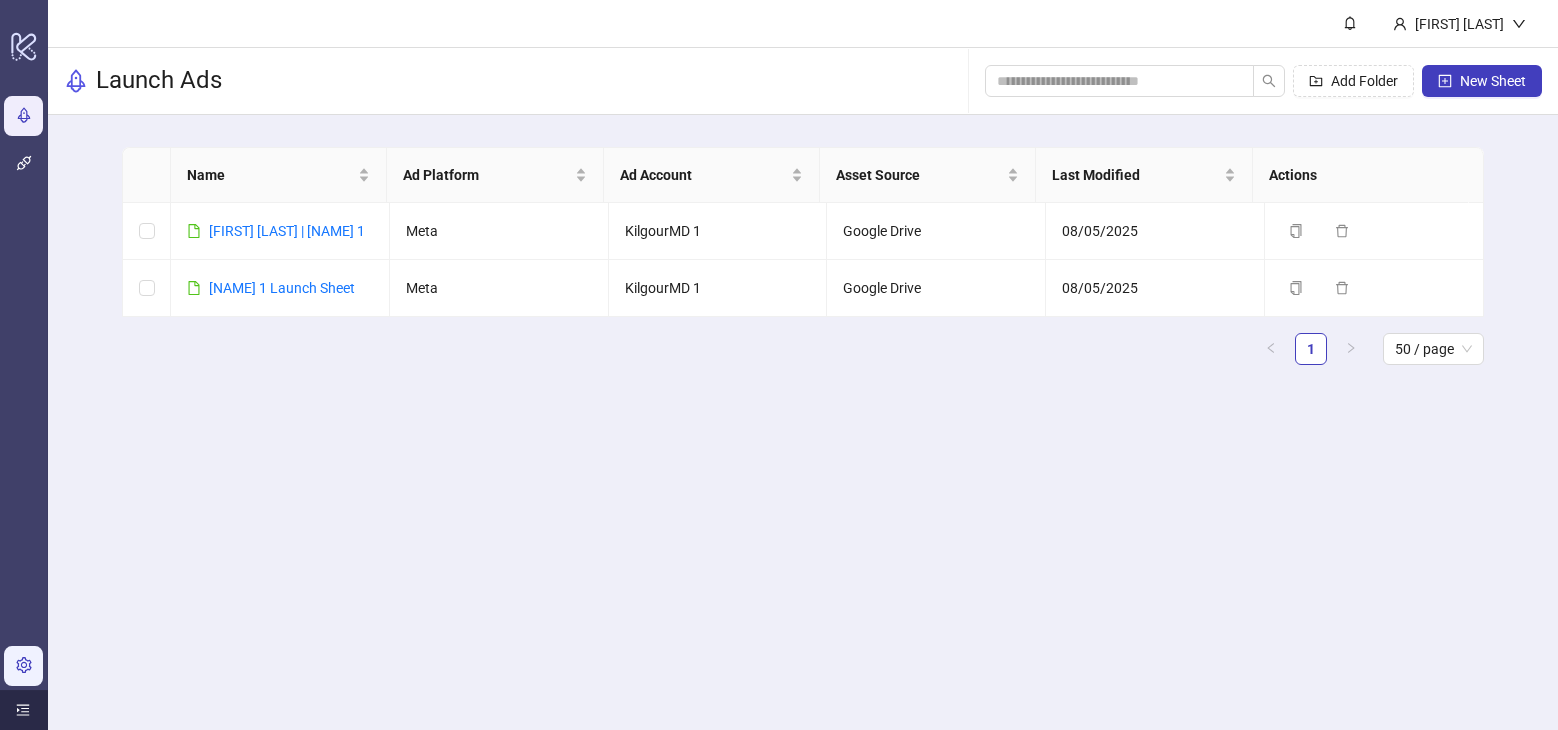 click on "Settings" at bounding box center [67, 666] 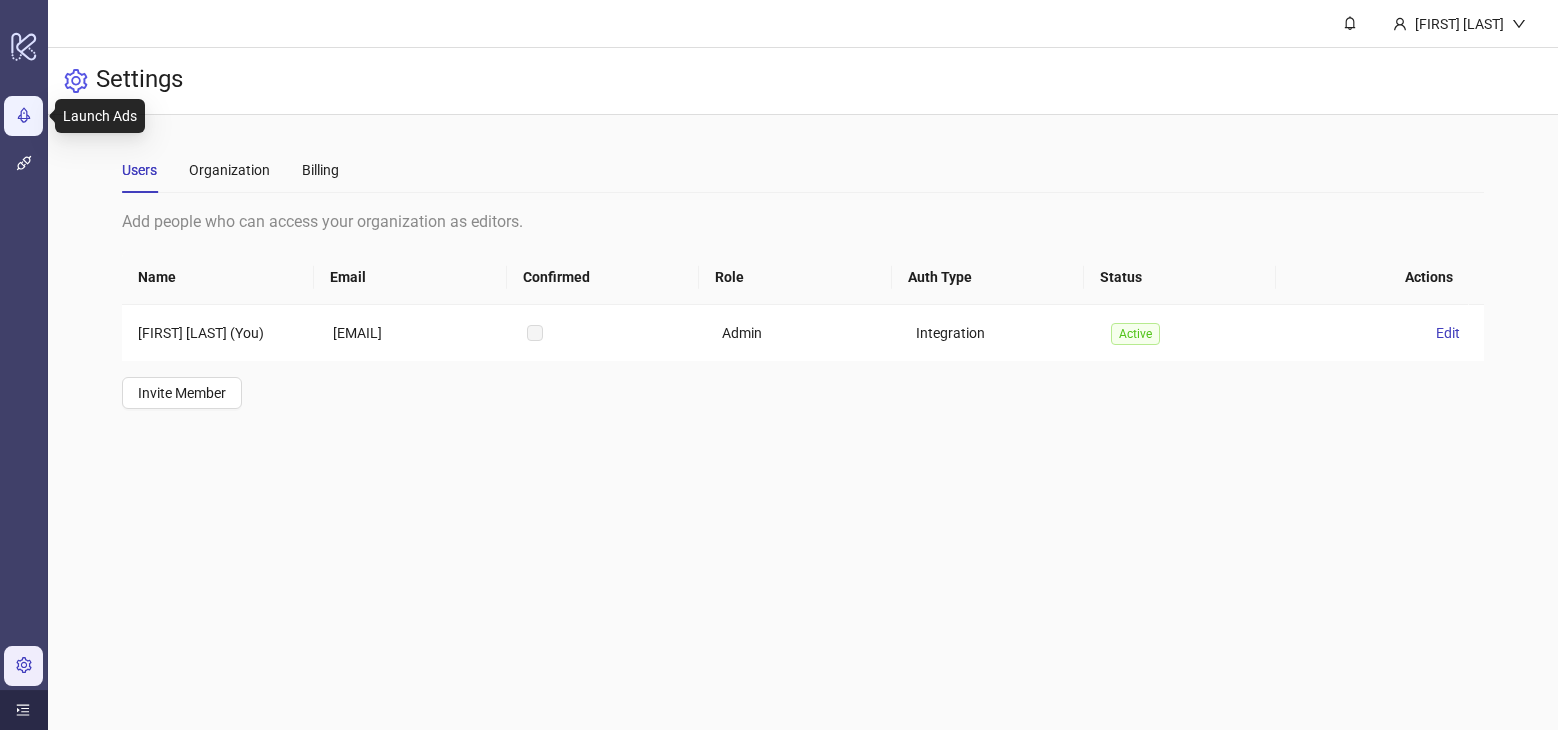 click on "Launch Ads" at bounding box center [79, 116] 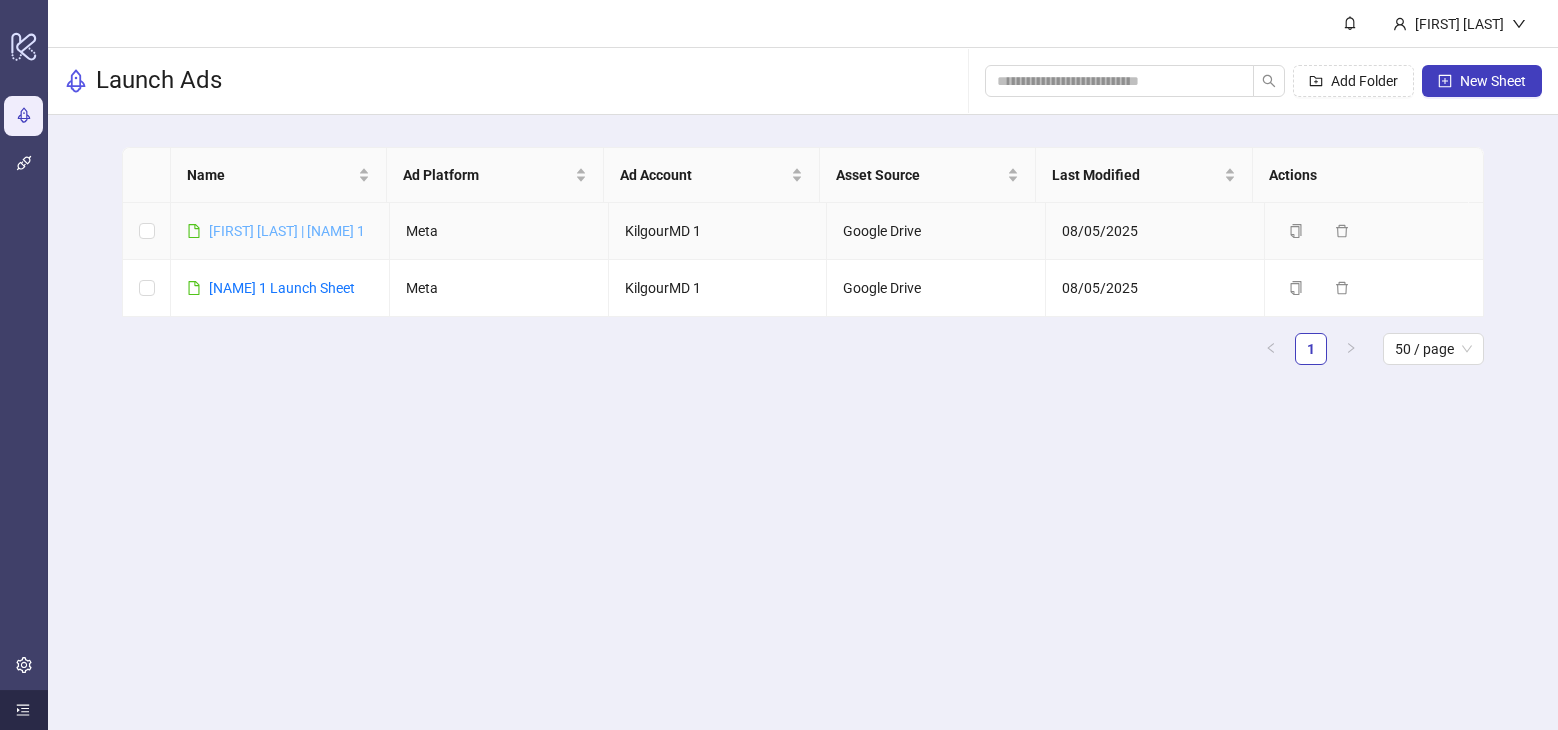 click on "[FIRST] [LAST] | [NAME] 1" at bounding box center [287, 231] 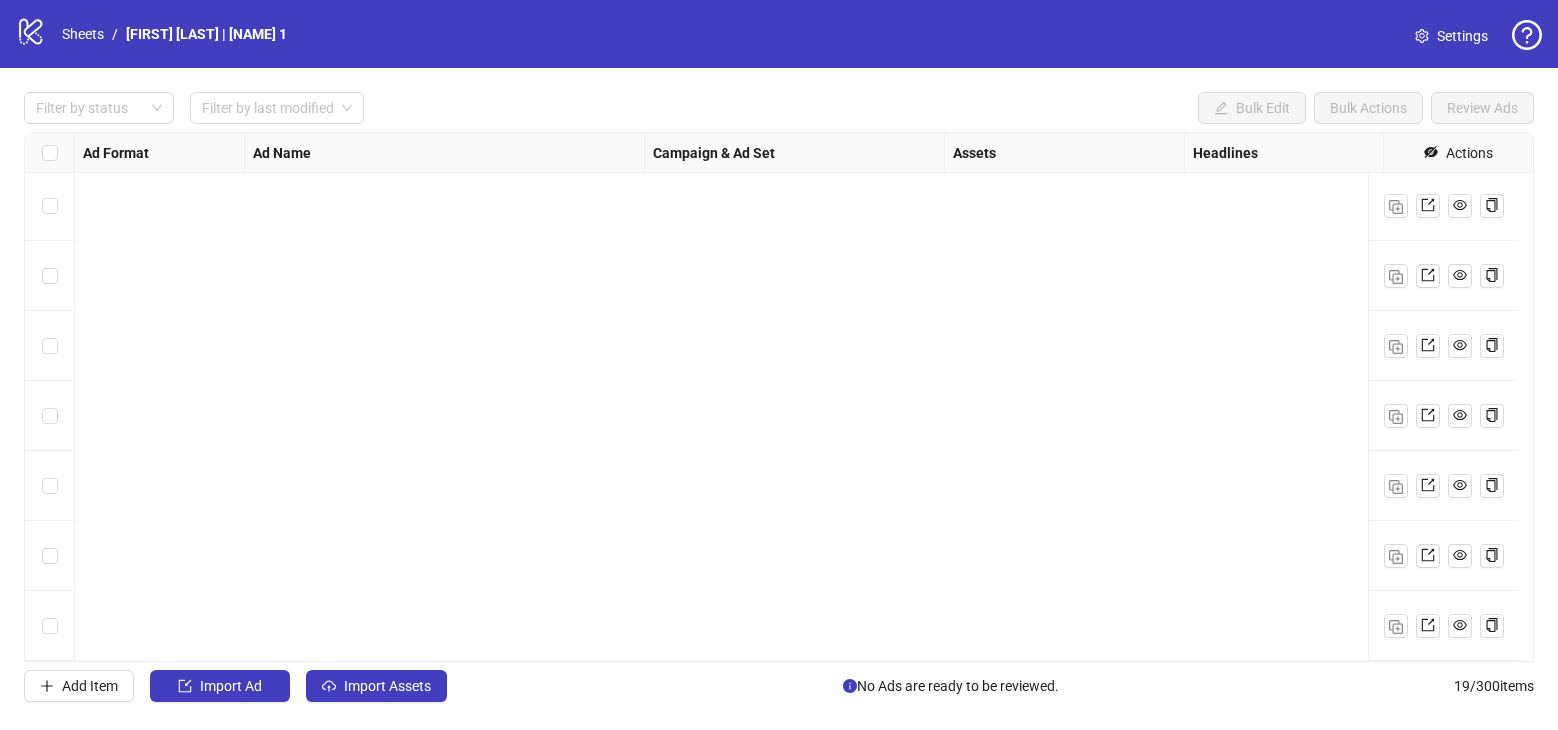 scroll, scrollTop: 0, scrollLeft: 0, axis: both 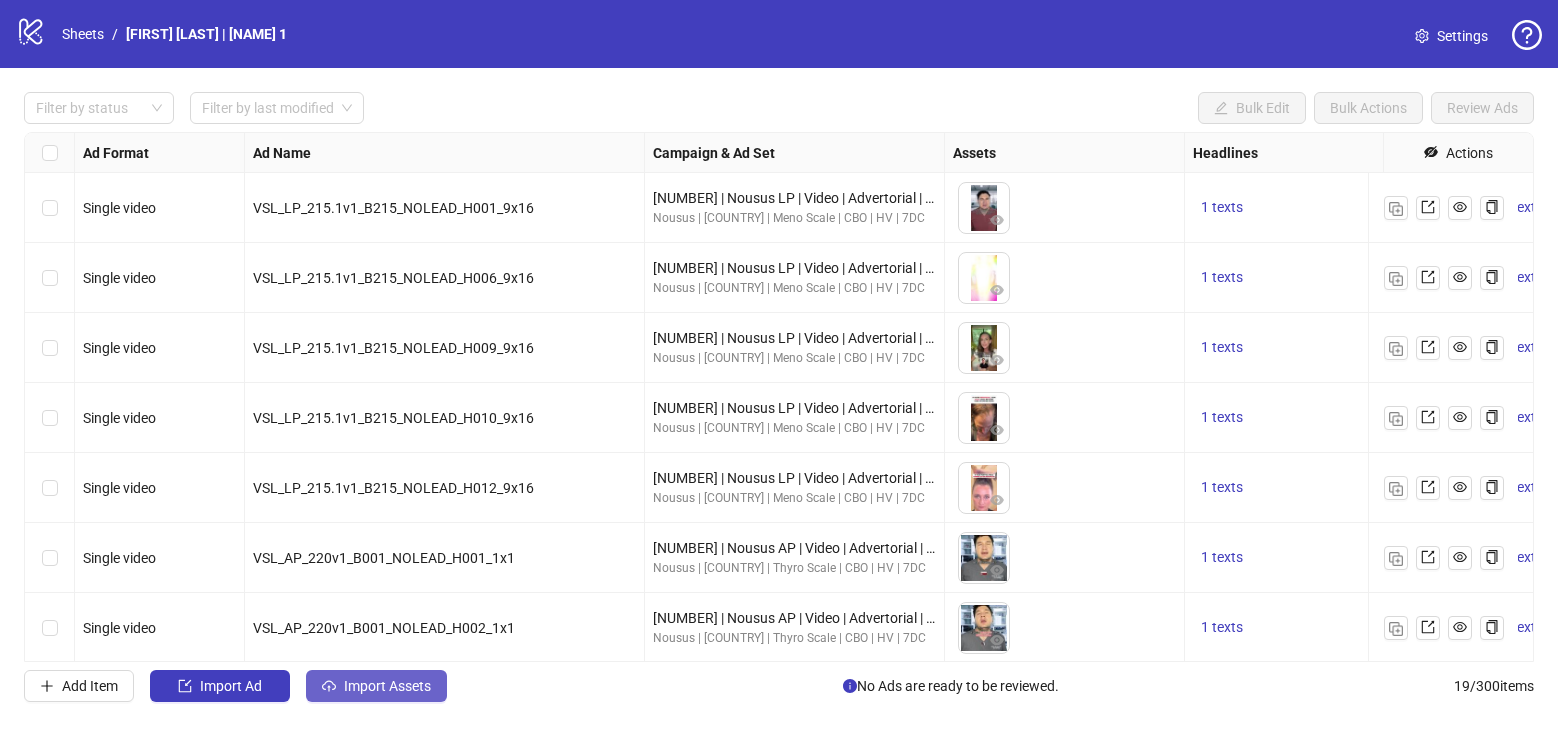 click on "Import Assets" at bounding box center [376, 686] 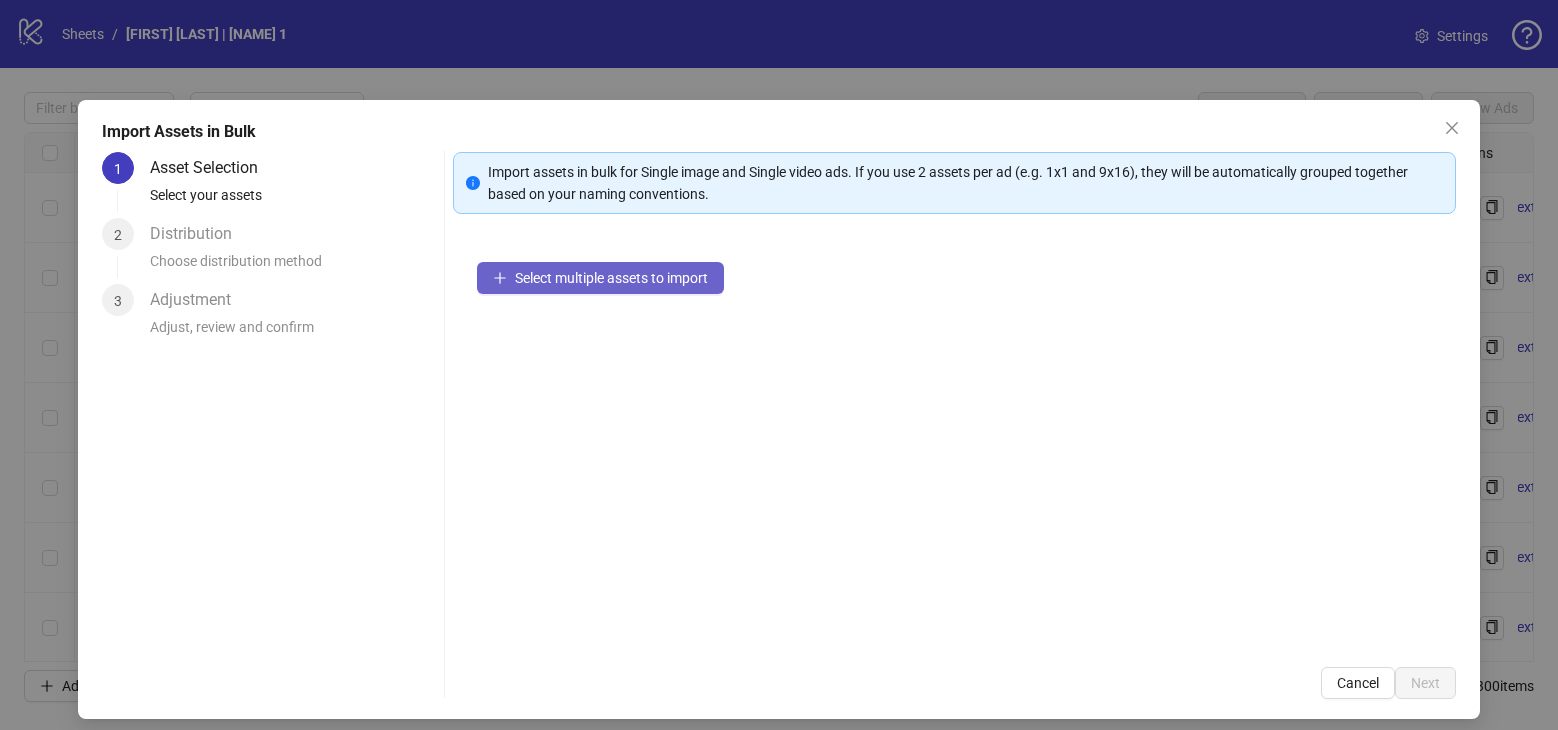 click on "Select multiple assets to import" at bounding box center (611, 278) 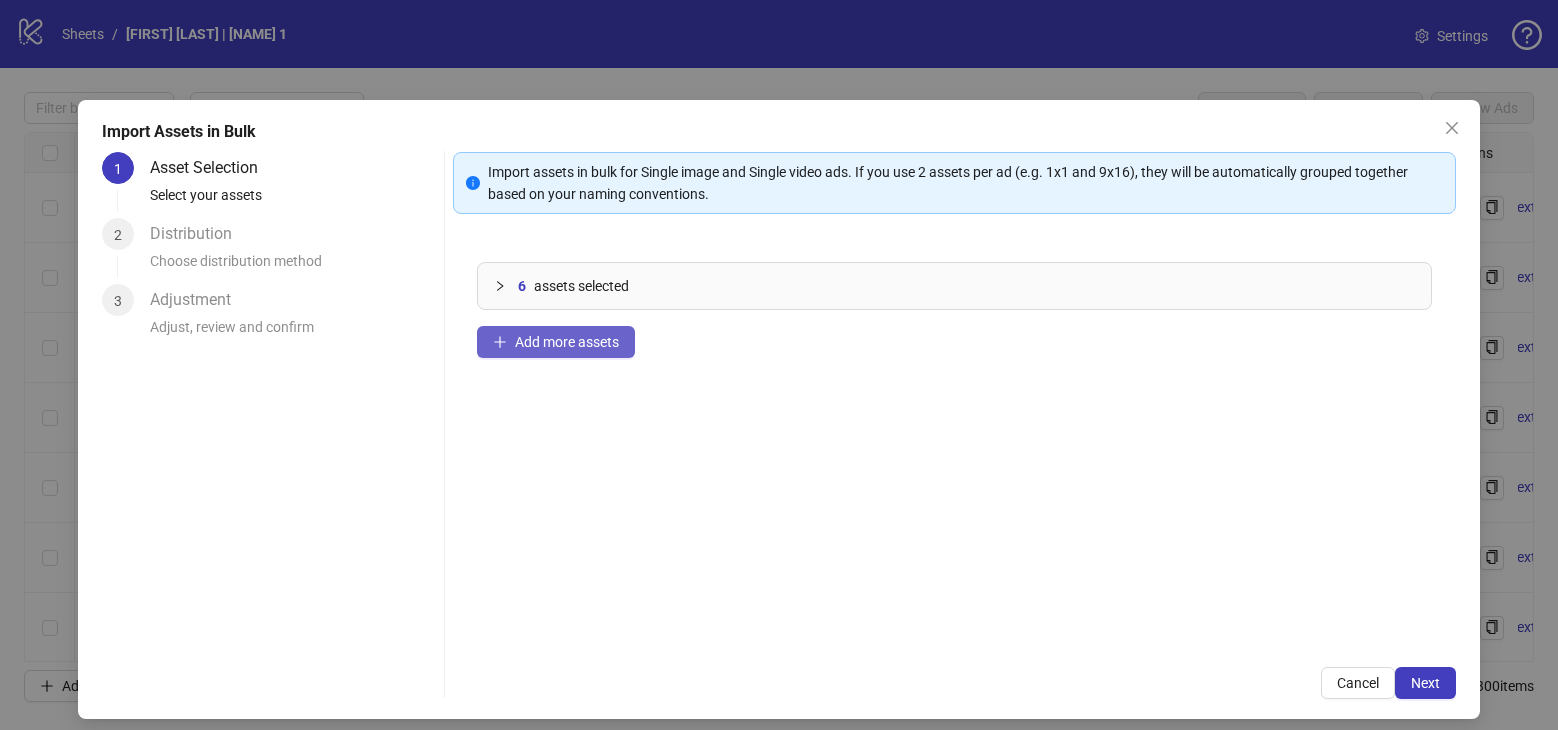 click on "Add more assets" at bounding box center [567, 342] 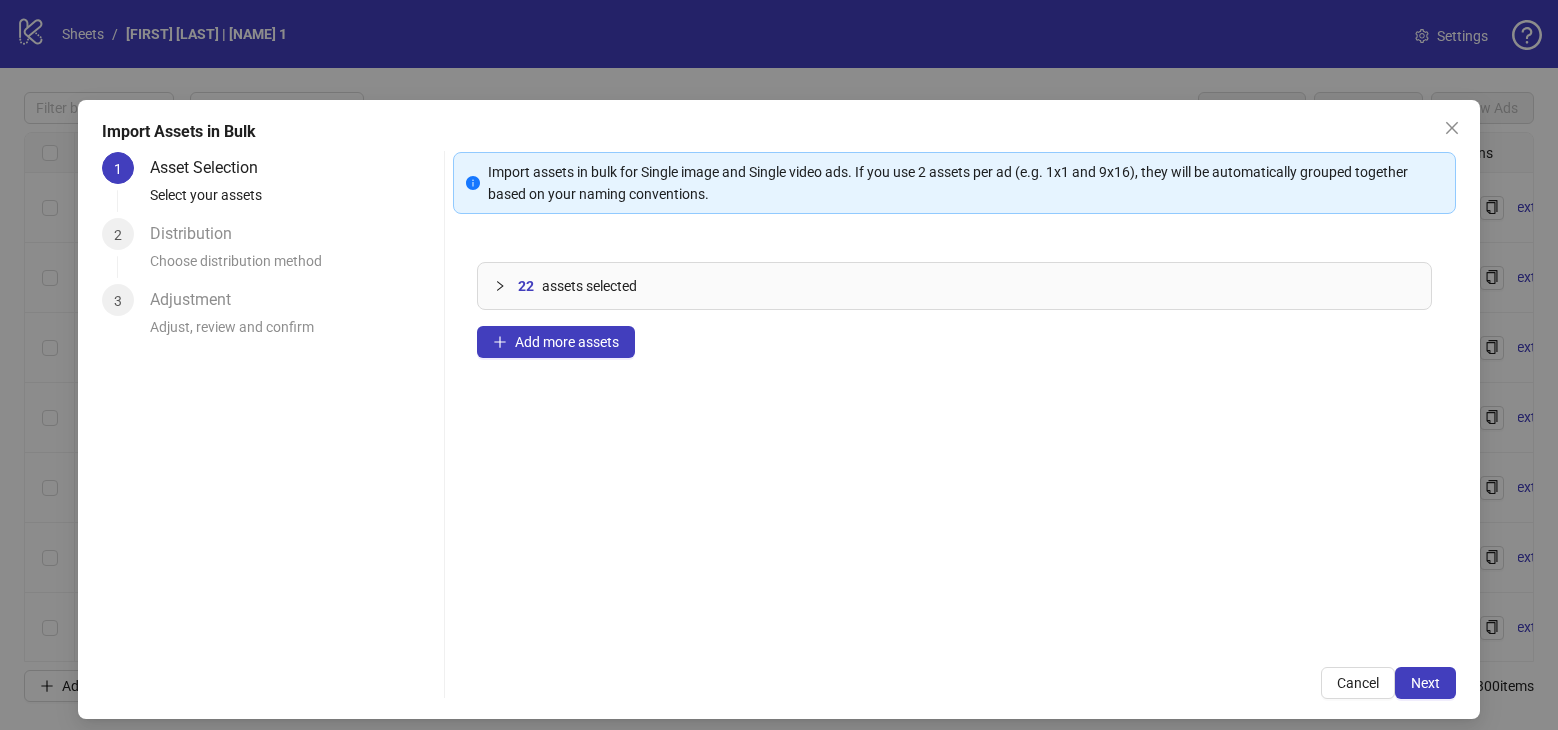 click on "assets selected" at bounding box center (589, 286) 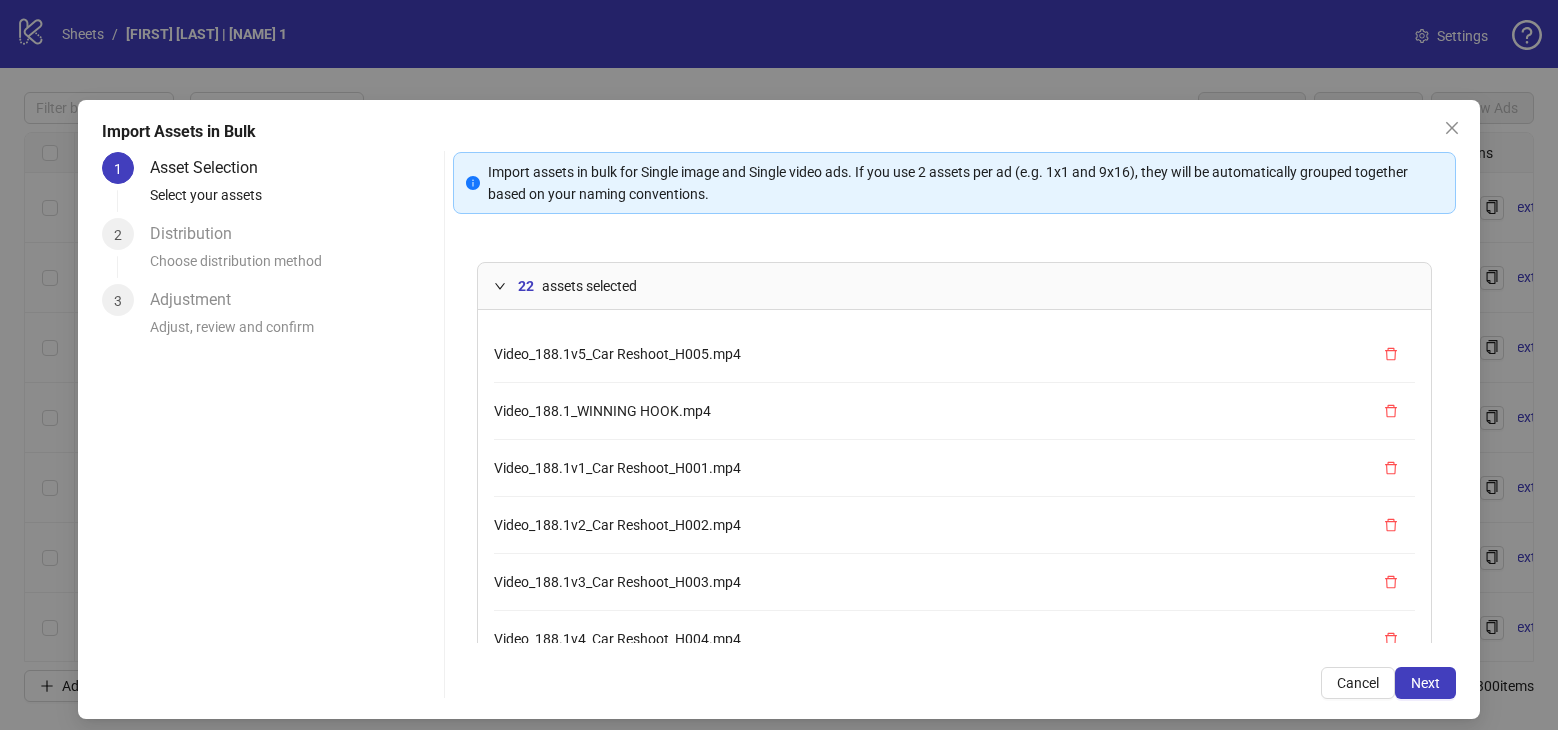 click on "assets selected" at bounding box center [589, 286] 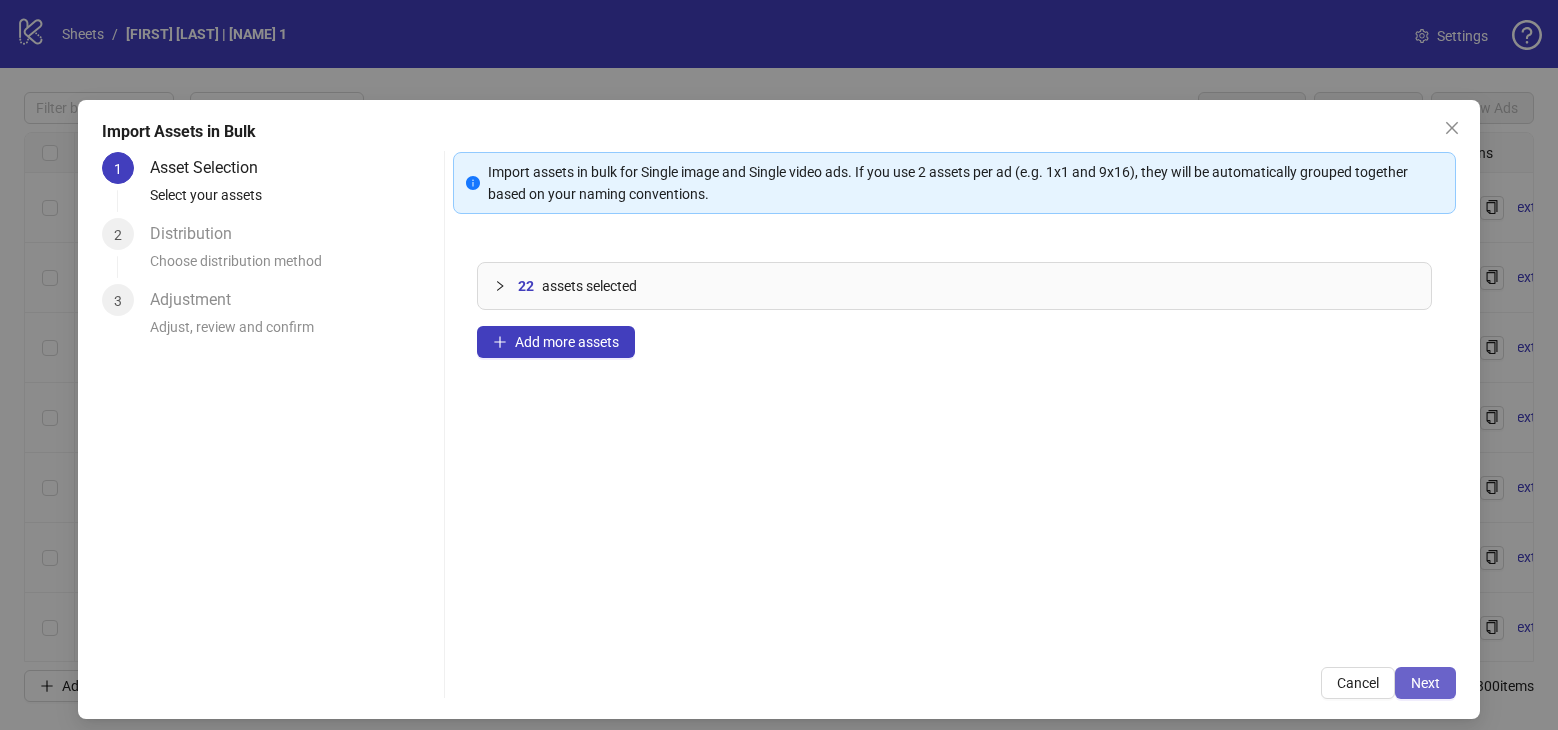 click on "Next" at bounding box center (1425, 683) 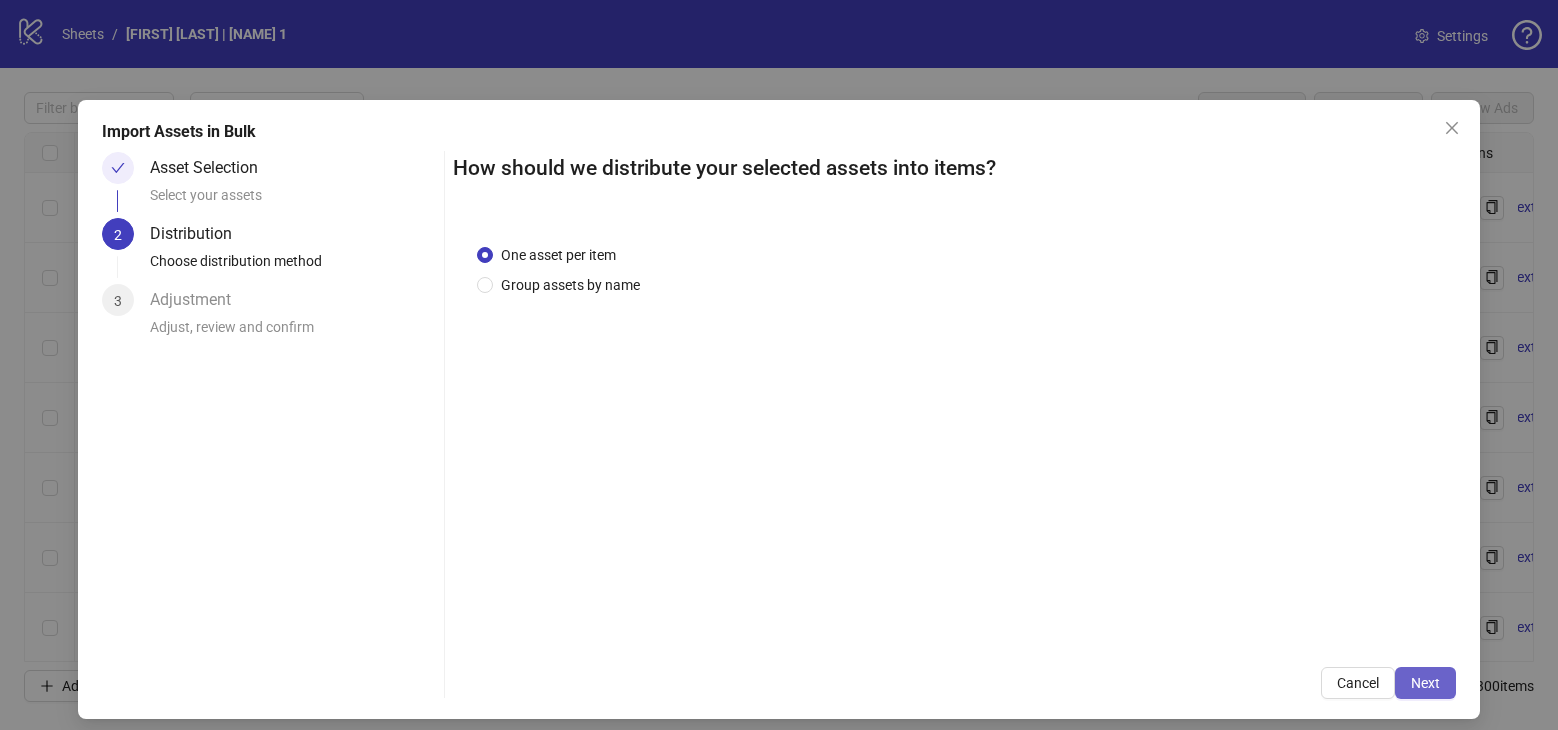 click on "Next" at bounding box center (1425, 683) 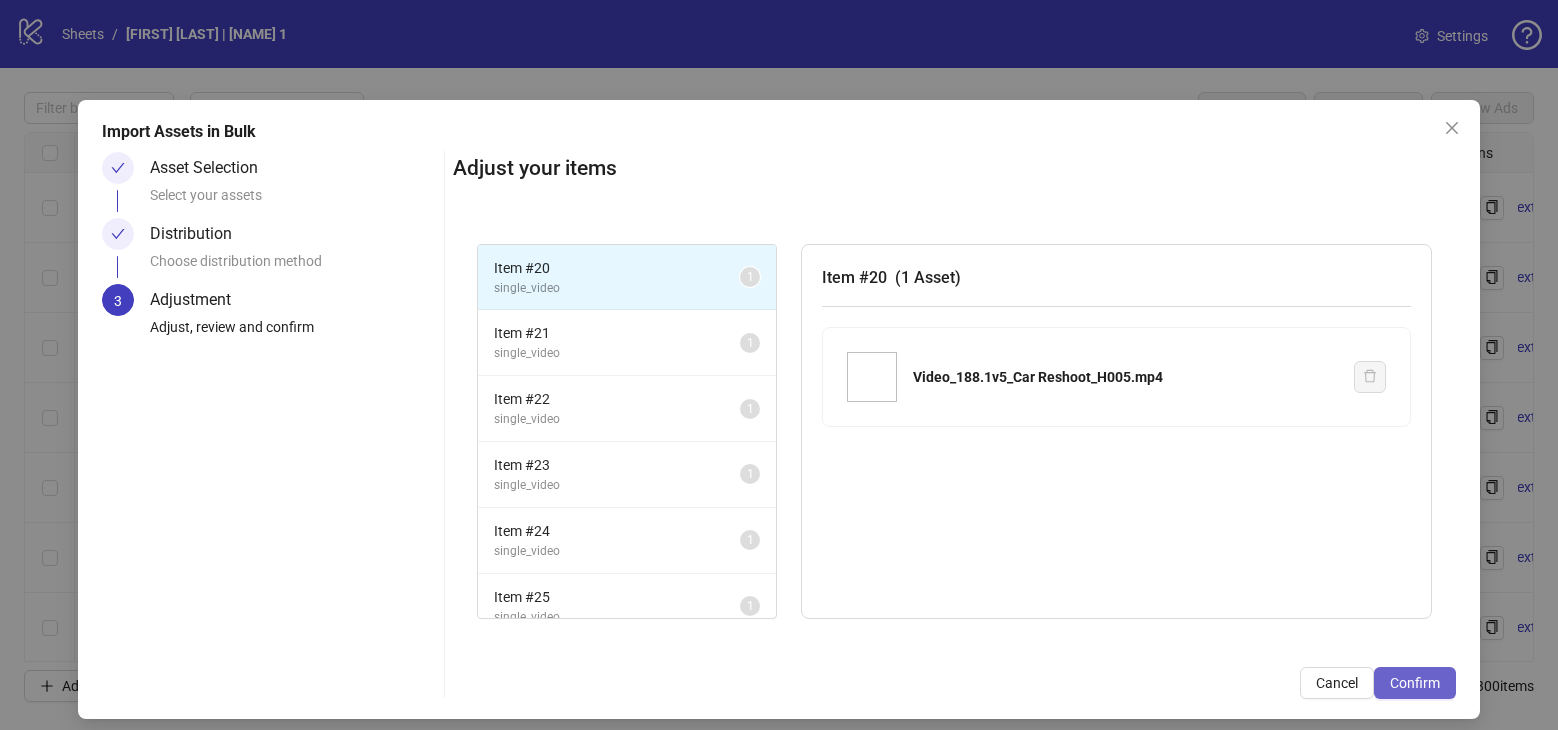 click on "Confirm" at bounding box center (1415, 683) 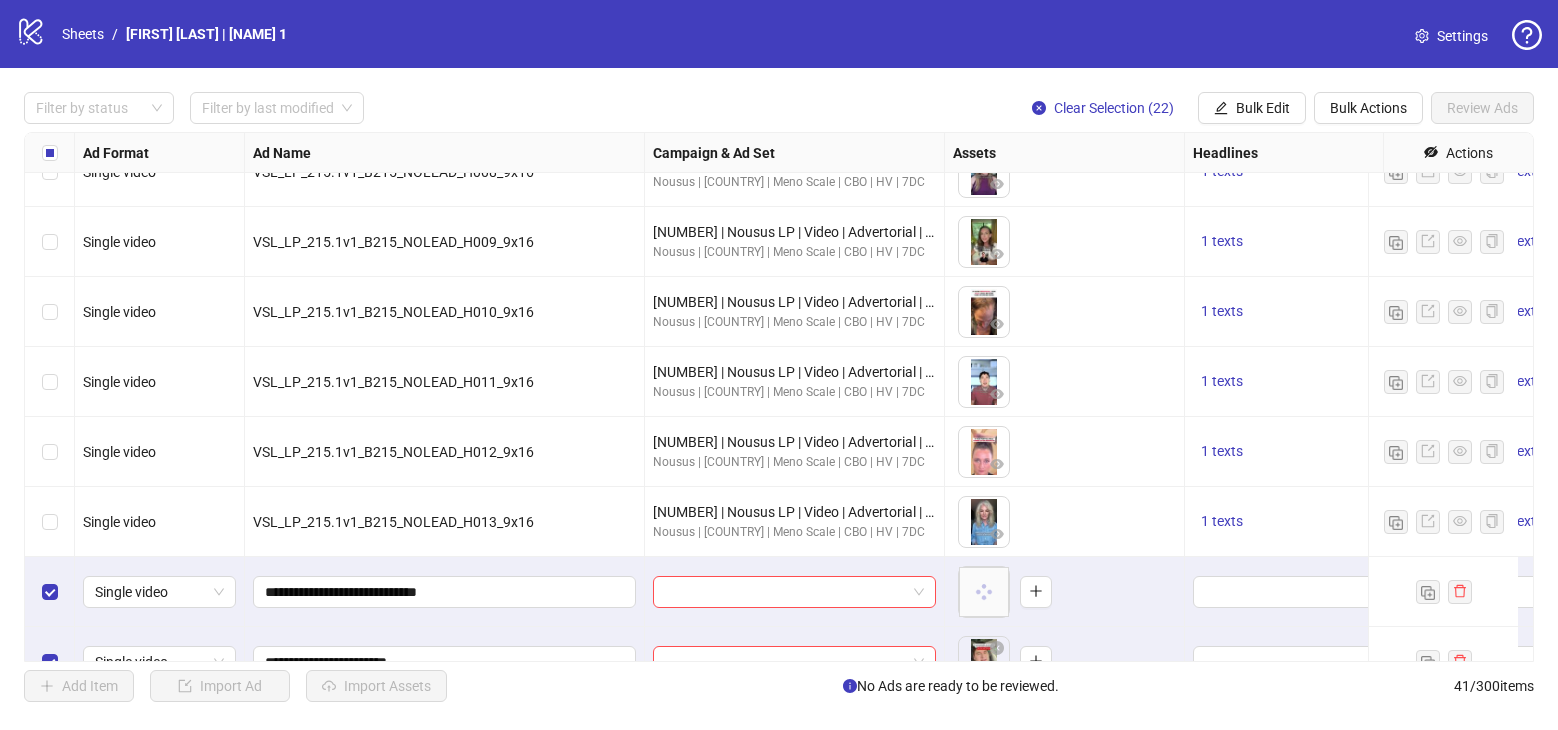 scroll, scrollTop: 1001, scrollLeft: 0, axis: vertical 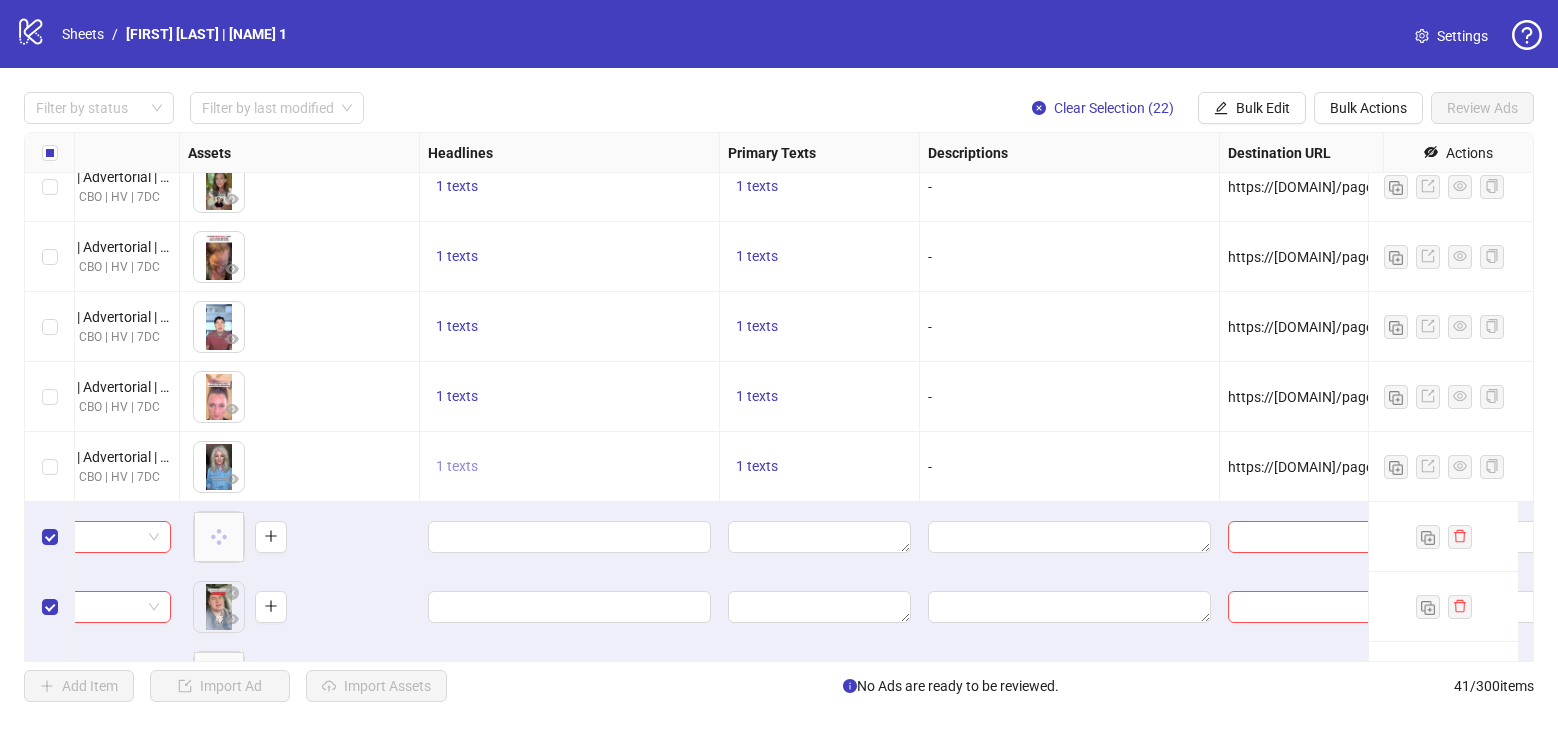 click on "1 texts" at bounding box center (457, 466) 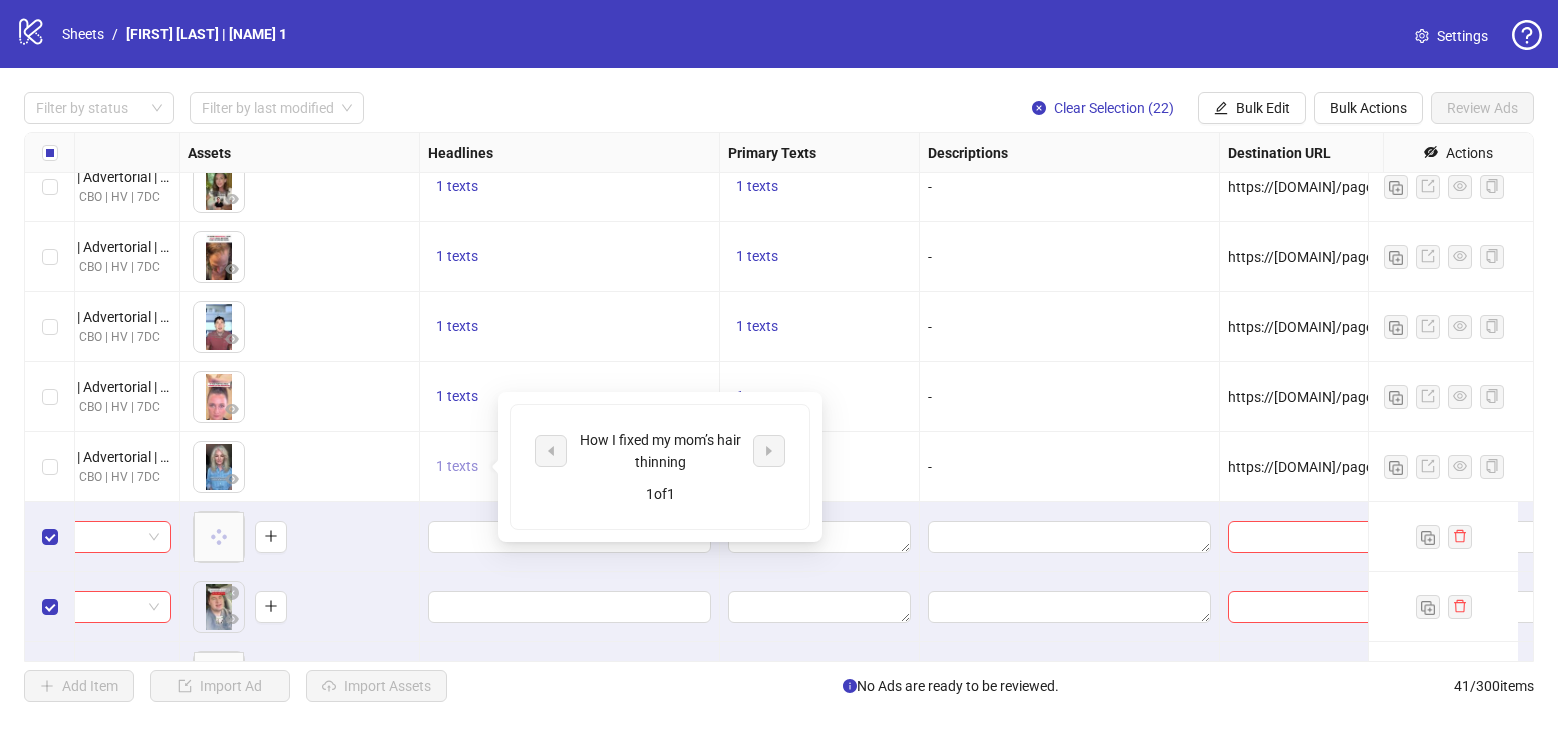 click on "1 texts" at bounding box center (457, 466) 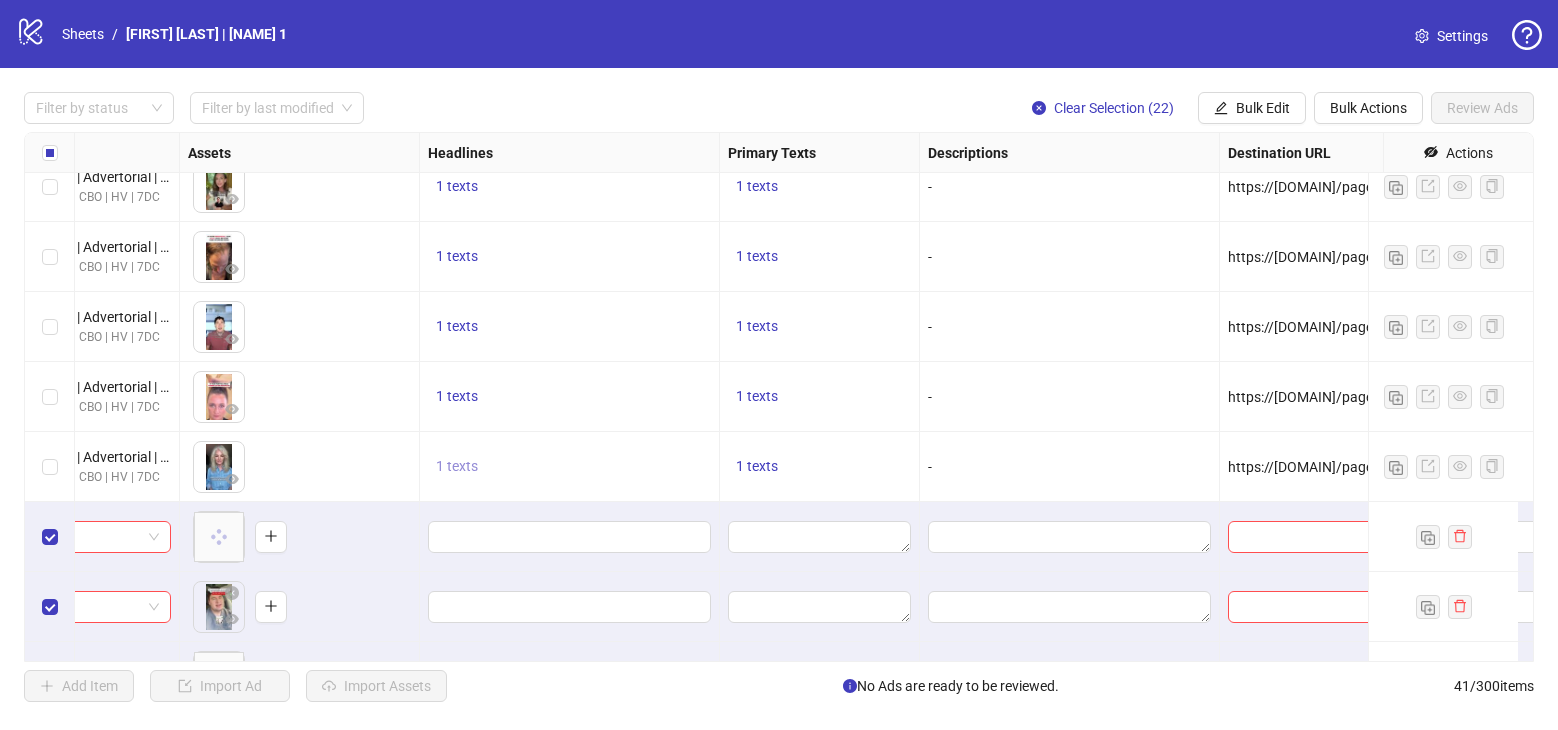 click on "1 texts" at bounding box center (457, 466) 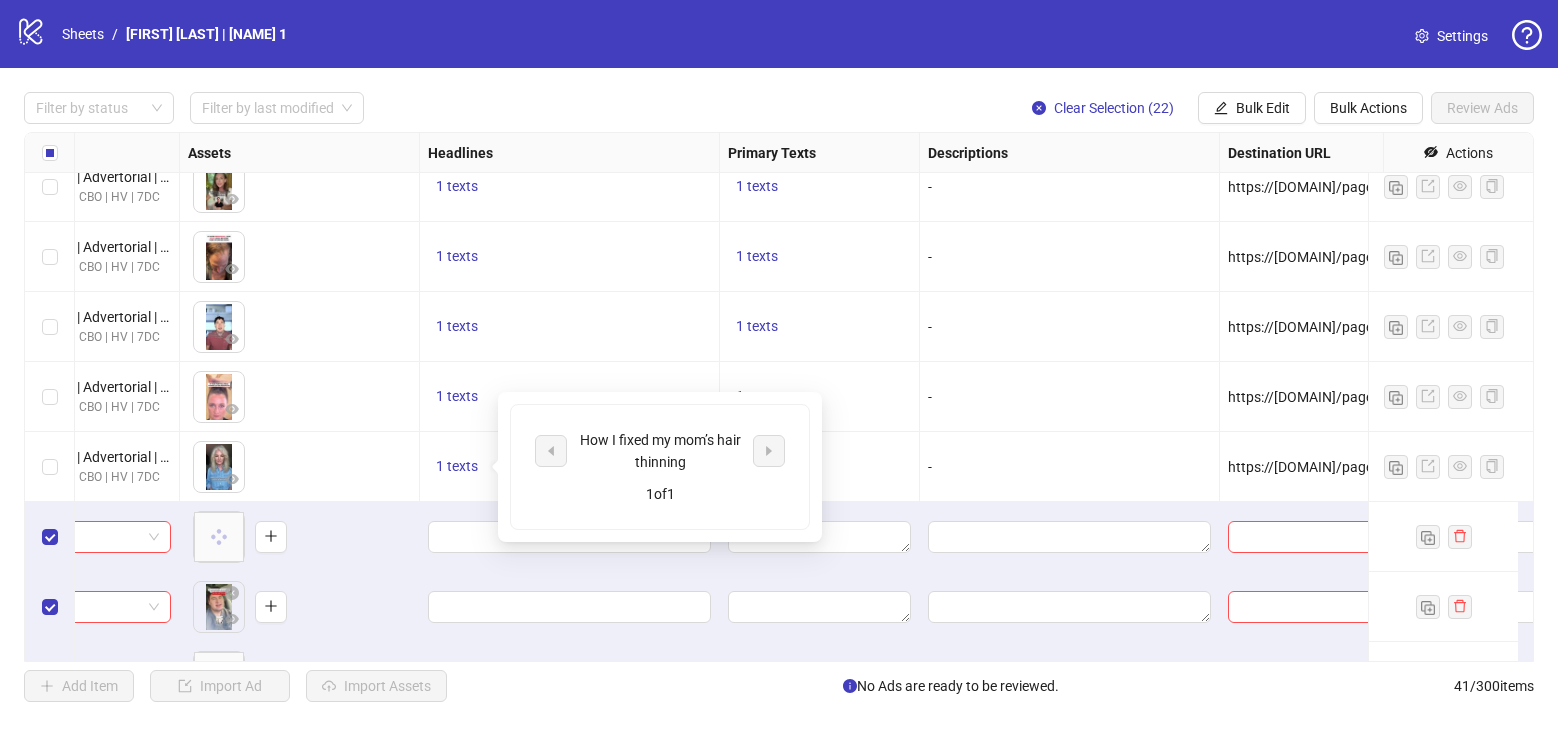 click on "How I fixed my mom’s hair thinning" at bounding box center [660, 451] 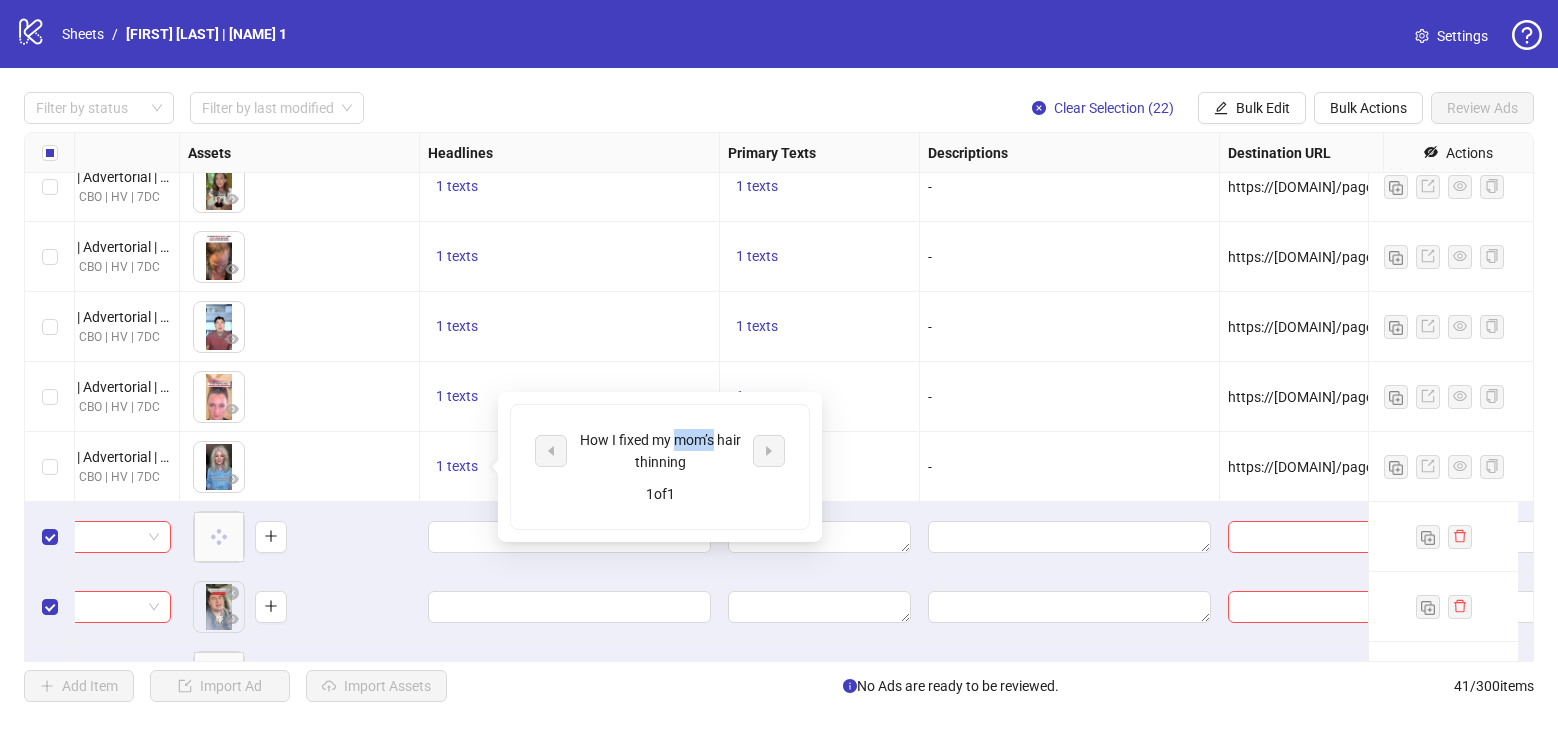 click on "How I fixed my mom’s hair thinning" at bounding box center [660, 451] 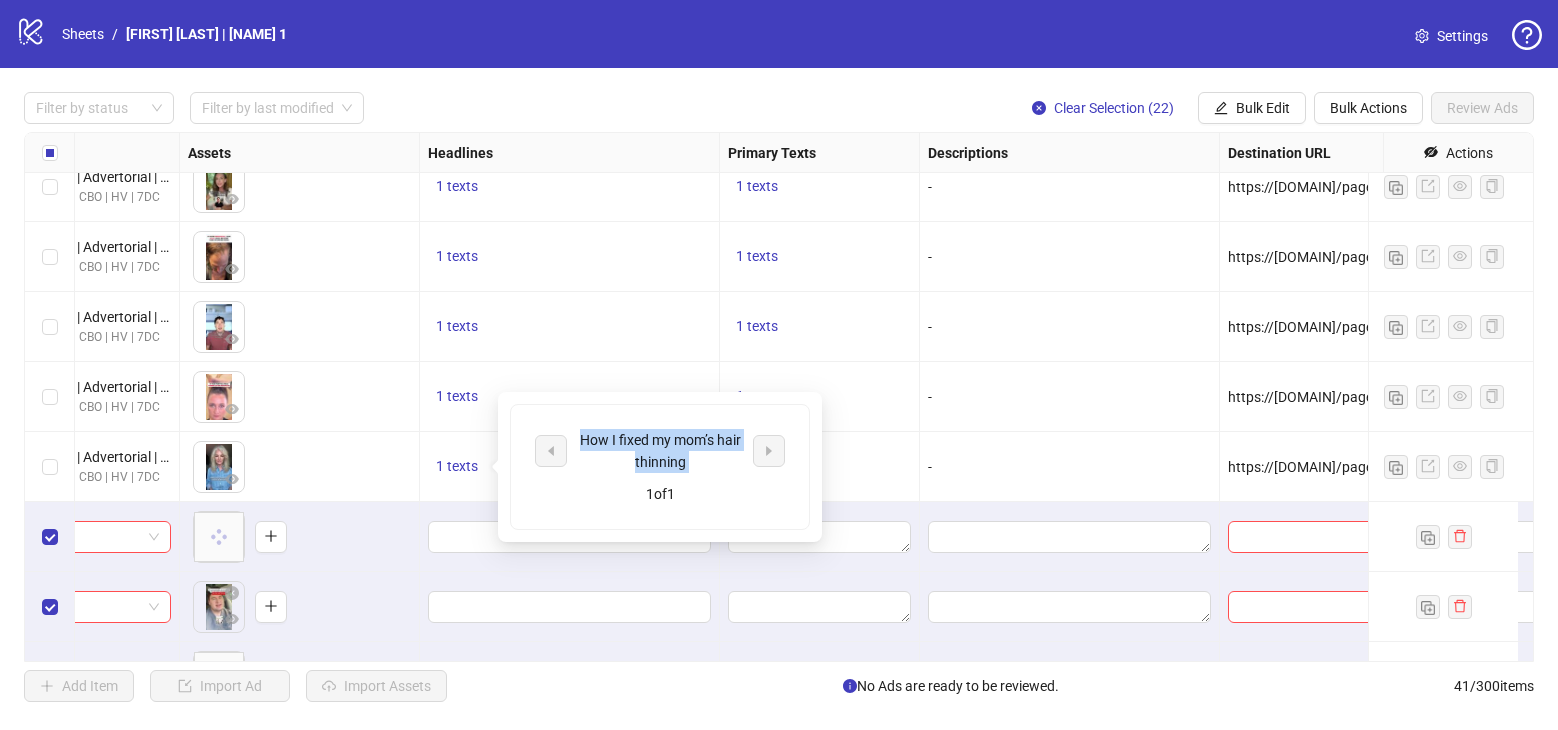 click on "How I fixed my mom’s hair thinning" at bounding box center (660, 451) 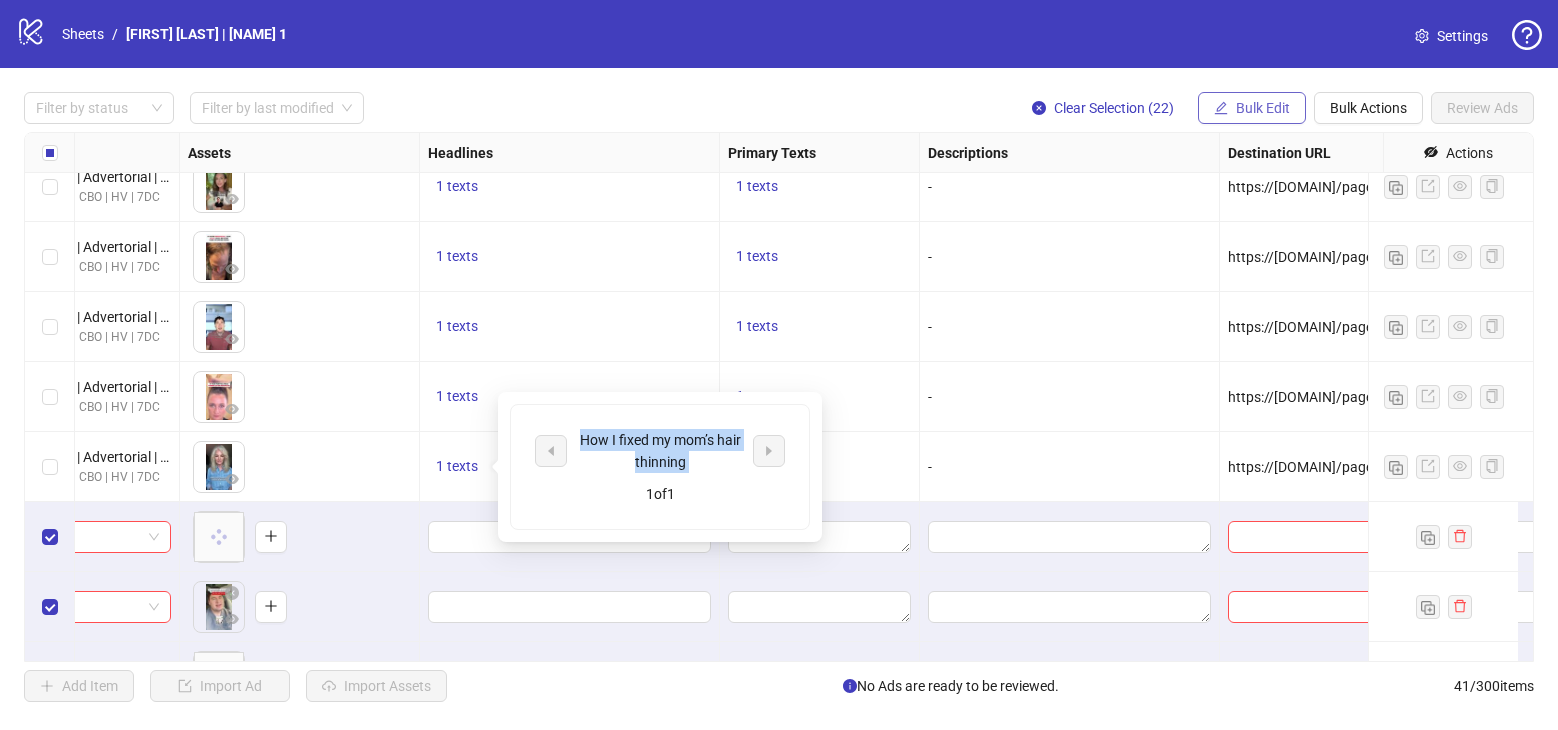 click on "Bulk Edit" at bounding box center [1263, 108] 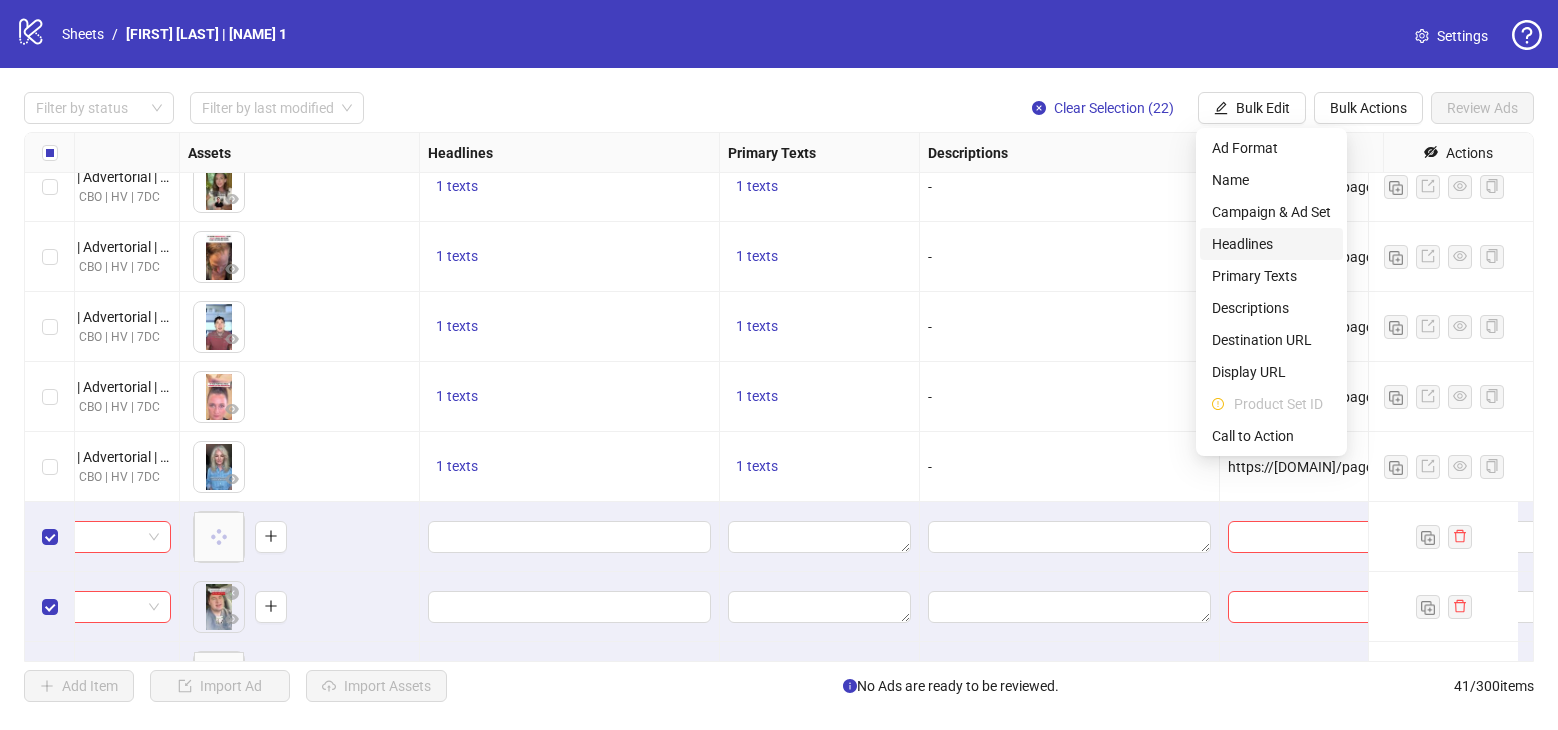 click on "Headlines" at bounding box center [1271, 244] 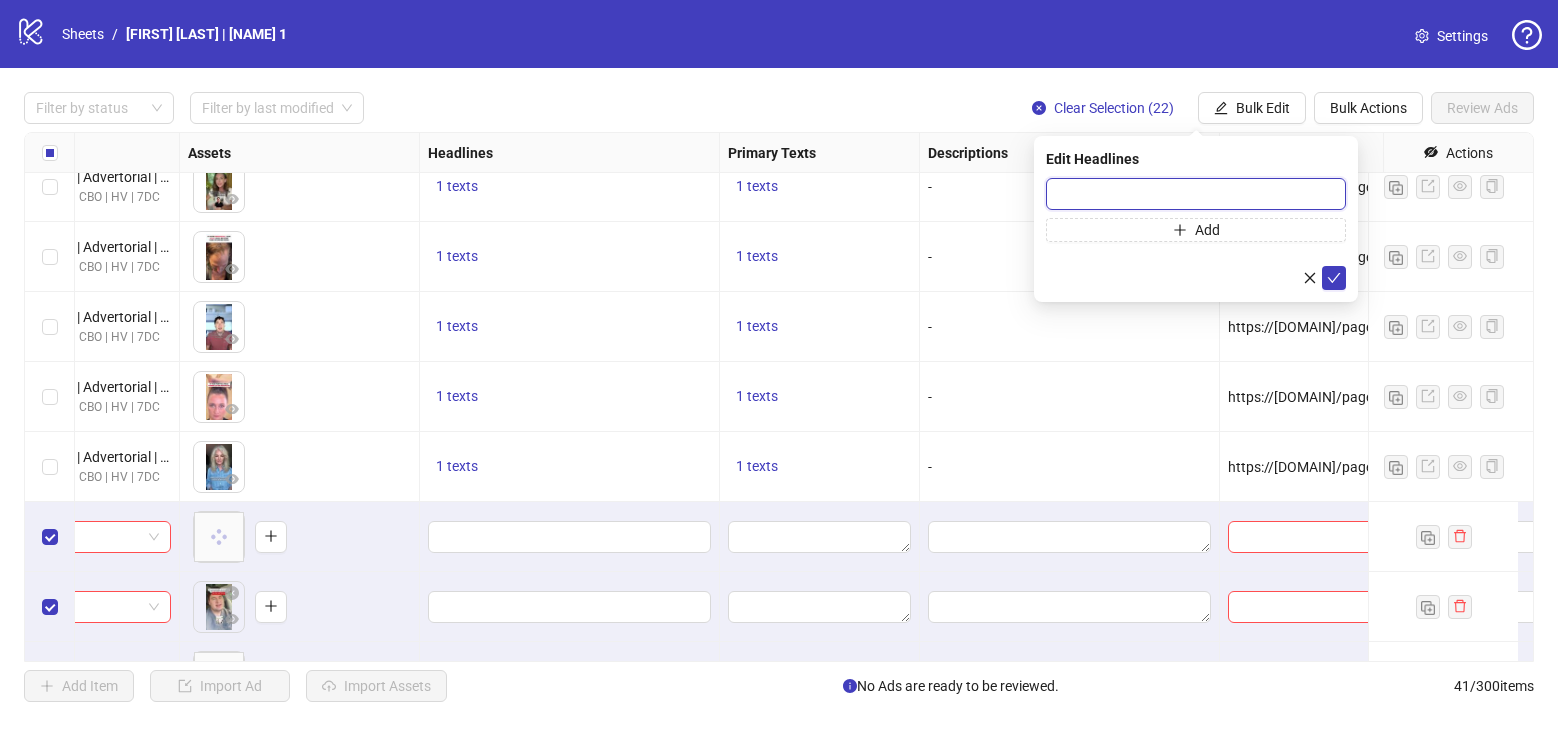 click at bounding box center (1196, 194) 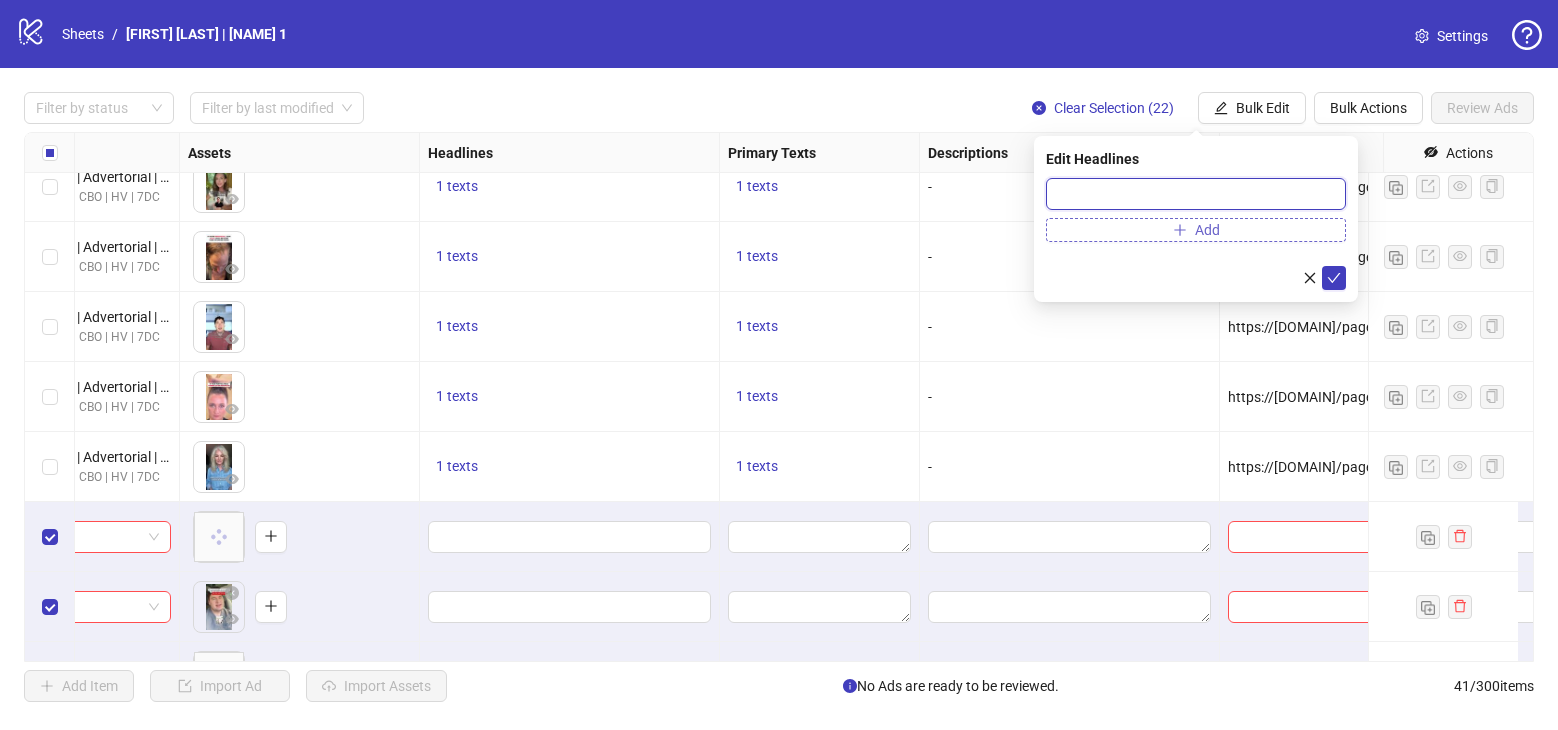 paste on "**********" 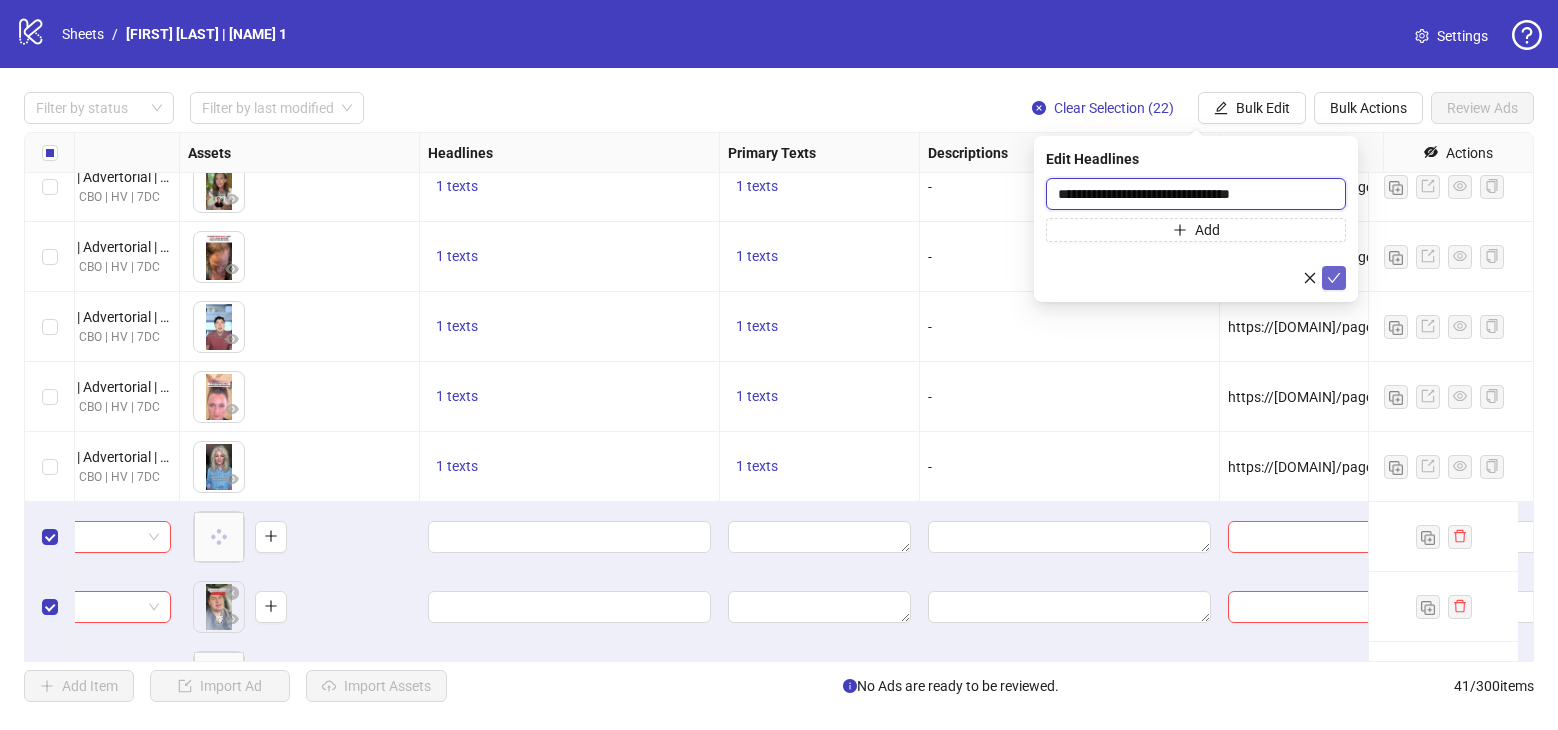 type on "**********" 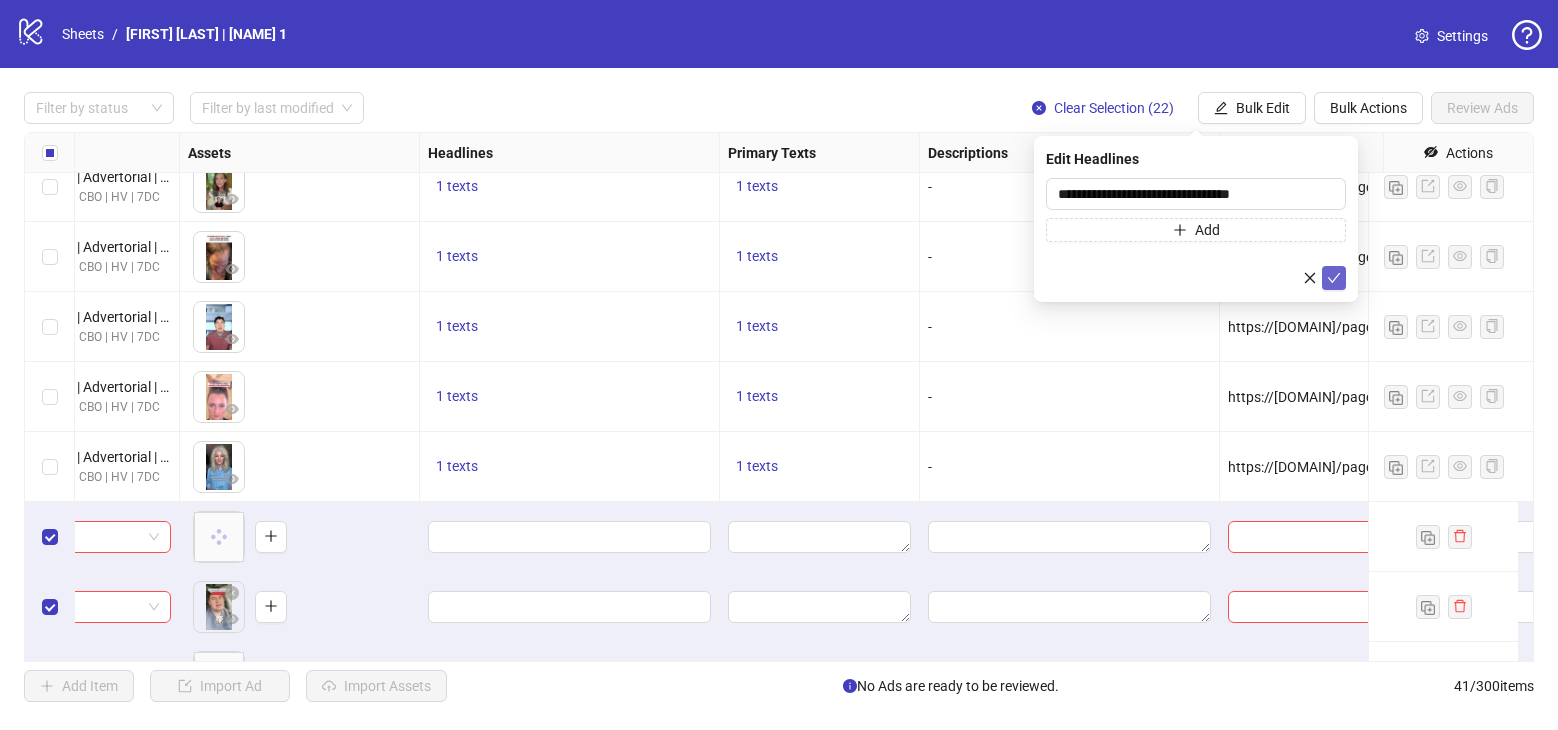 click 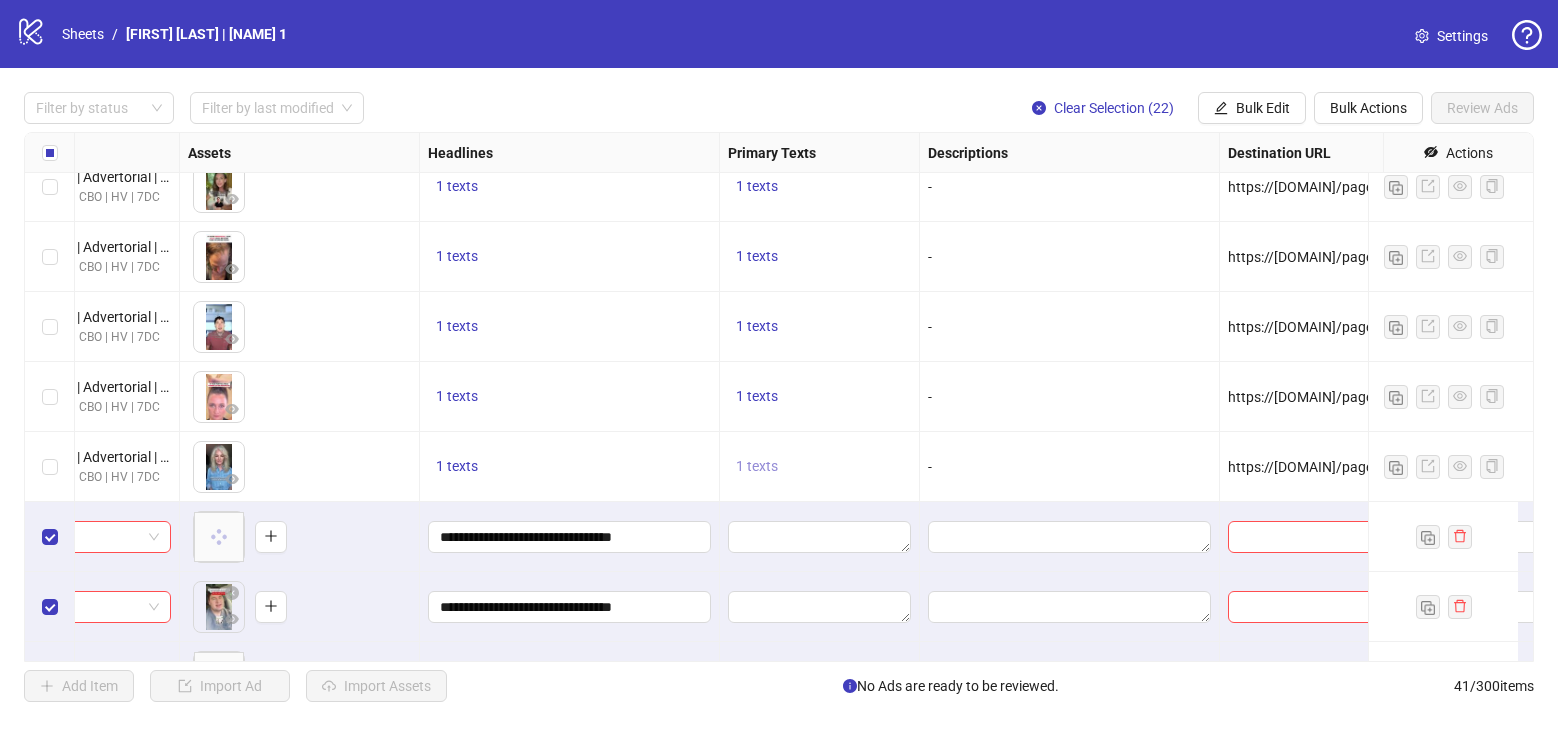 click on "1 texts" at bounding box center [757, 466] 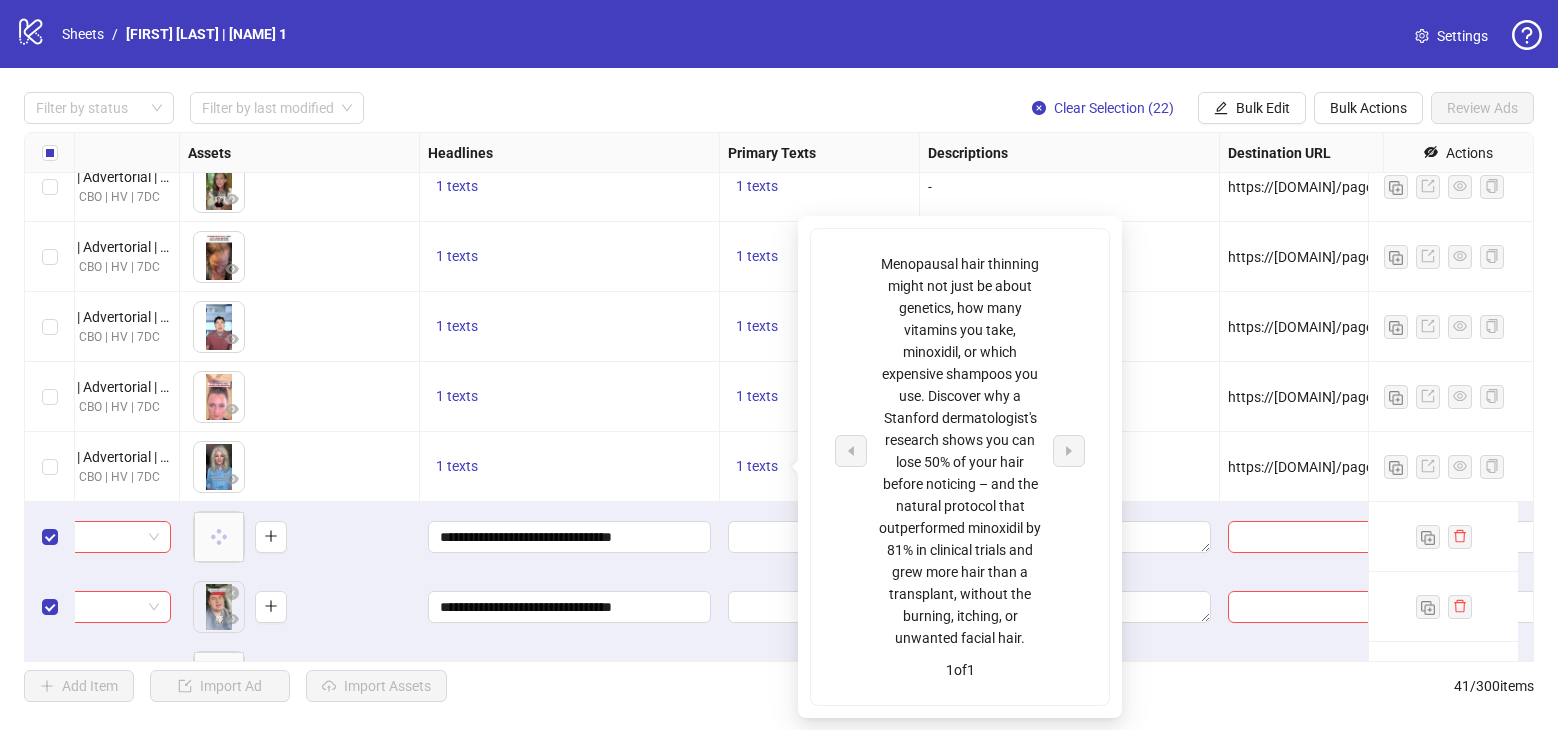 click on "Menopausal hair thinning might not just be about genetics, how many vitamins you take, minoxidil, or which expensive shampoos you use.
Discover why a Stanford dermatologist's research shows you can lose 50% of your hair before noticing – and the natural protocol that outperformed minoxidil by 81% in clinical trials and grew more hair than a transplant, without the burning, itching, or unwanted facial hair." at bounding box center (960, 451) 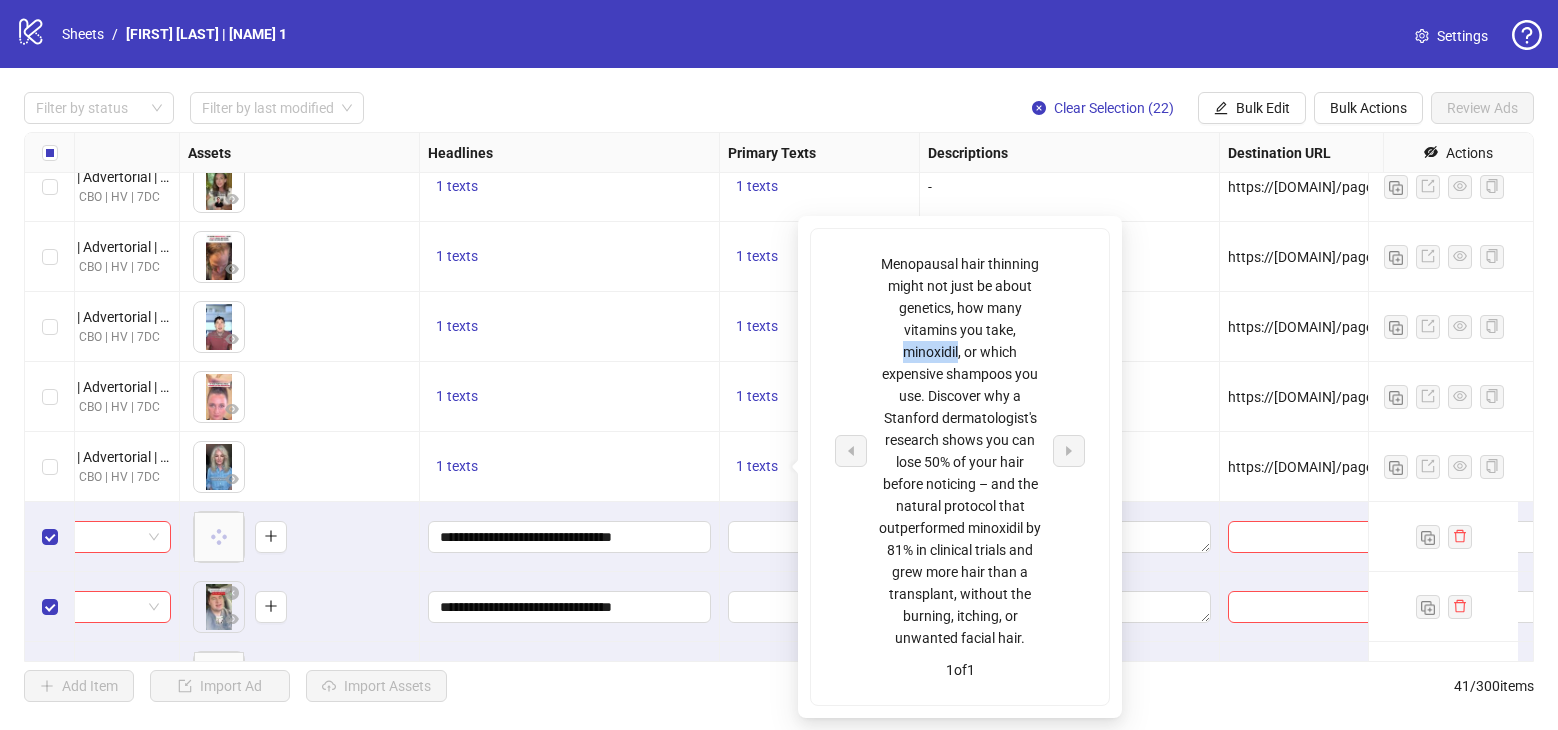 click on "Menopausal hair thinning might not just be about genetics, how many vitamins you take, minoxidil, or which expensive shampoos you use.
Discover why a Stanford dermatologist's research shows you can lose 50% of your hair before noticing – and the natural protocol that outperformed minoxidil by 81% in clinical trials and grew more hair than a transplant, without the burning, itching, or unwanted facial hair." at bounding box center [960, 451] 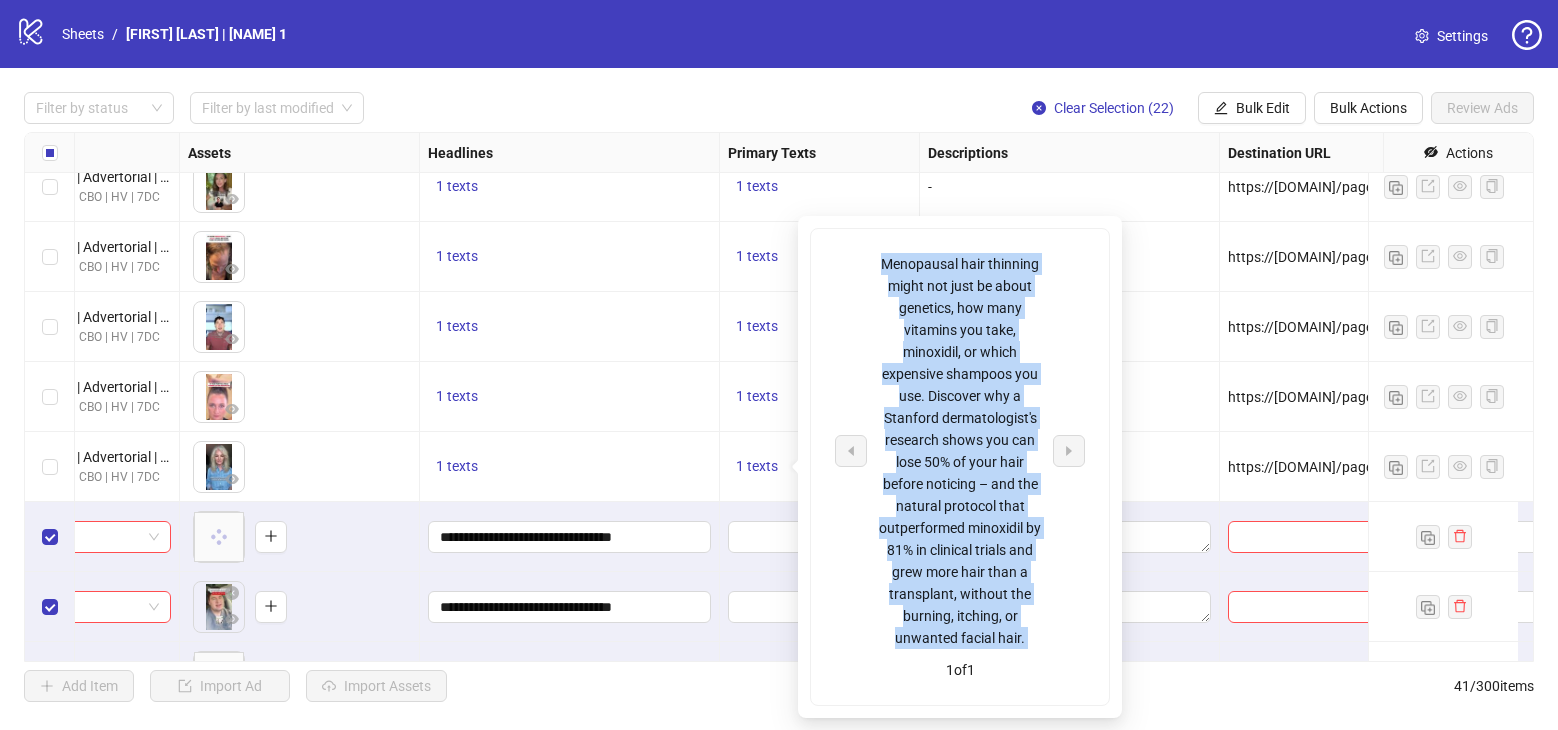 click on "Menopausal hair thinning might not just be about genetics, how many vitamins you take, minoxidil, or which expensive shampoos you use.
Discover why a Stanford dermatologist's research shows you can lose 50% of your hair before noticing – and the natural protocol that outperformed minoxidil by 81% in clinical trials and grew more hair than a transplant, without the burning, itching, or unwanted facial hair." at bounding box center (960, 451) 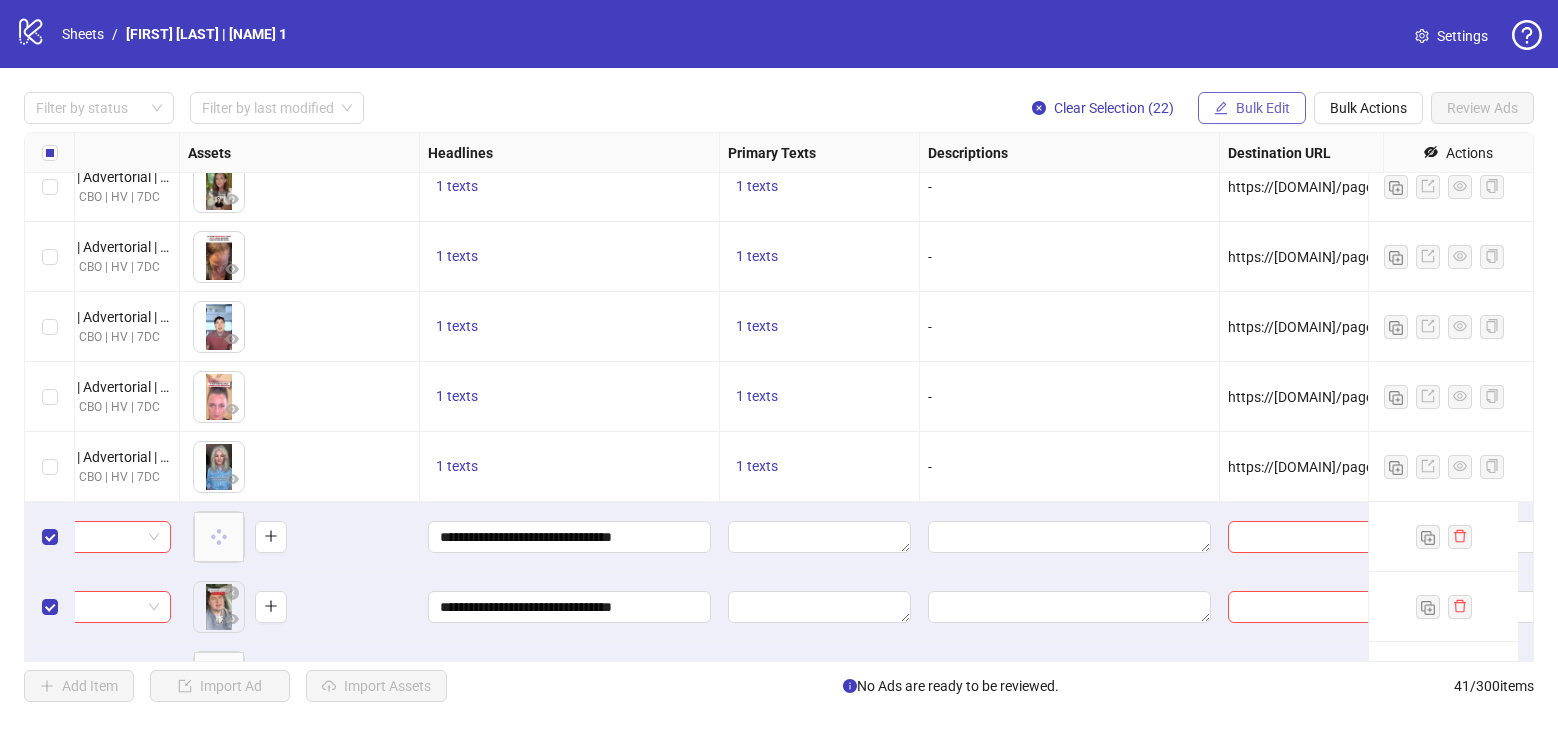 click on "Bulk Edit" at bounding box center (1263, 108) 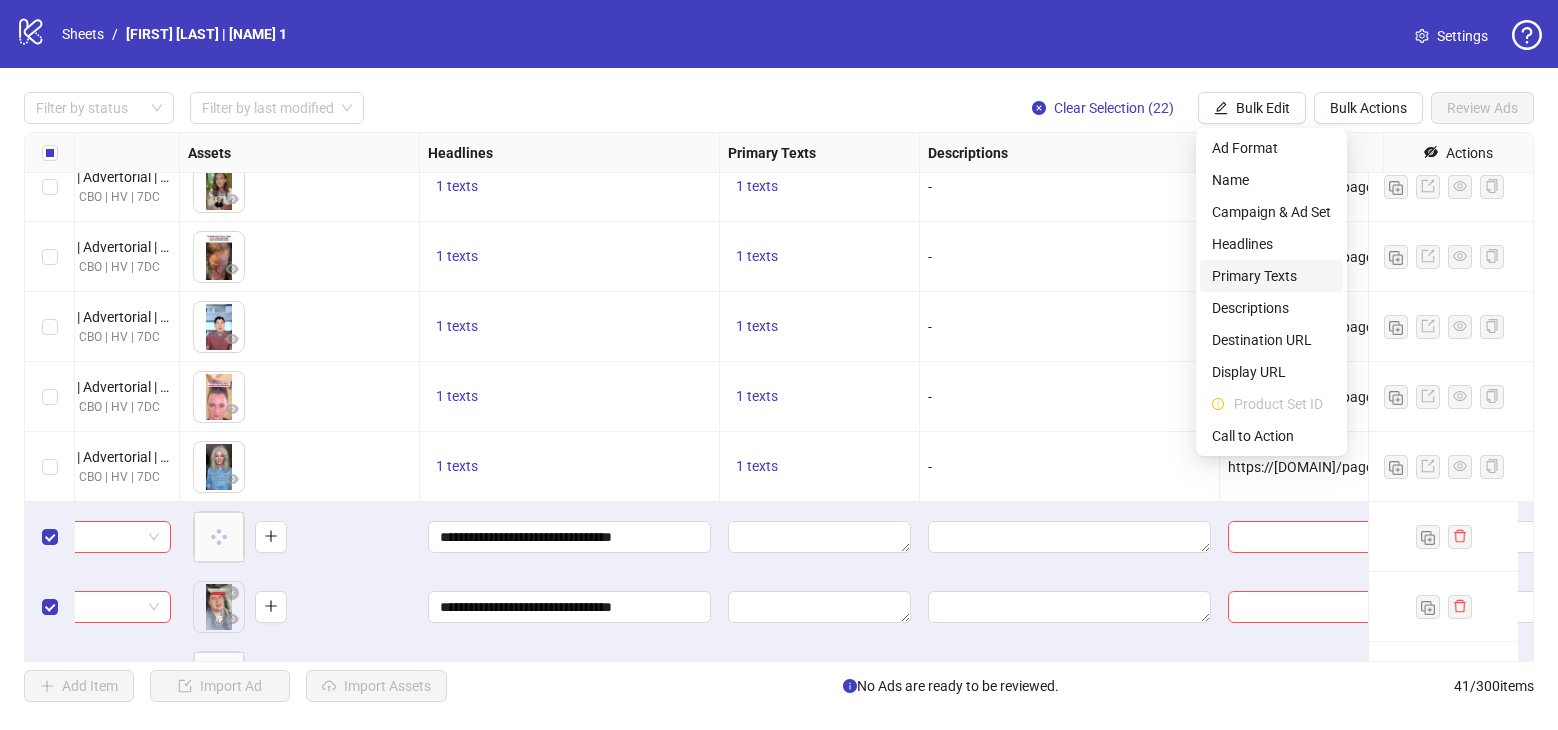 click on "Primary Texts" at bounding box center (1271, 276) 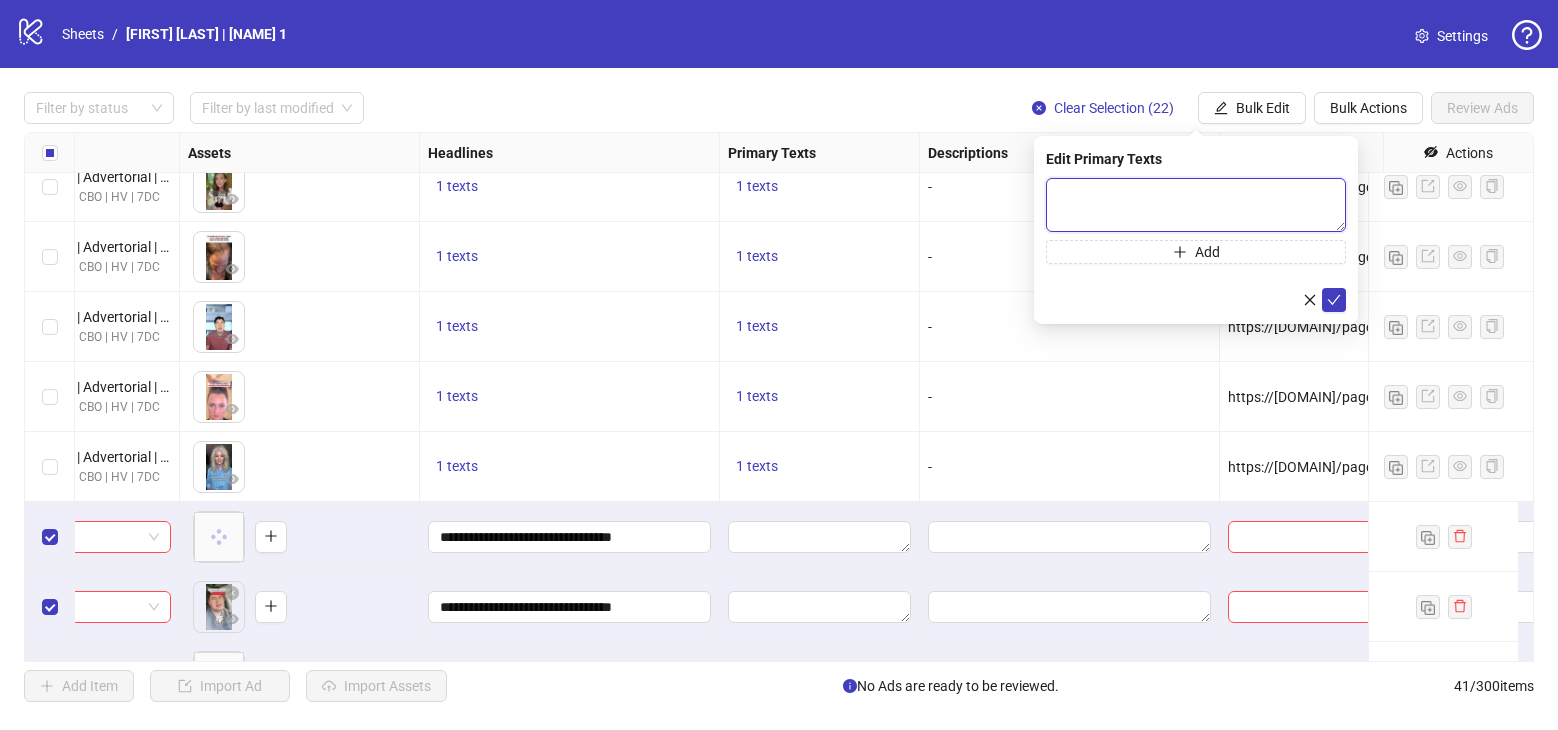 click at bounding box center [1196, 205] 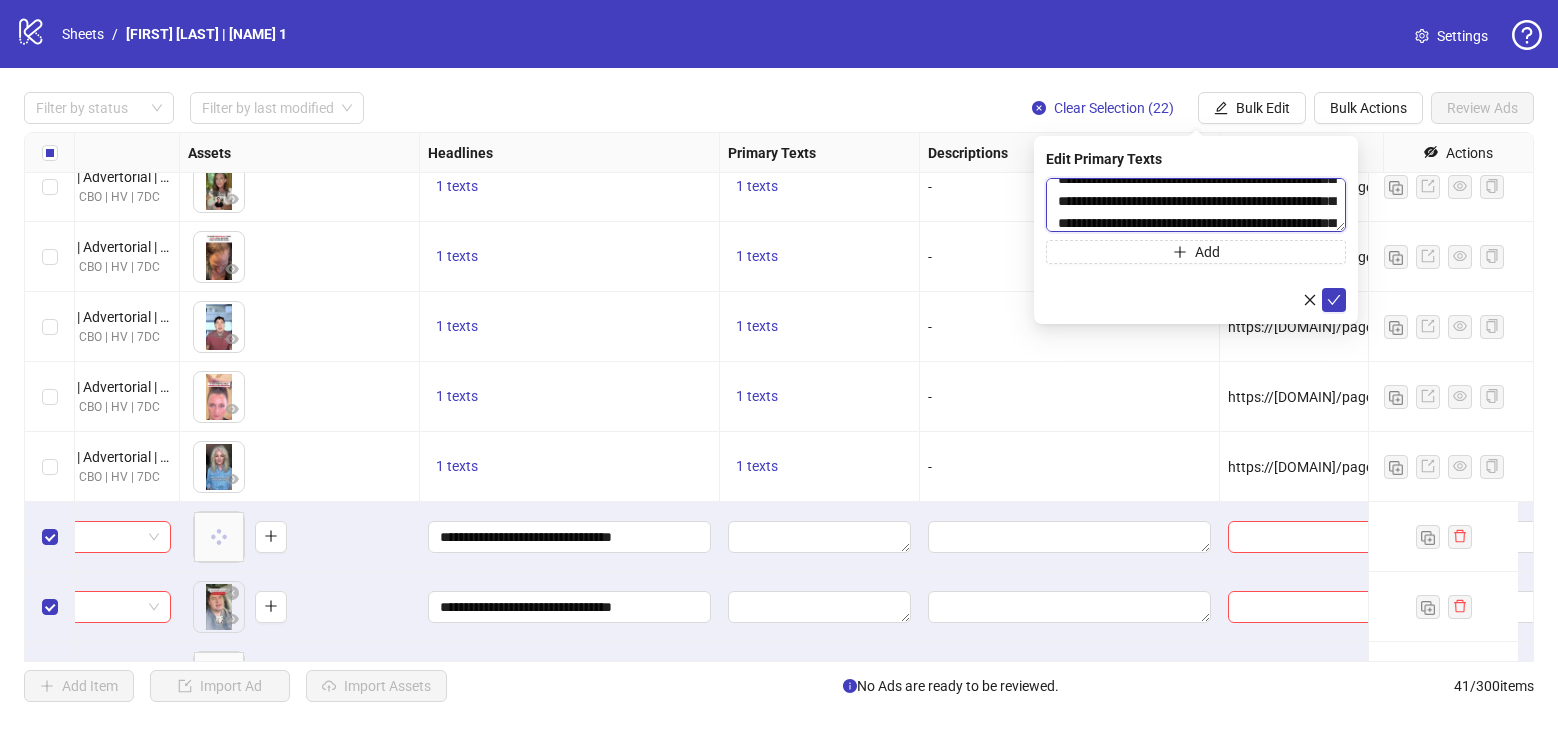 scroll, scrollTop: 56, scrollLeft: 0, axis: vertical 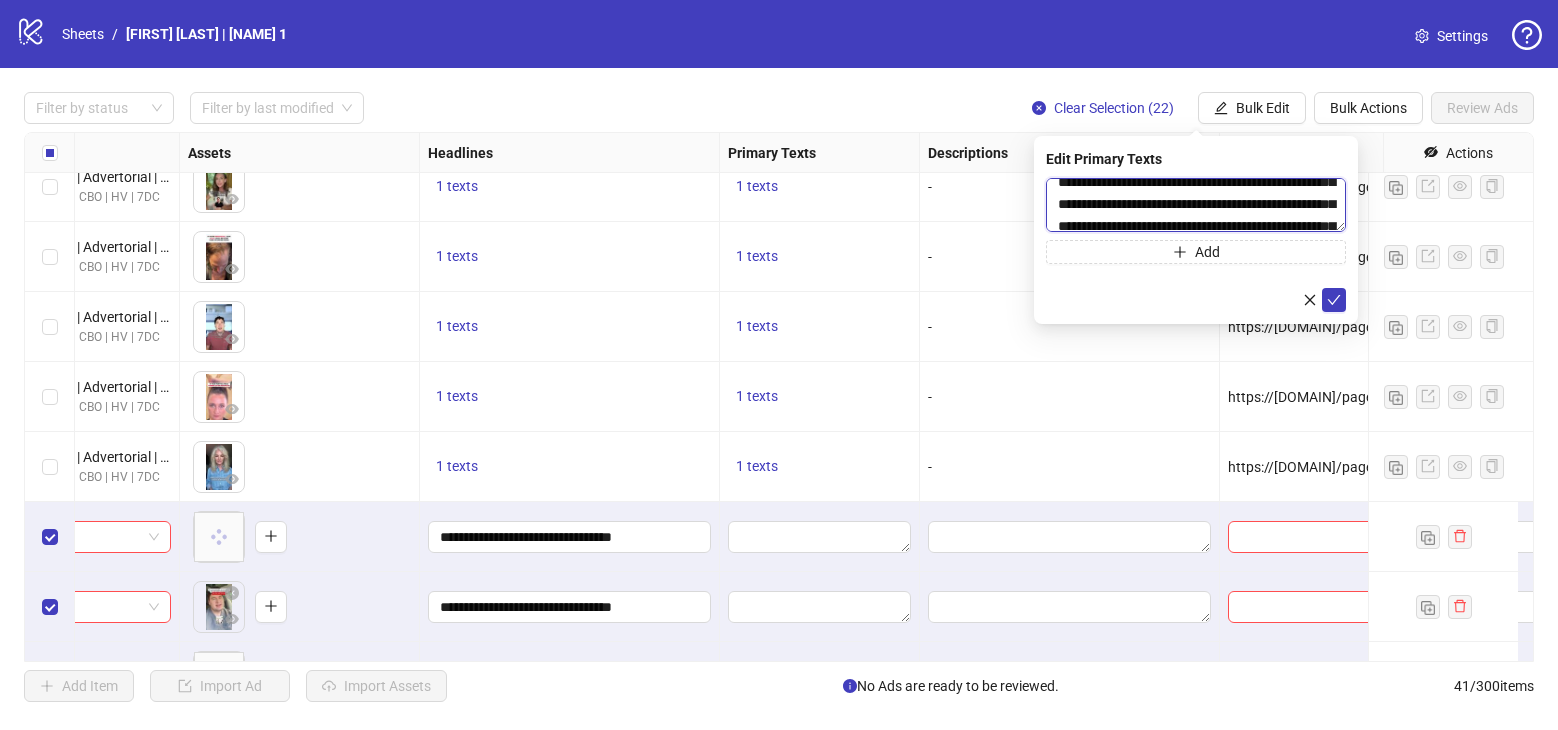 click on "**********" at bounding box center (1196, 205) 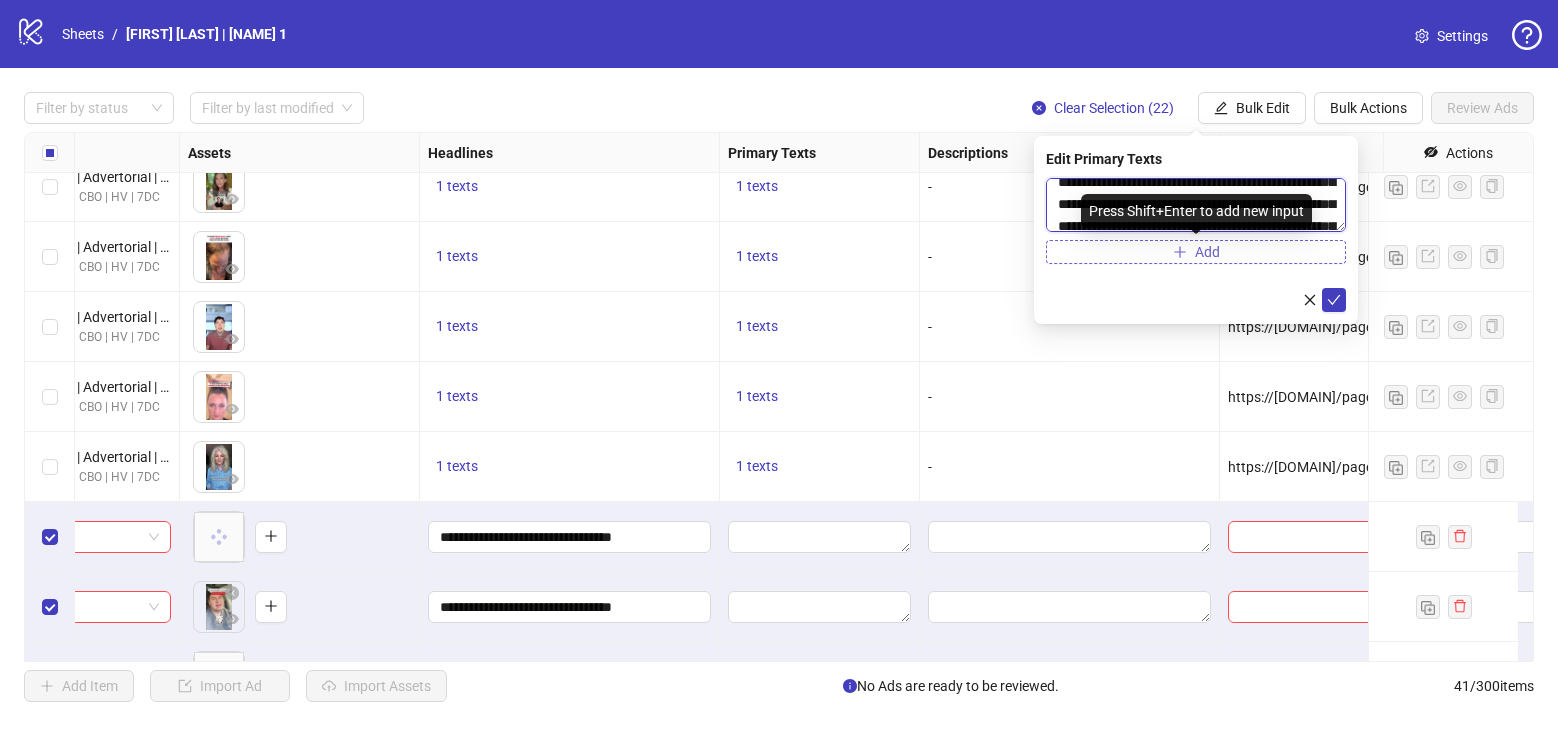 type on "**********" 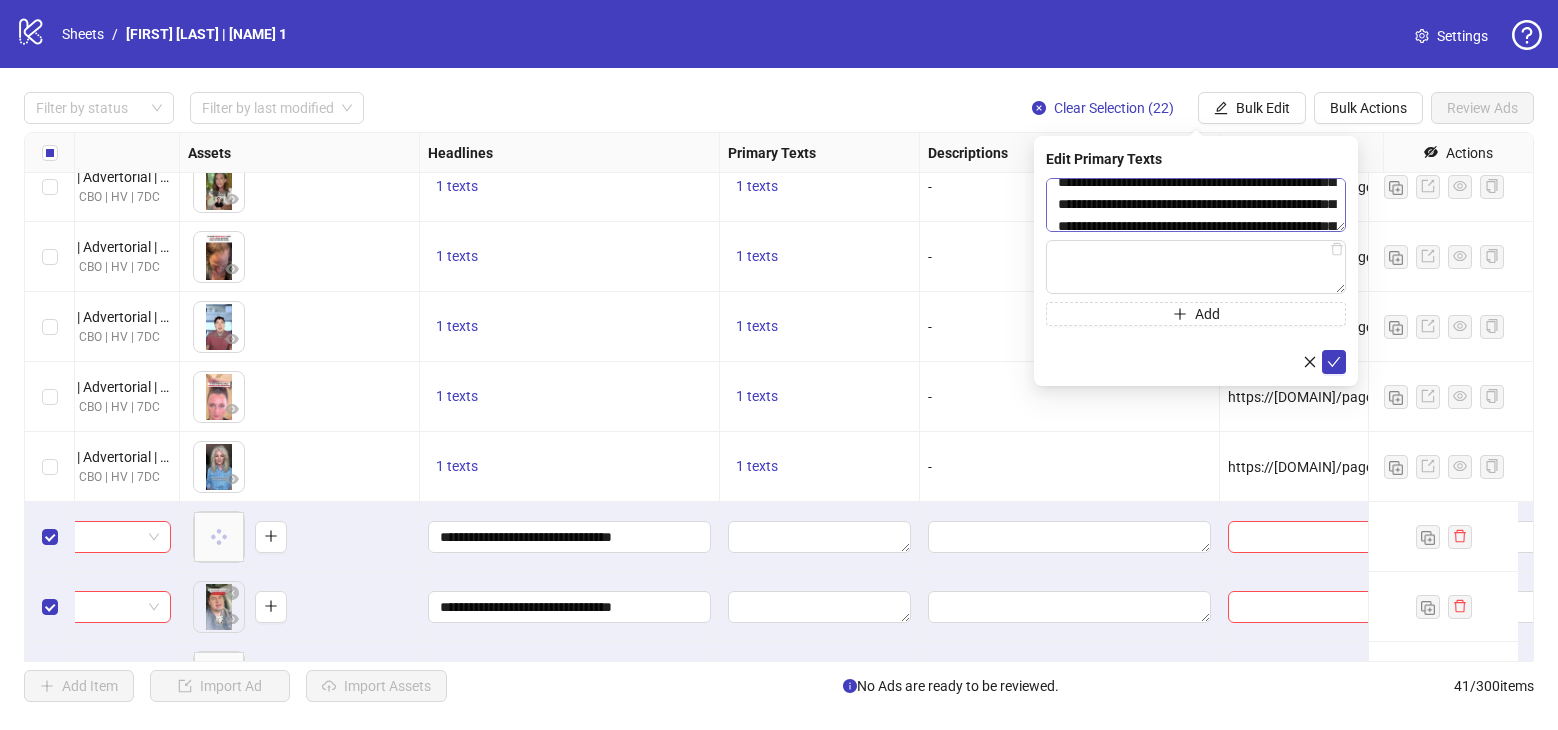 type 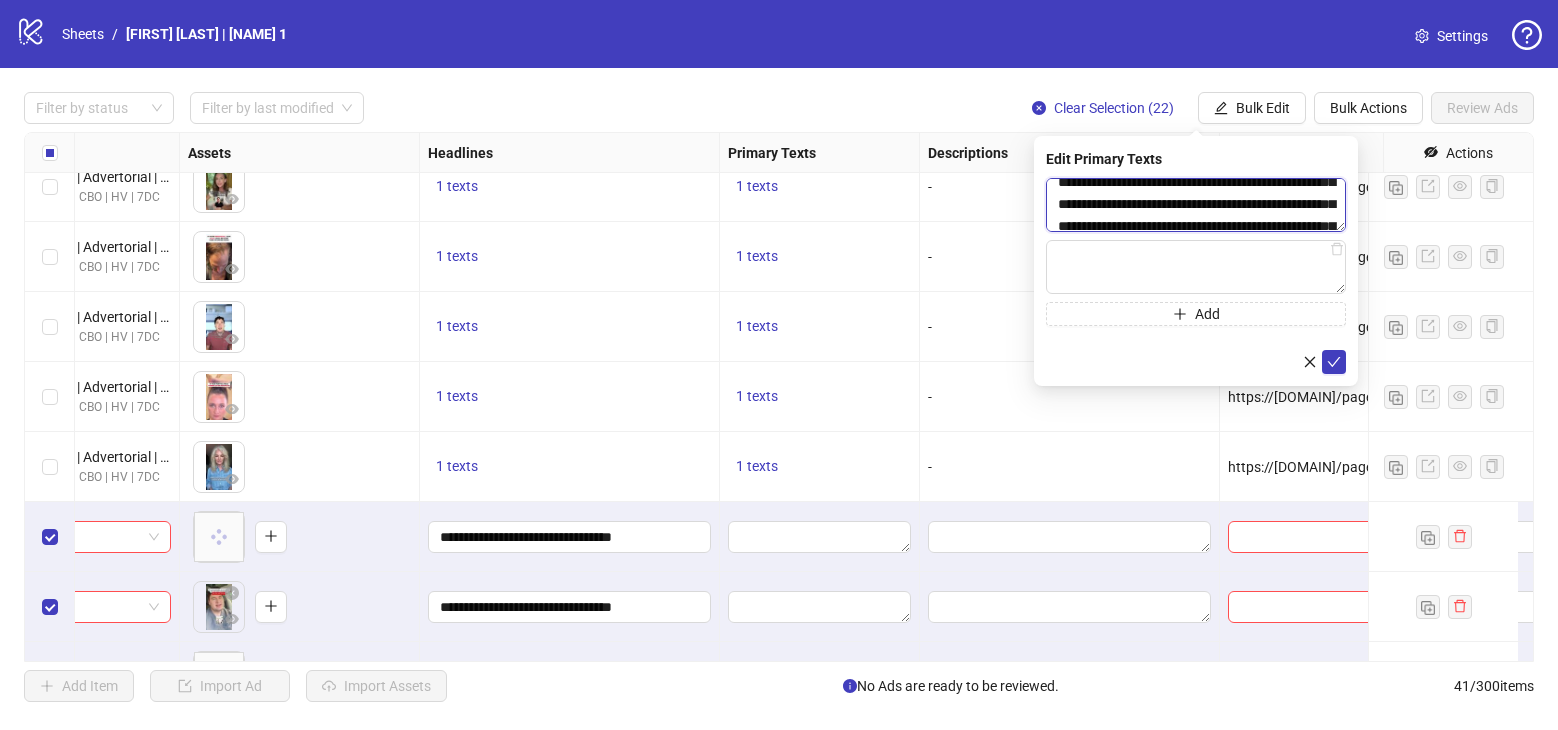 click on "**********" at bounding box center [1196, 205] 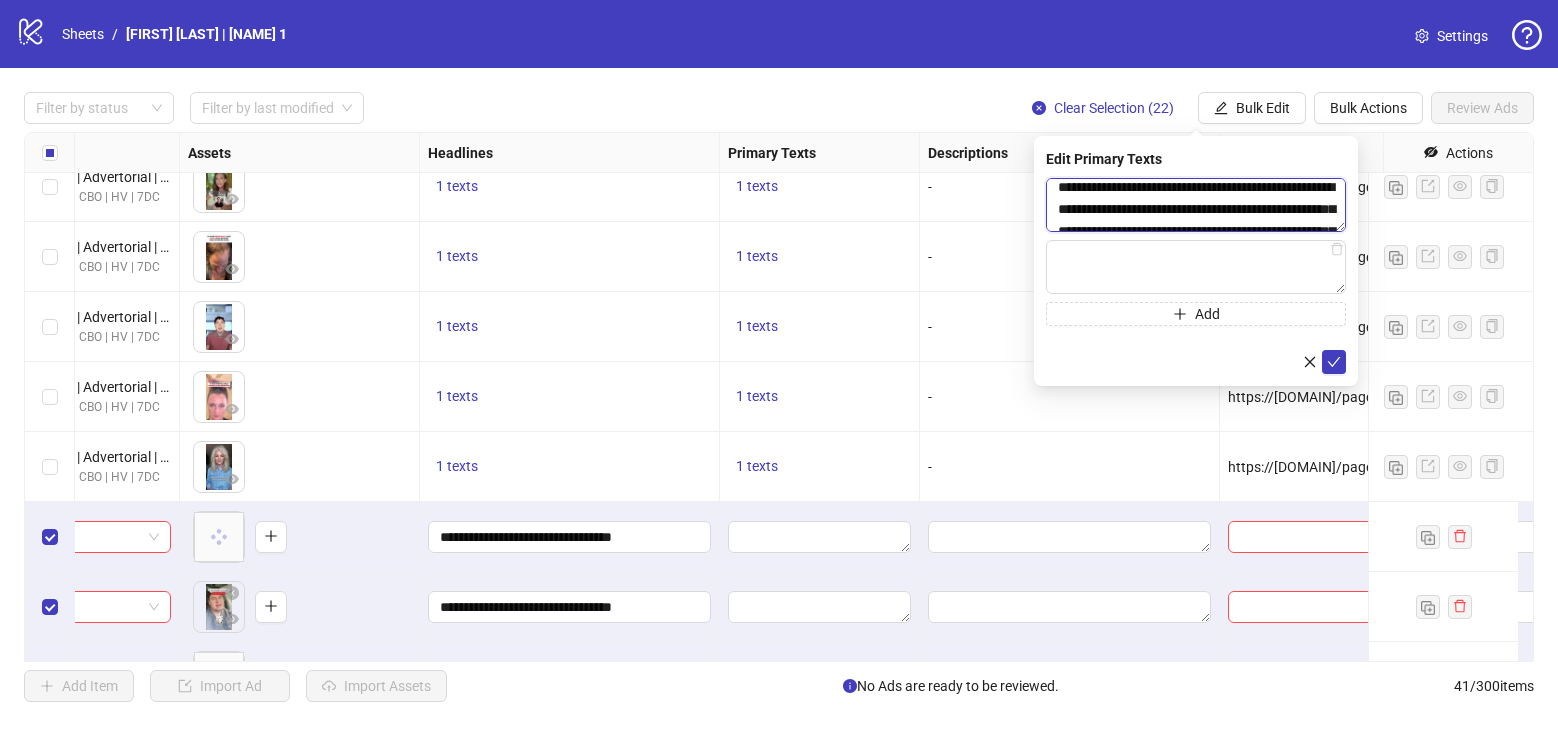 scroll, scrollTop: 117, scrollLeft: 0, axis: vertical 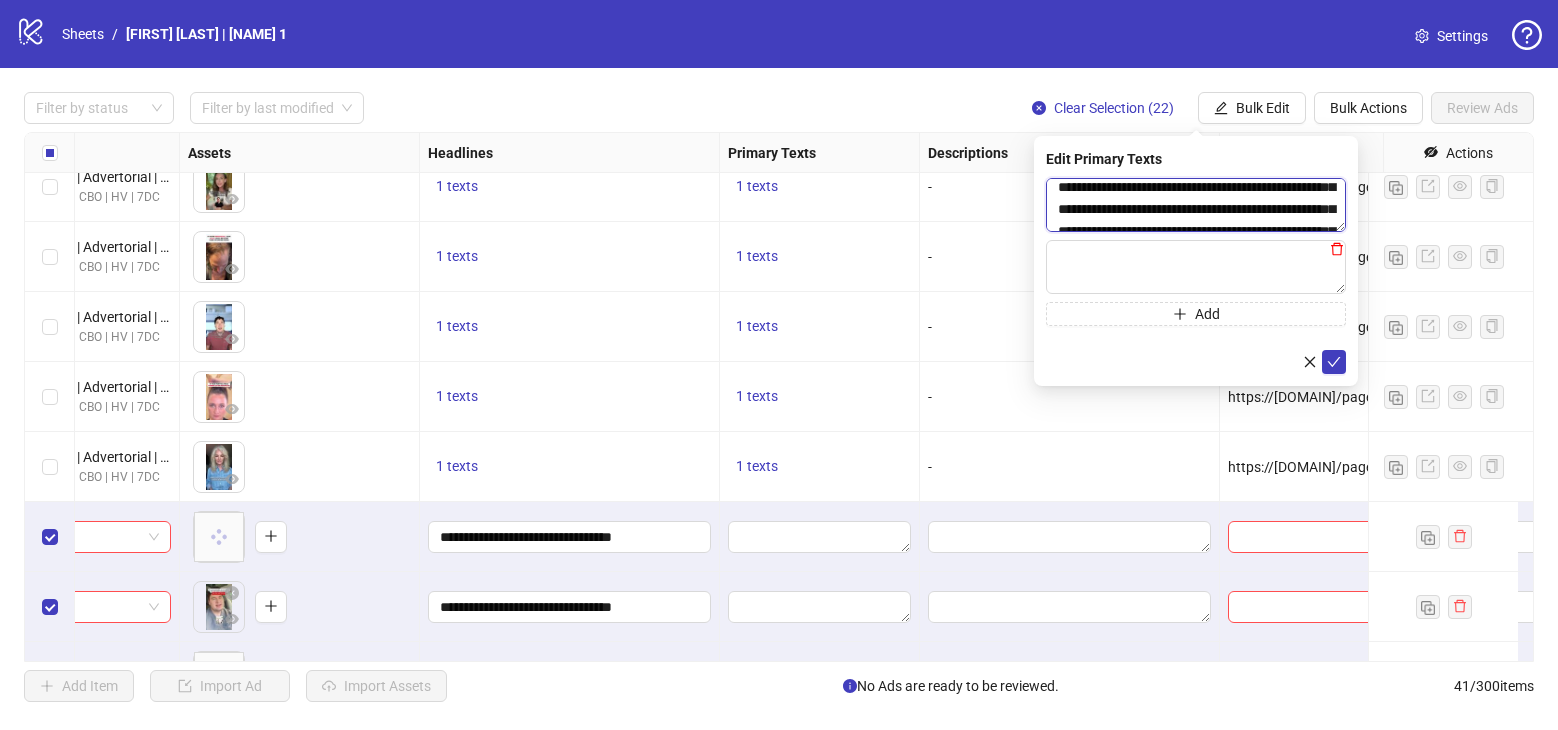 type on "**********" 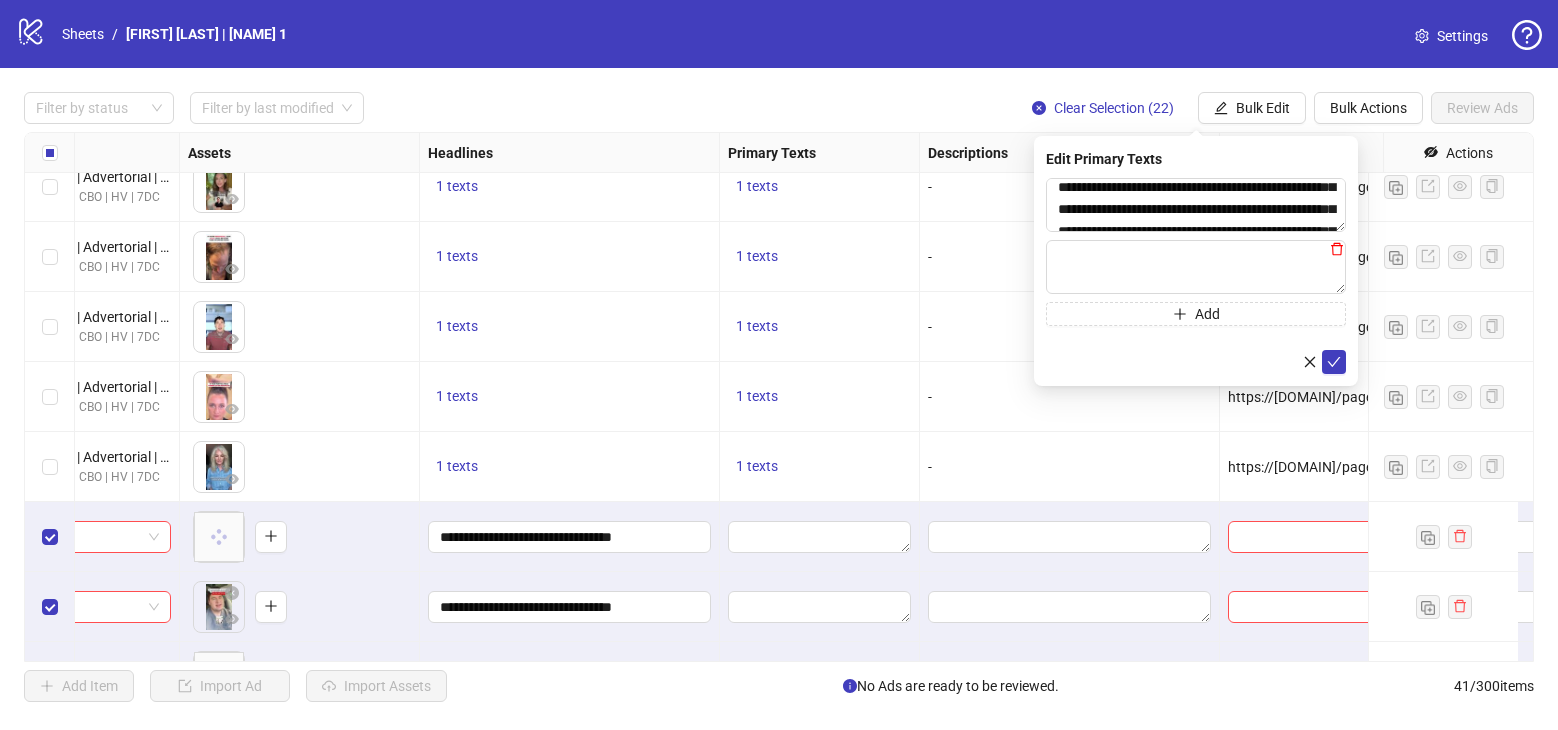 click 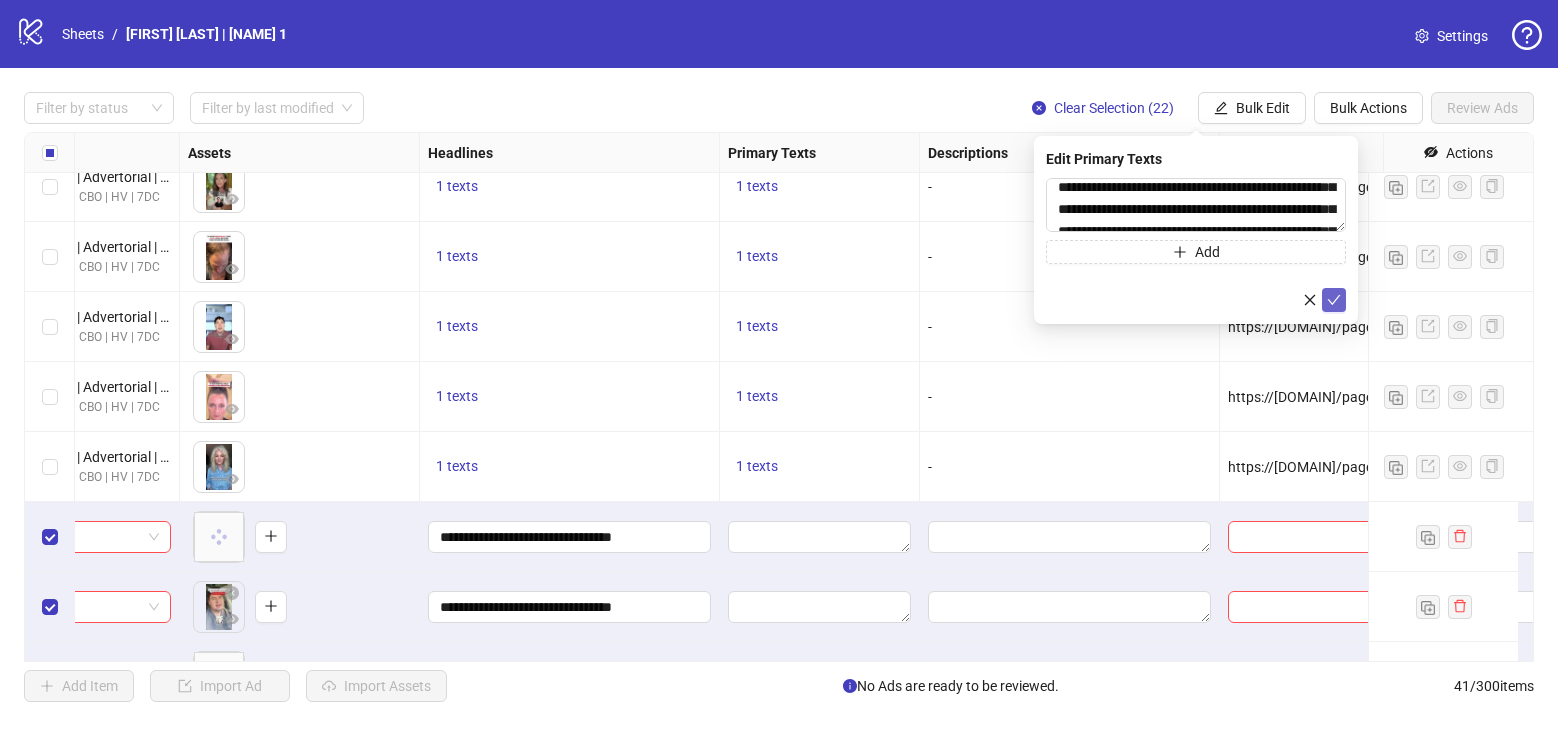 click 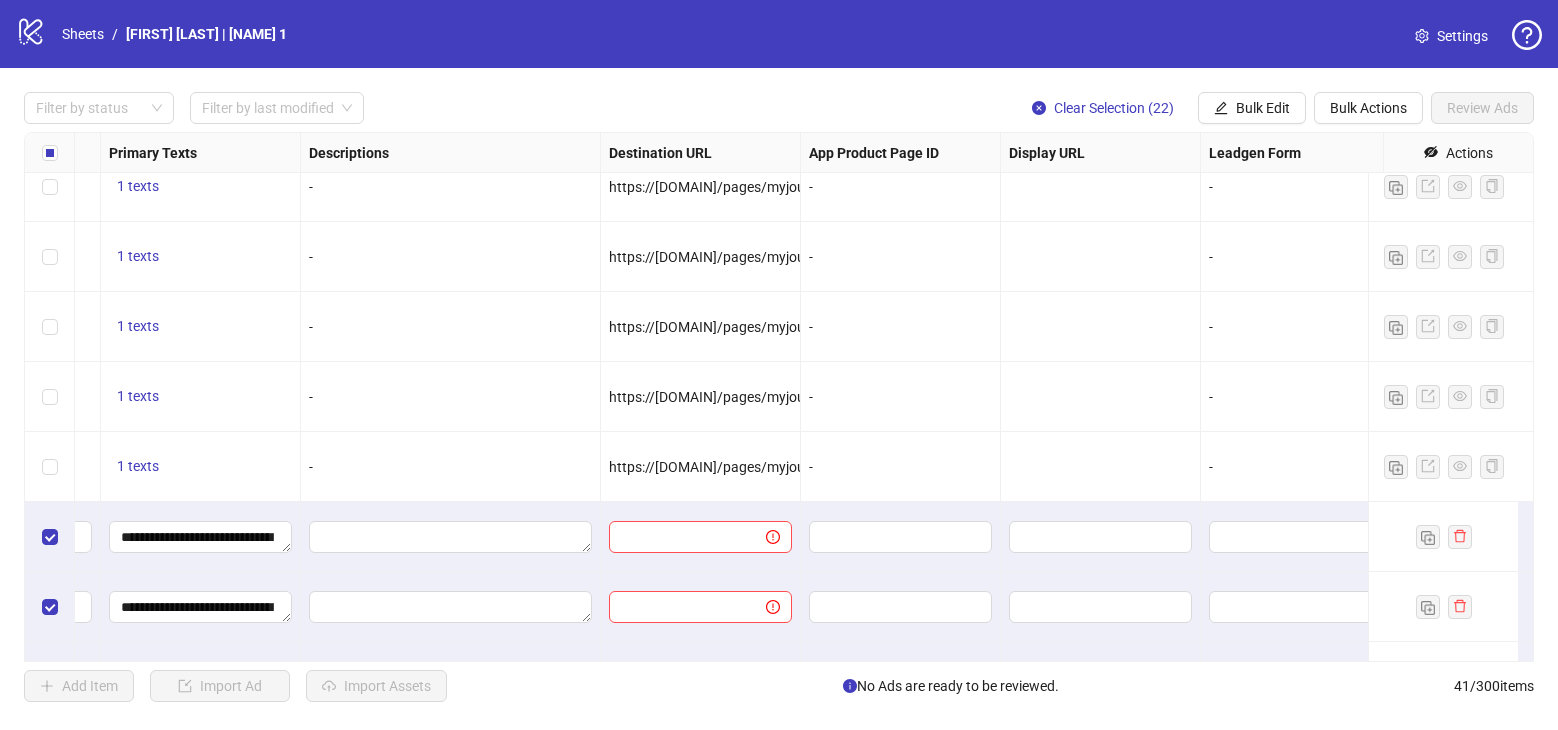 scroll, scrollTop: 1001, scrollLeft: 1396, axis: both 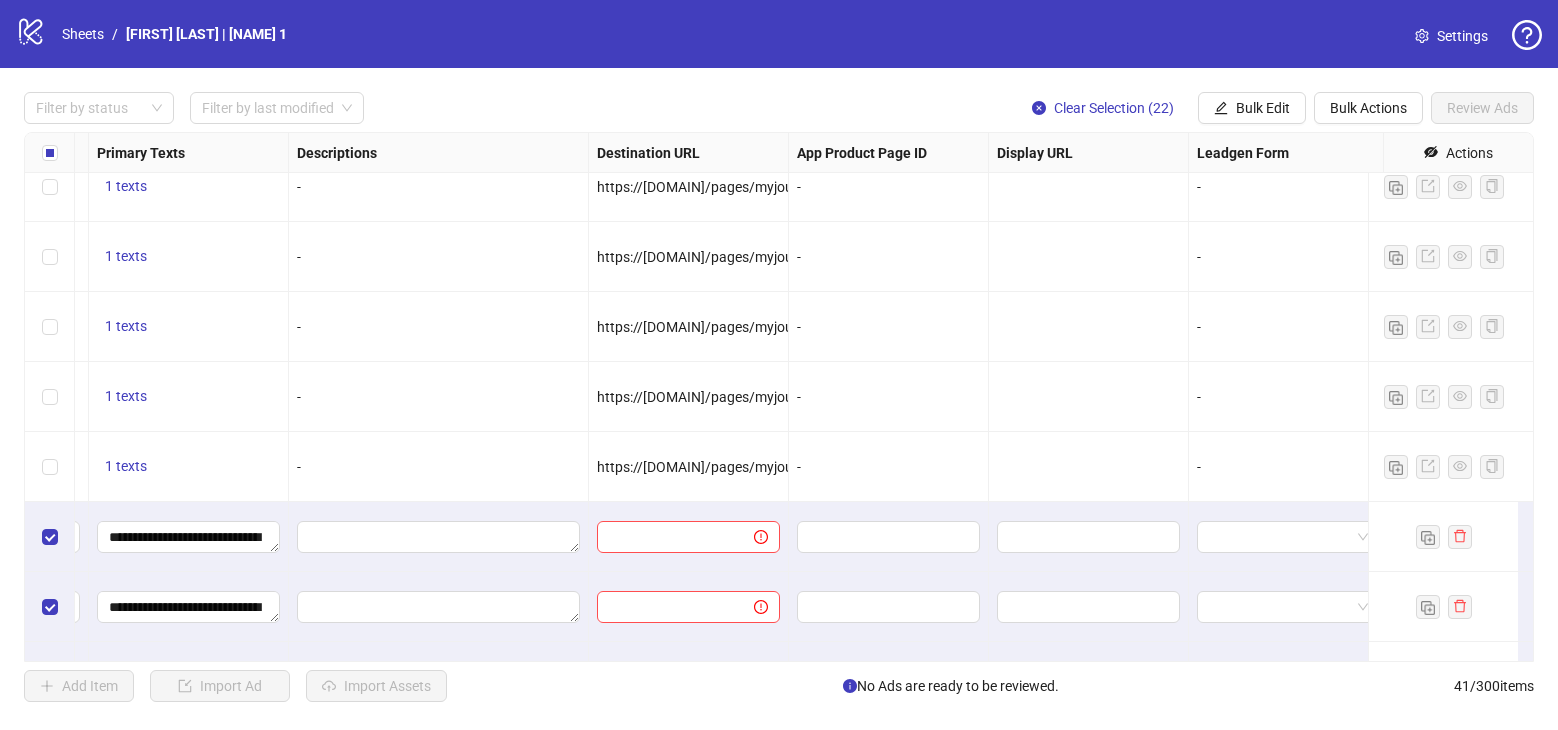 click on "https://[DOMAIN]/pages/myjourney-v1" at bounding box center (718, 467) 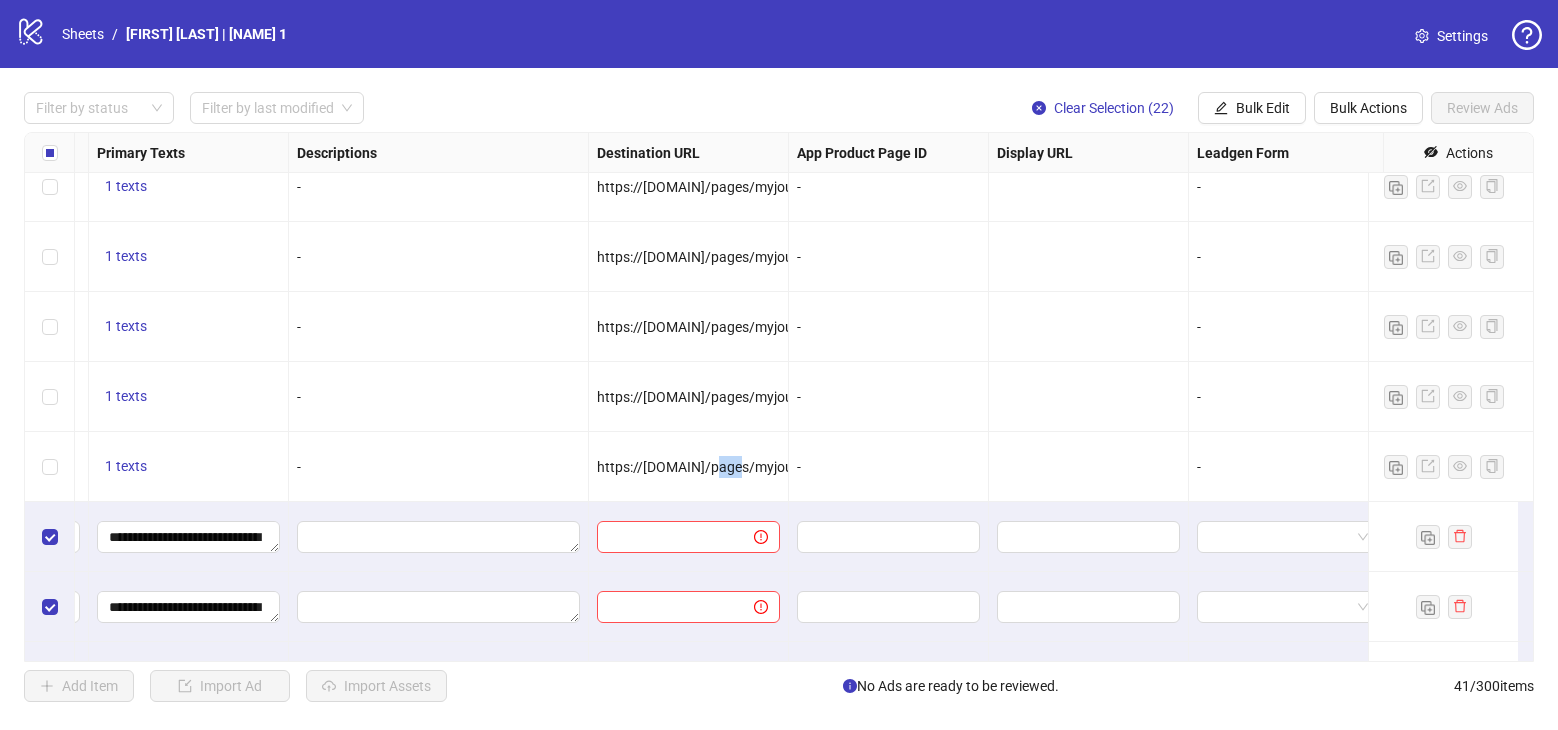 click on "https://[DOMAIN]/pages/myjourney-v1" at bounding box center [718, 467] 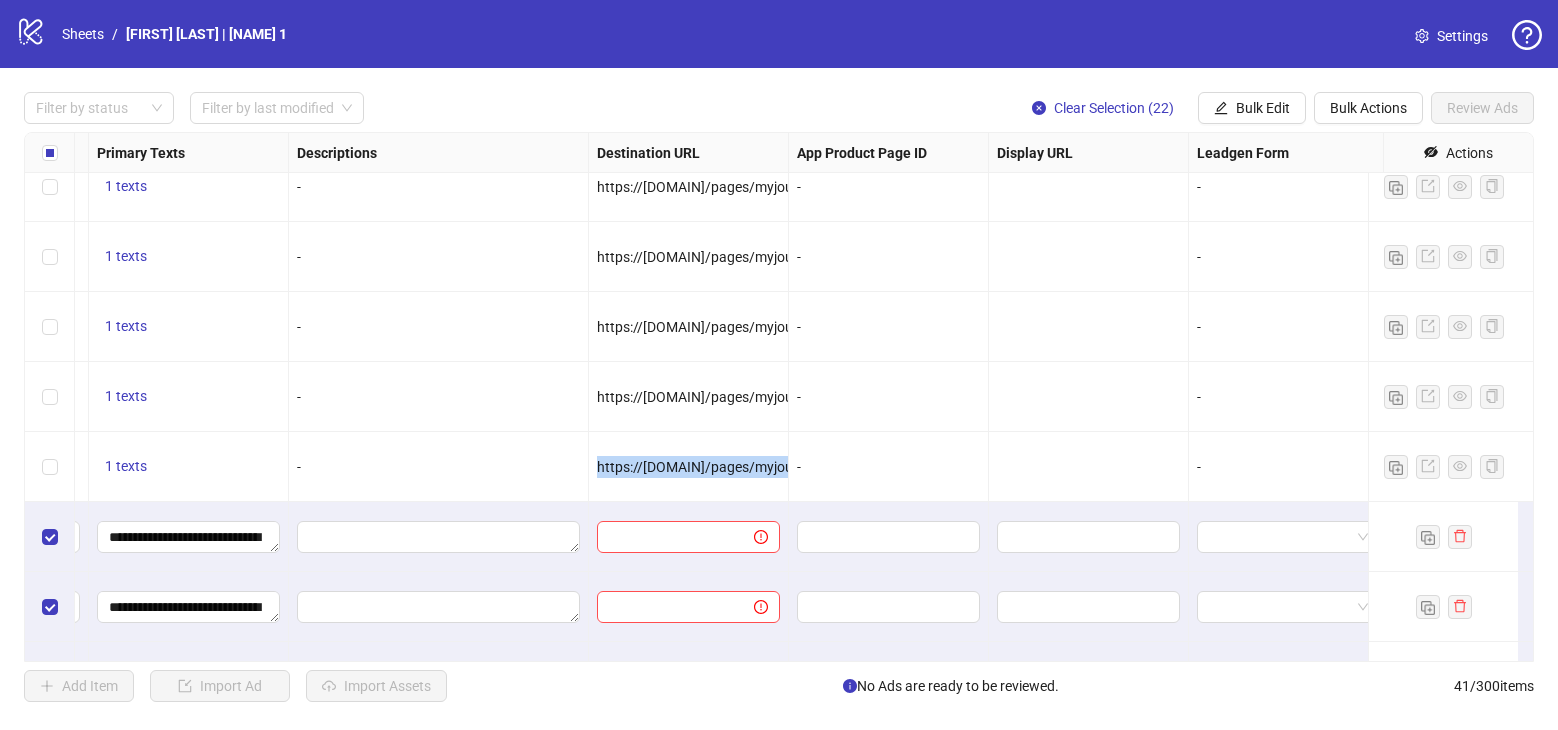 click on "https://[DOMAIN]/pages/myjourney-v1" at bounding box center [718, 467] 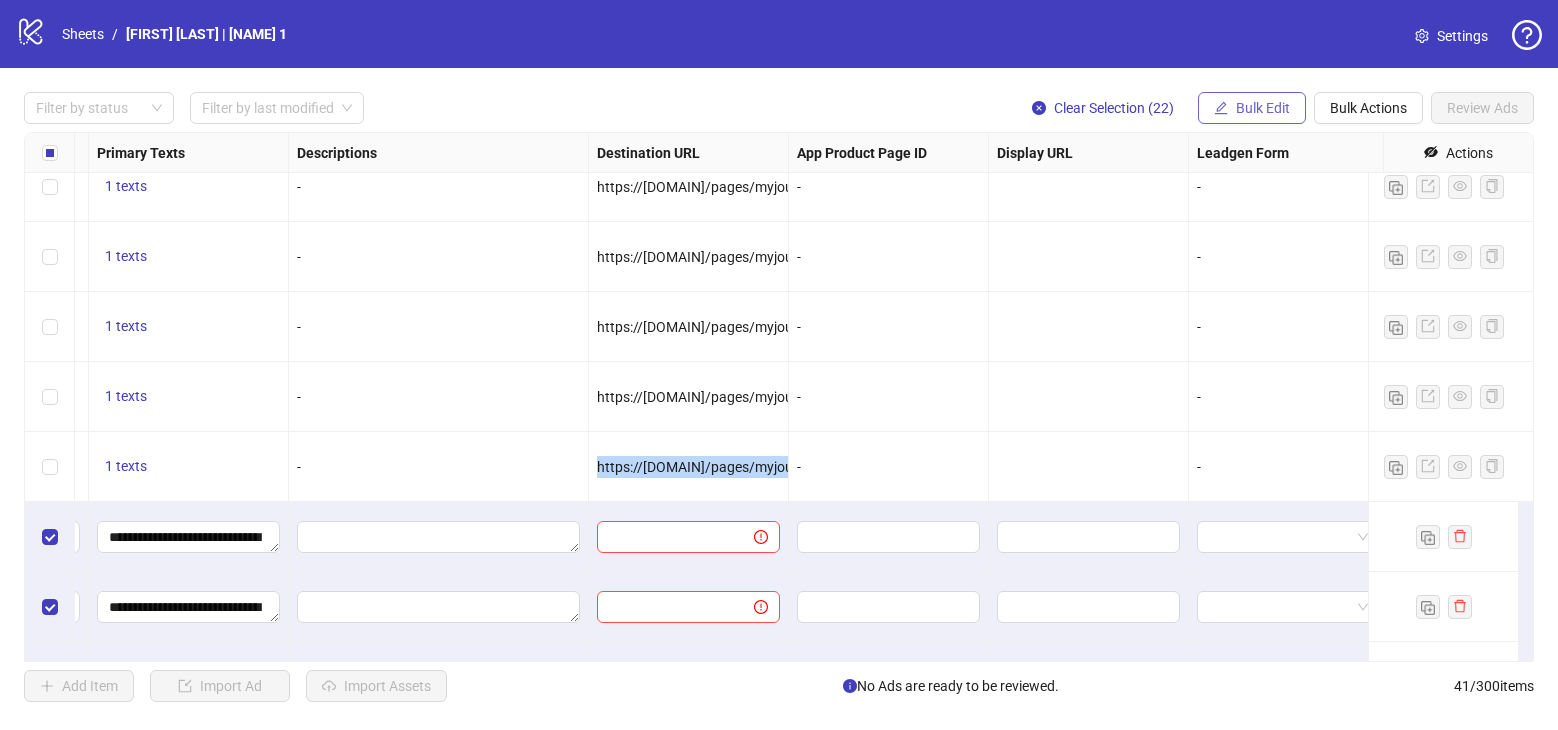 click on "Bulk Edit" at bounding box center [1252, 108] 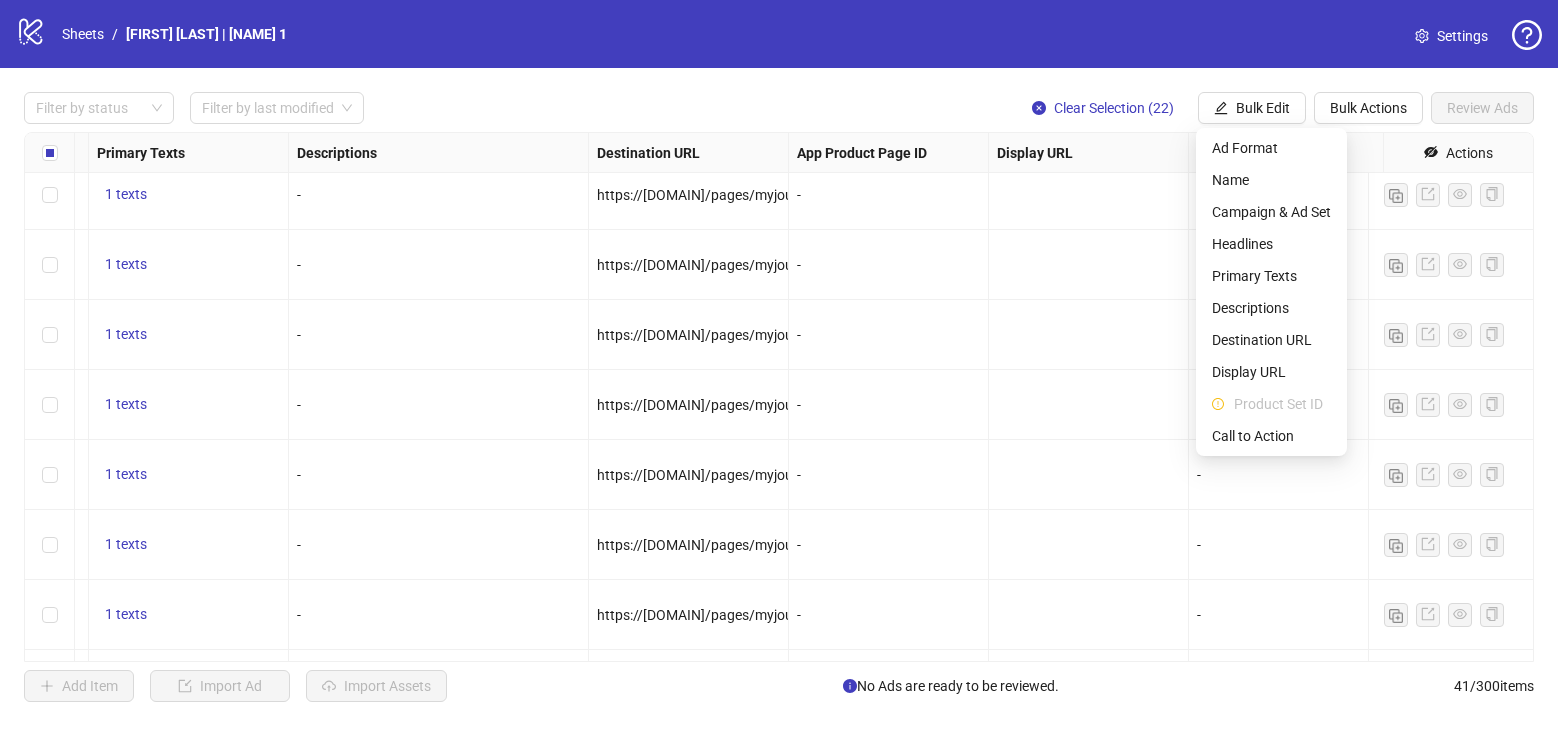 scroll, scrollTop: 0, scrollLeft: 1396, axis: horizontal 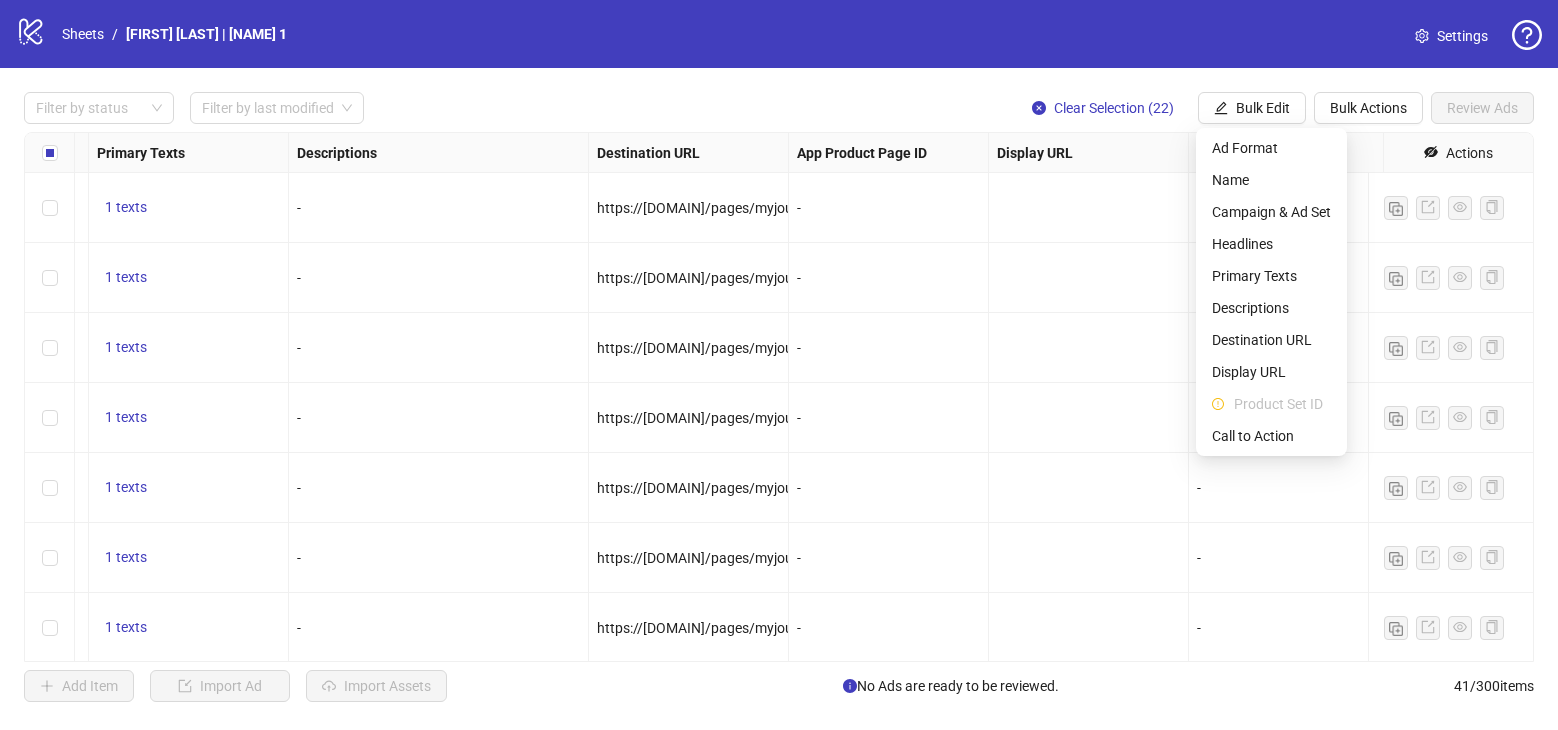 click on "https://[DOMAIN]/pages/myjourney-v1" at bounding box center (718, 208) 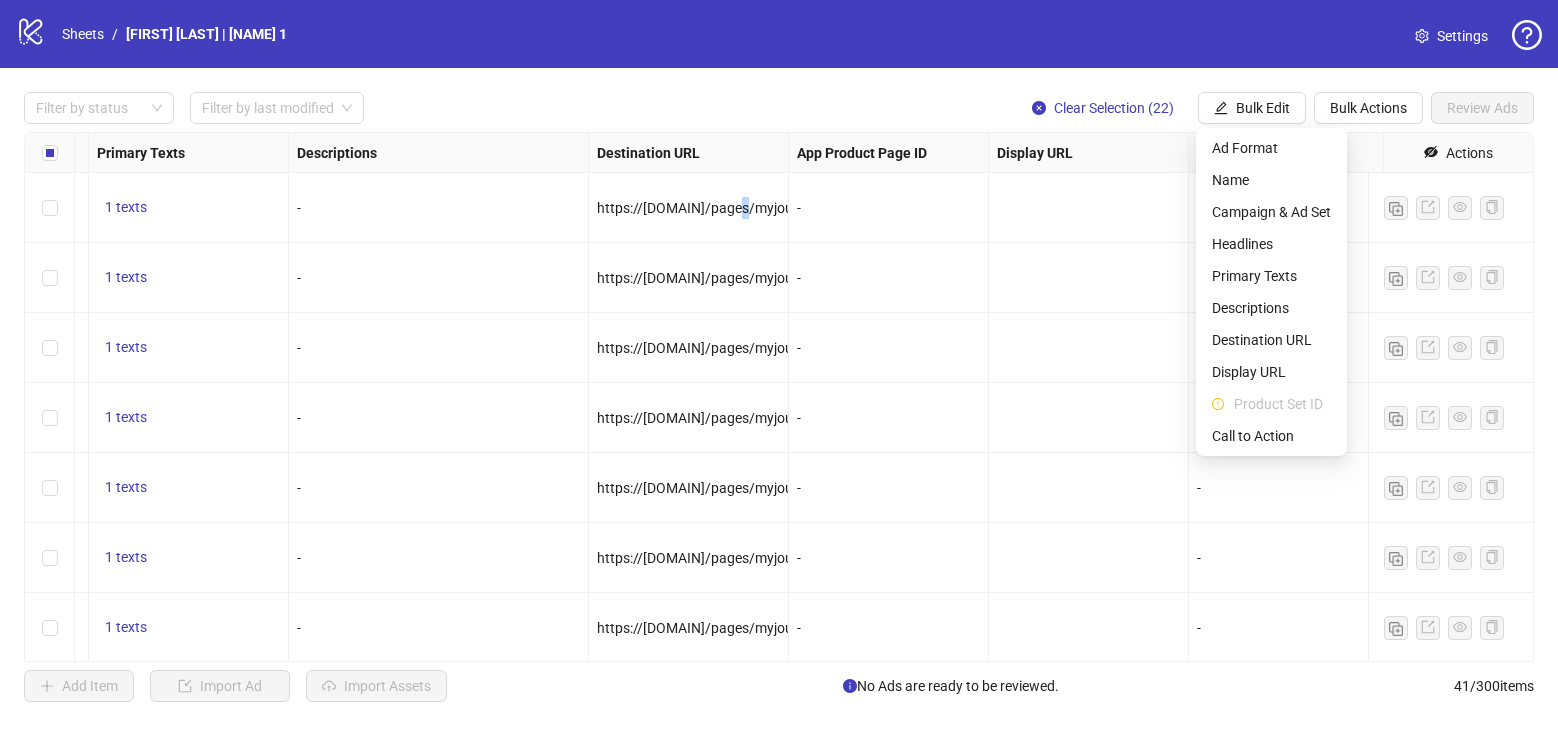 click on "https://[DOMAIN]/pages/myjourney-v1" at bounding box center (718, 208) 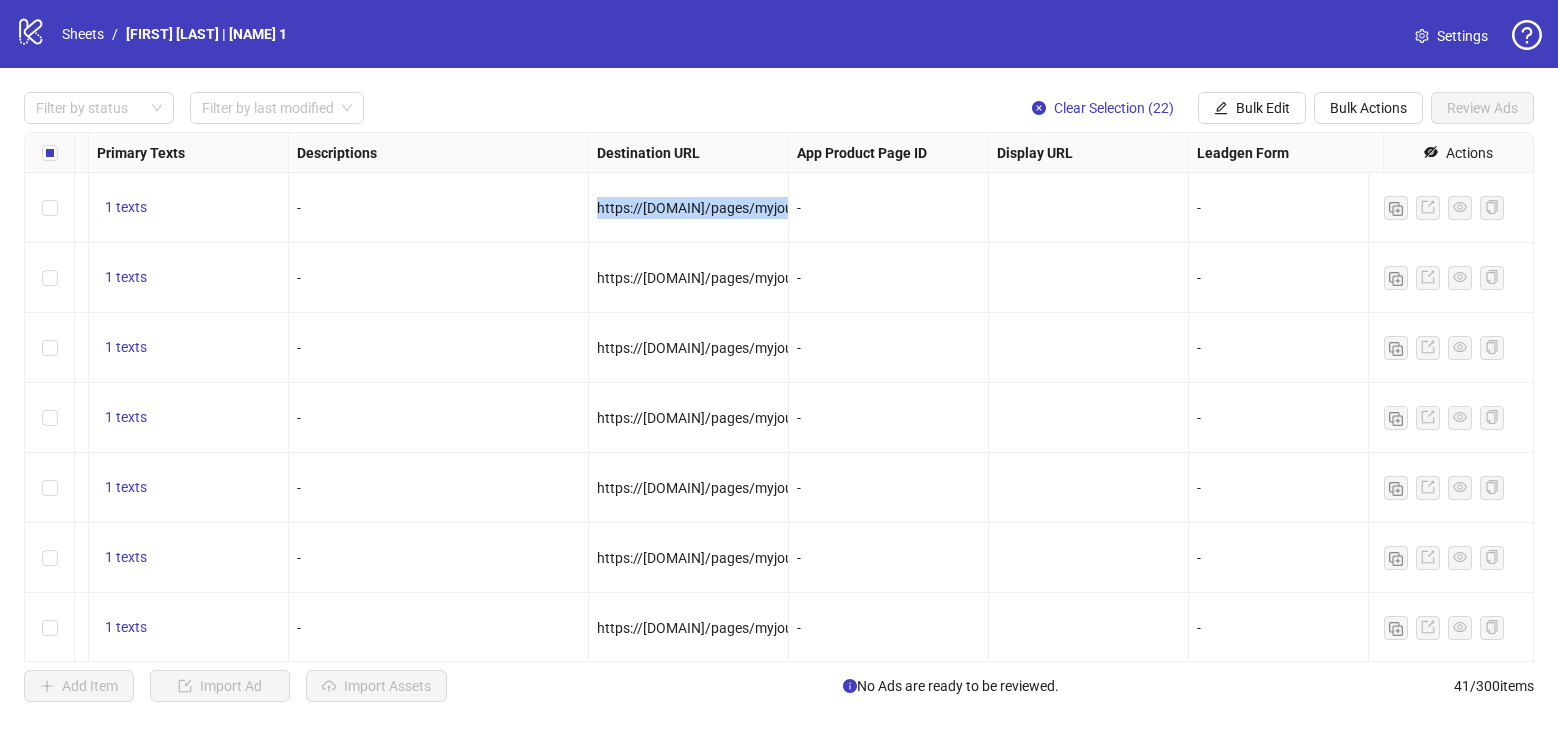 click on "https://[DOMAIN]/pages/myjourney-v1" at bounding box center (718, 208) 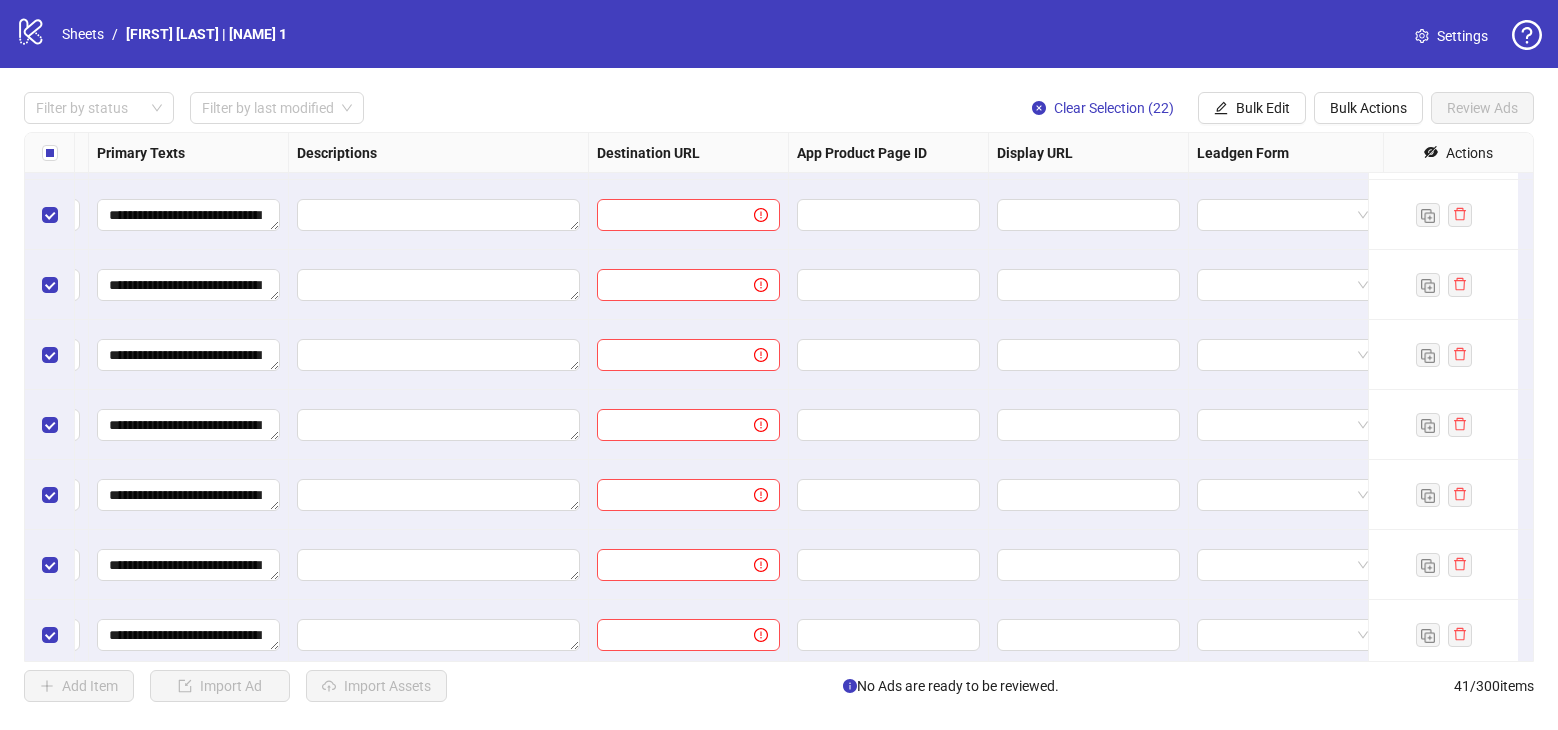 scroll, scrollTop: 1404, scrollLeft: 1396, axis: both 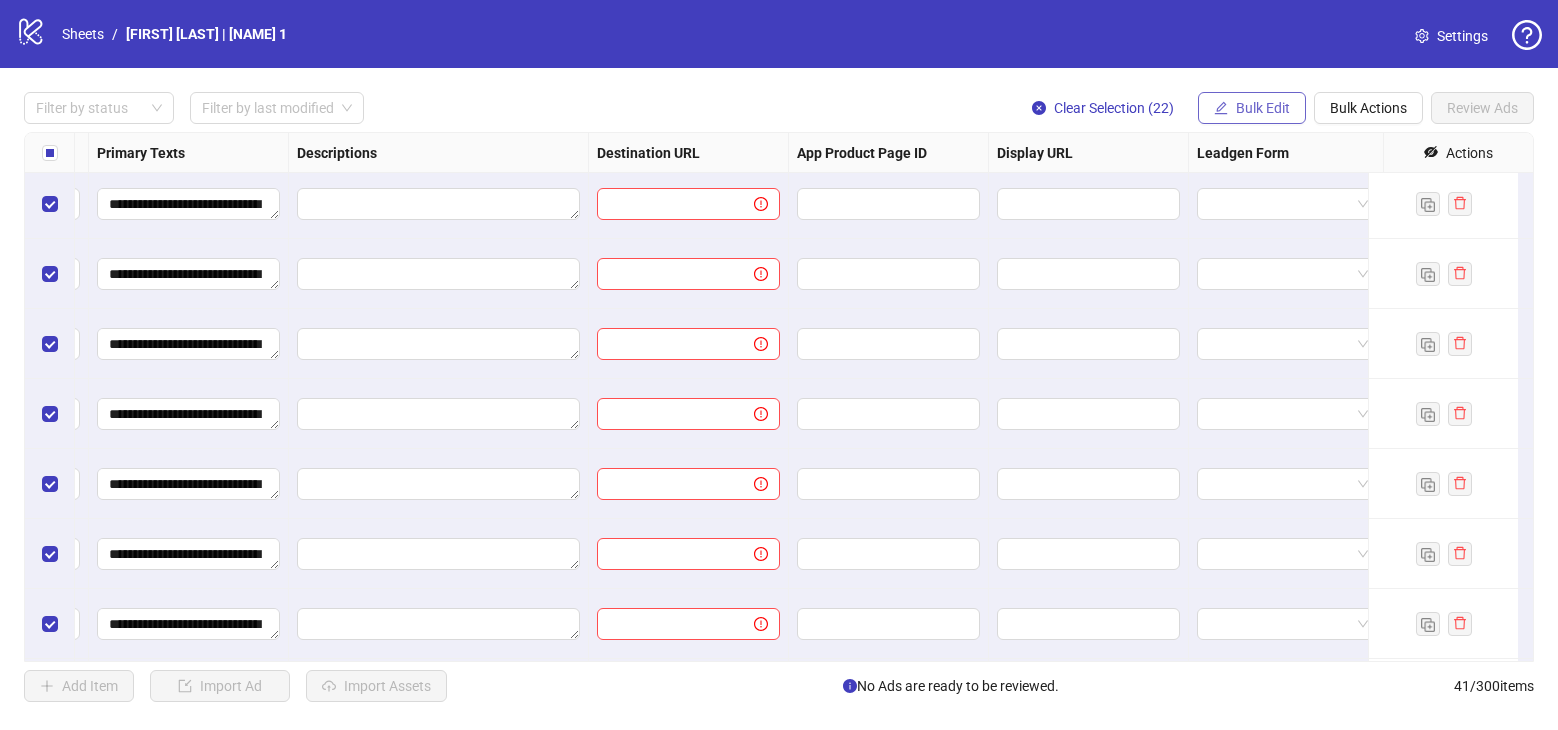 click on "Bulk Edit" at bounding box center [1263, 108] 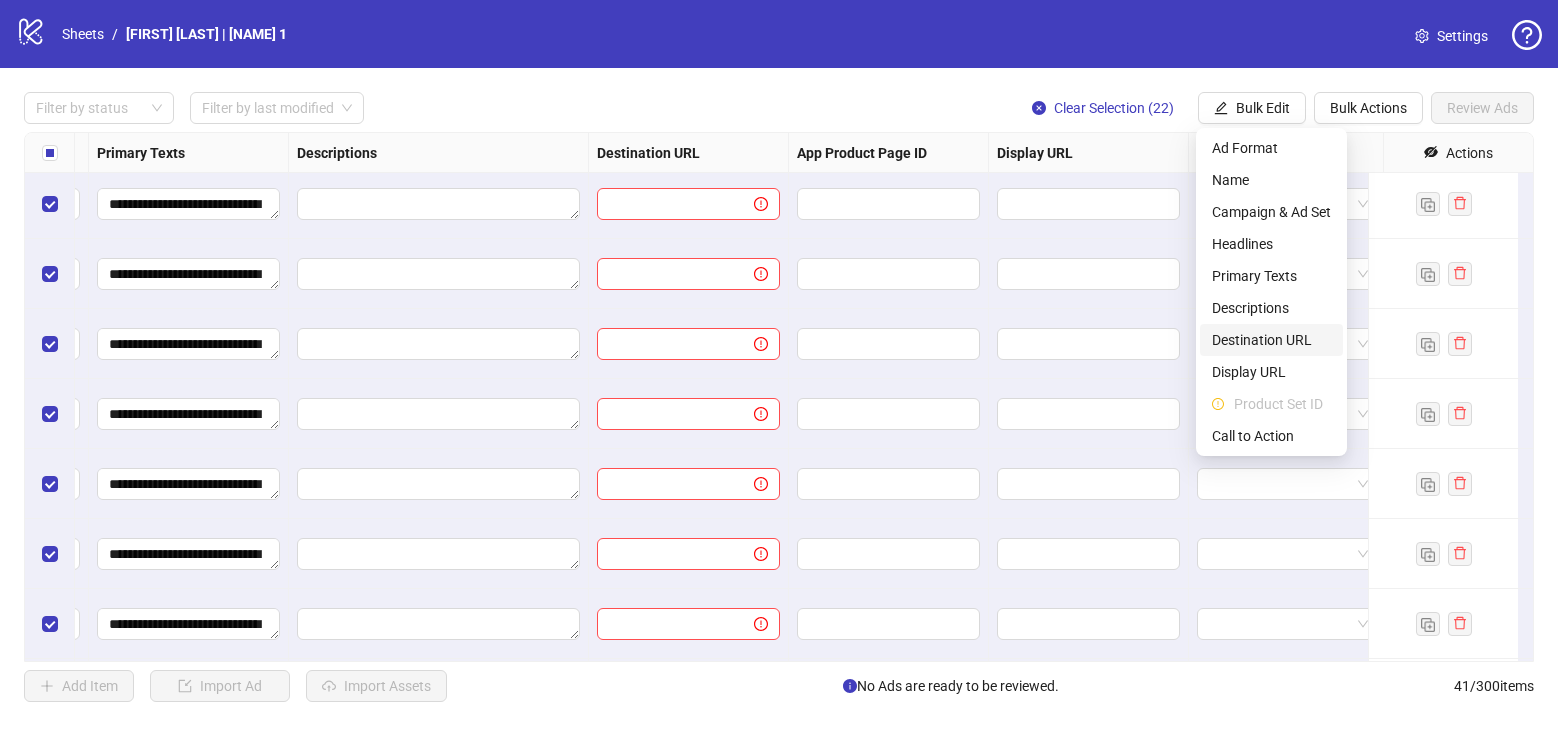 click on "Destination URL" at bounding box center (1271, 340) 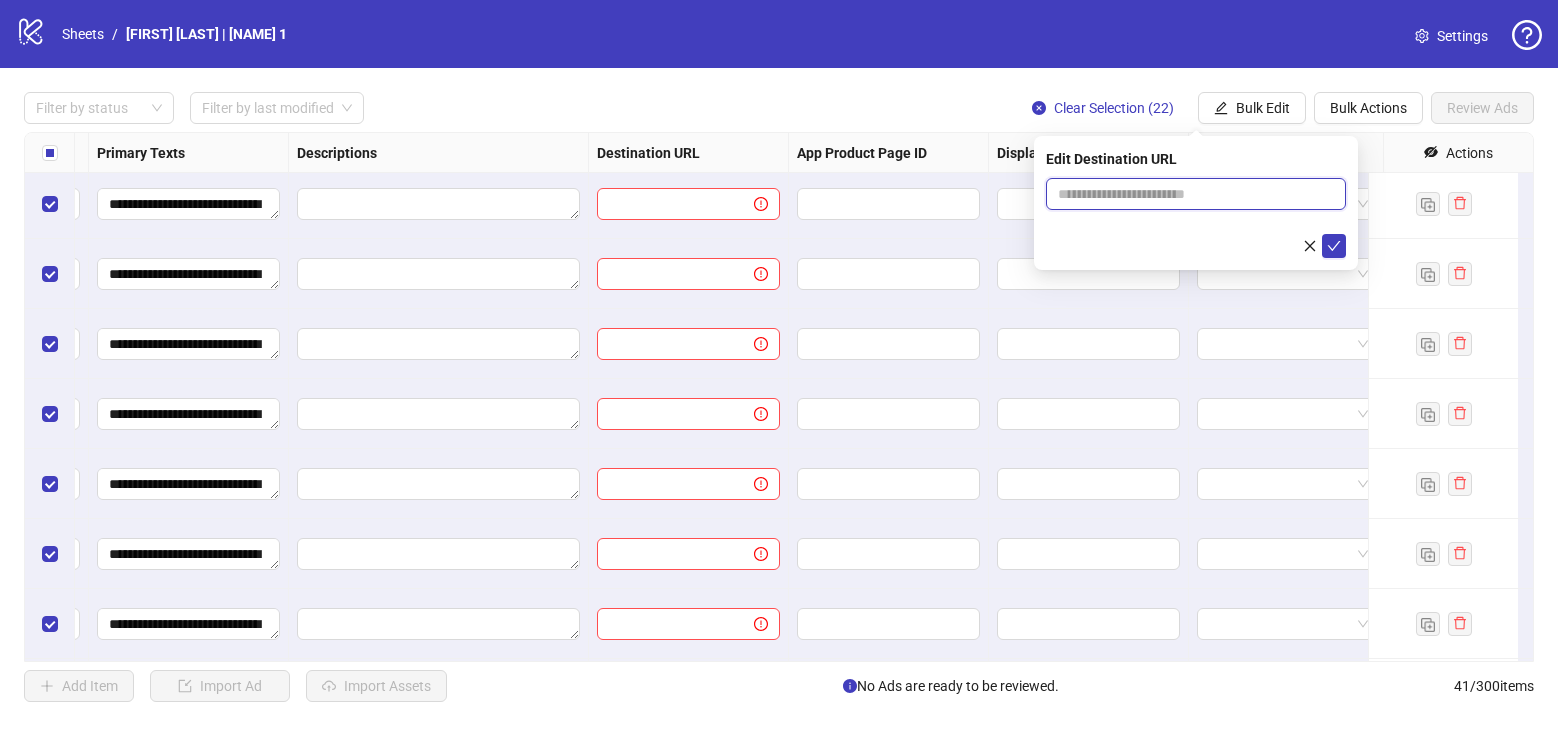 click at bounding box center [1188, 194] 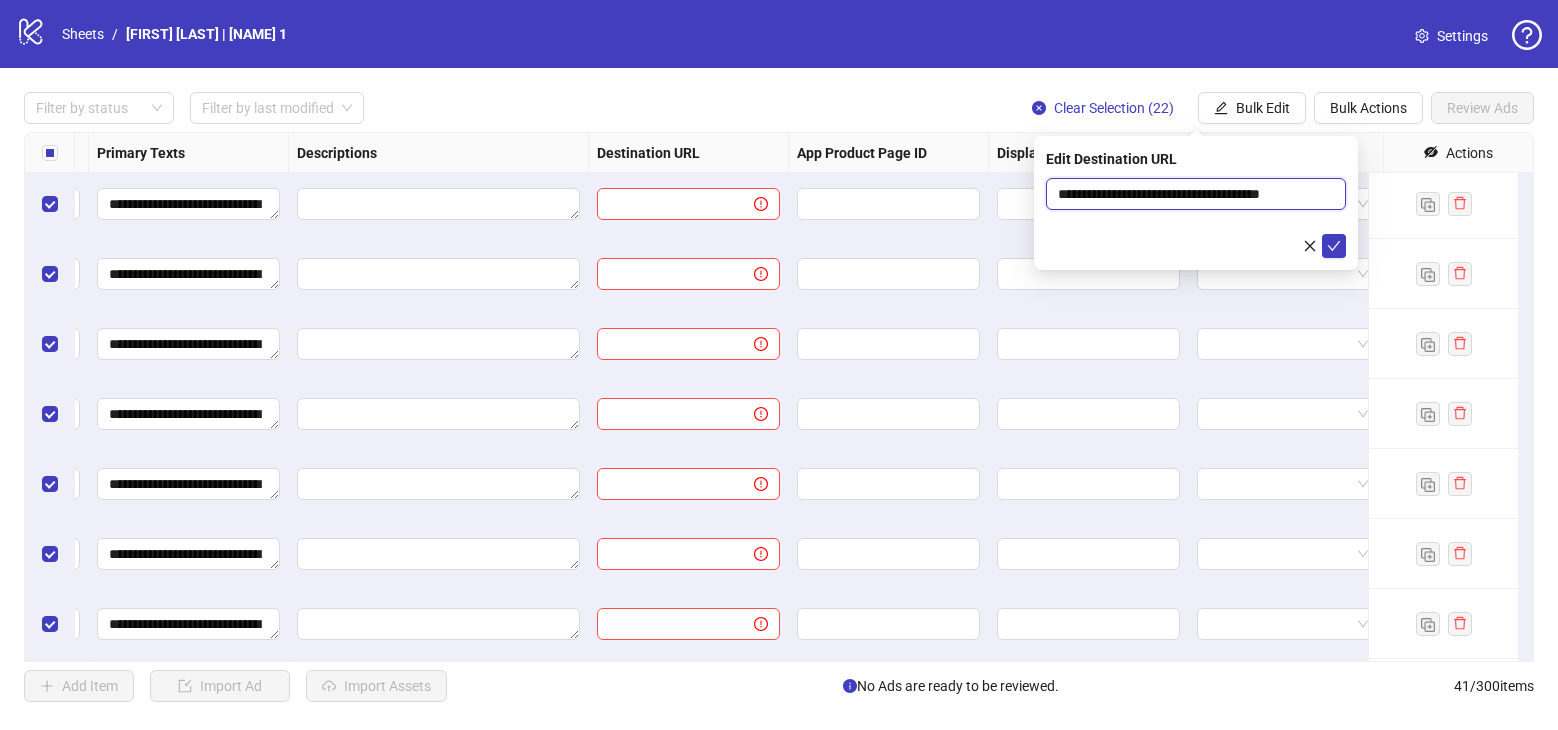 scroll, scrollTop: 0, scrollLeft: 11, axis: horizontal 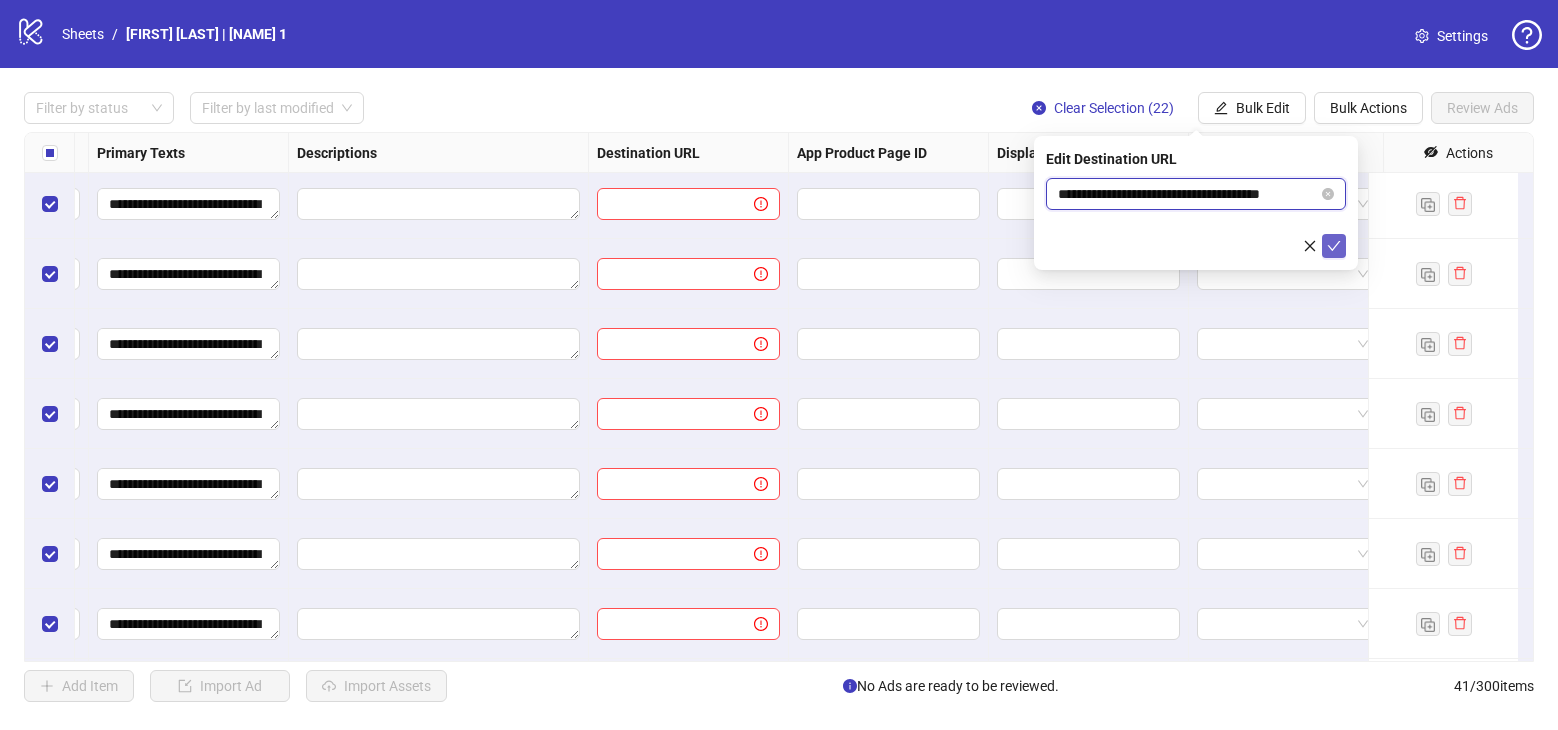 type on "**********" 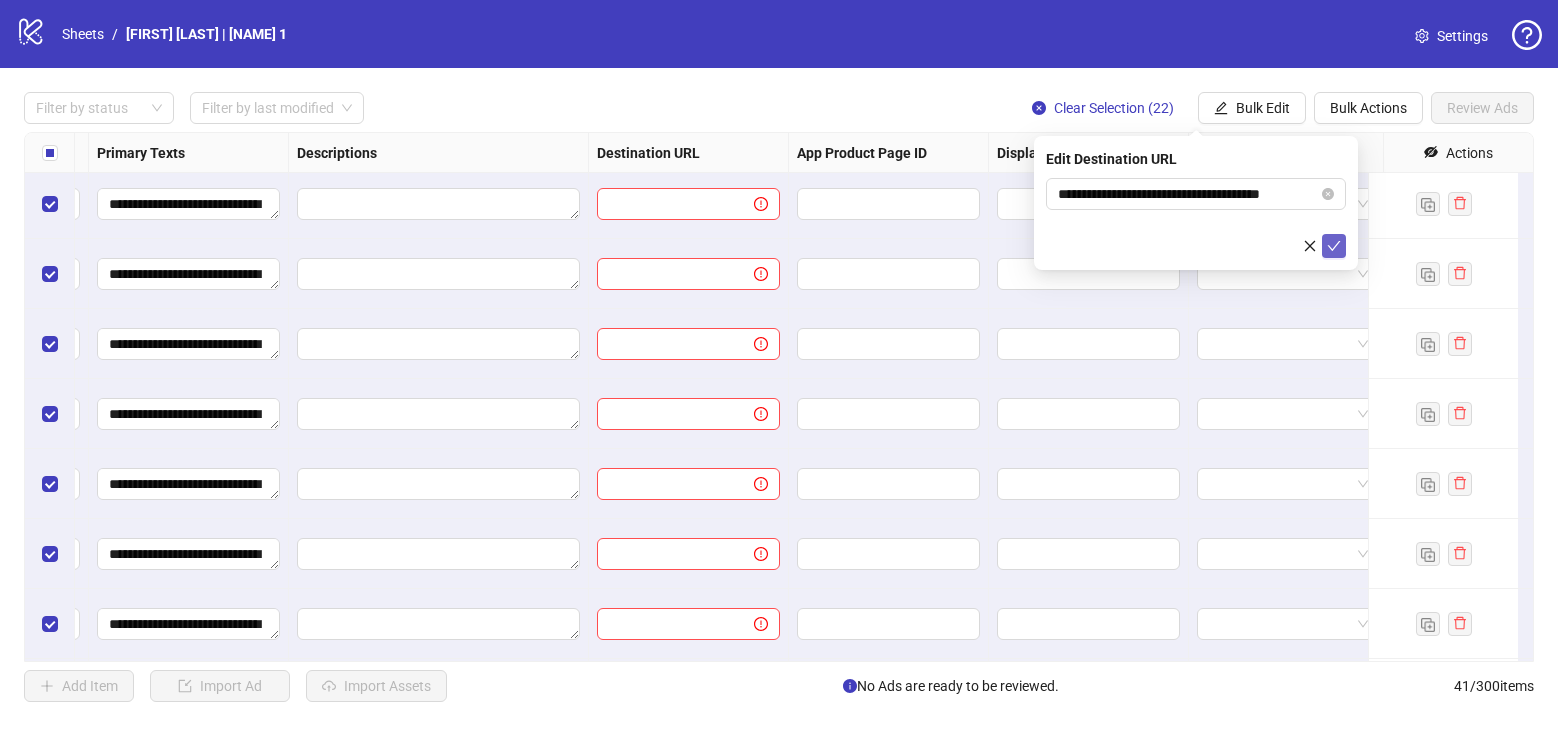 click 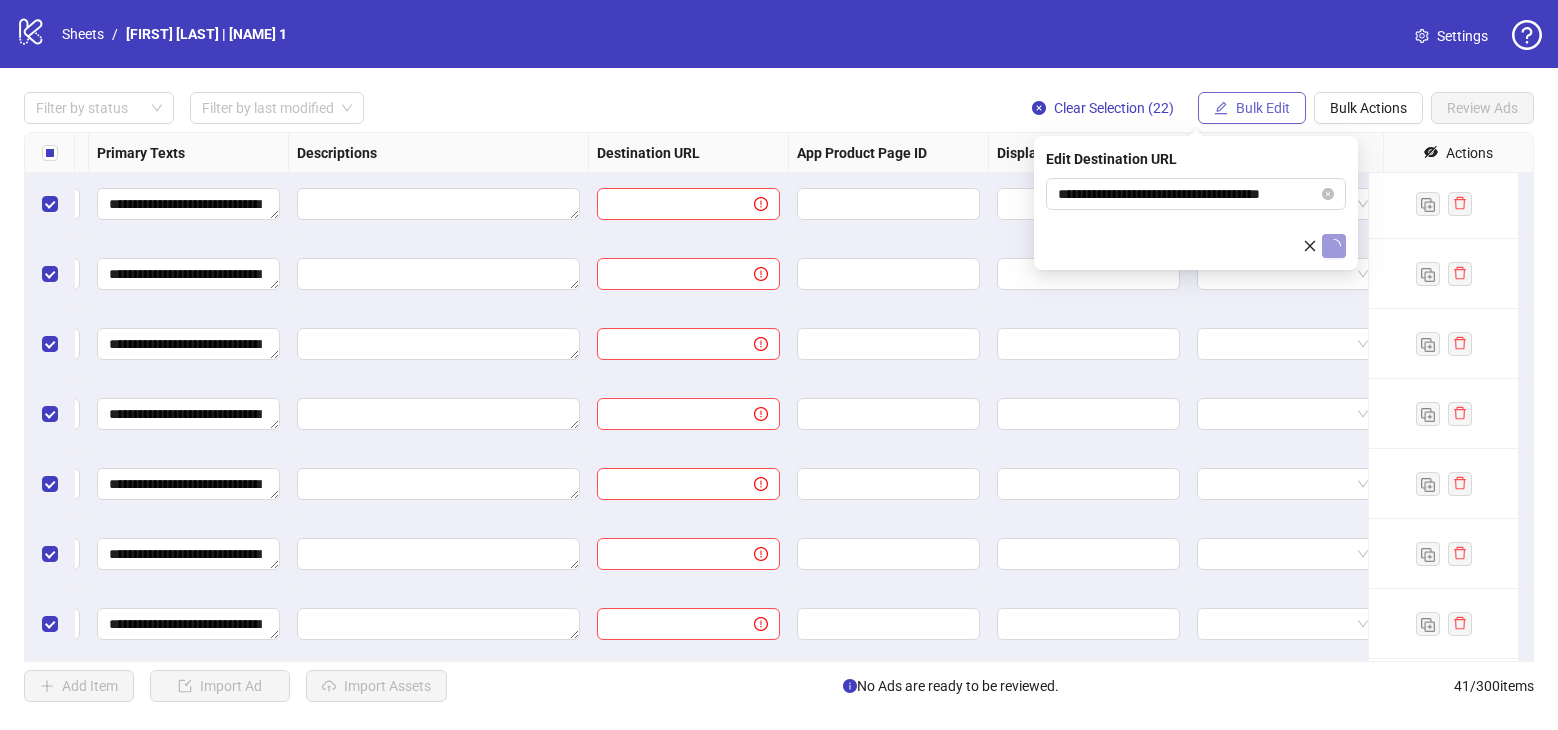 click on "Bulk Edit" at bounding box center (1252, 108) 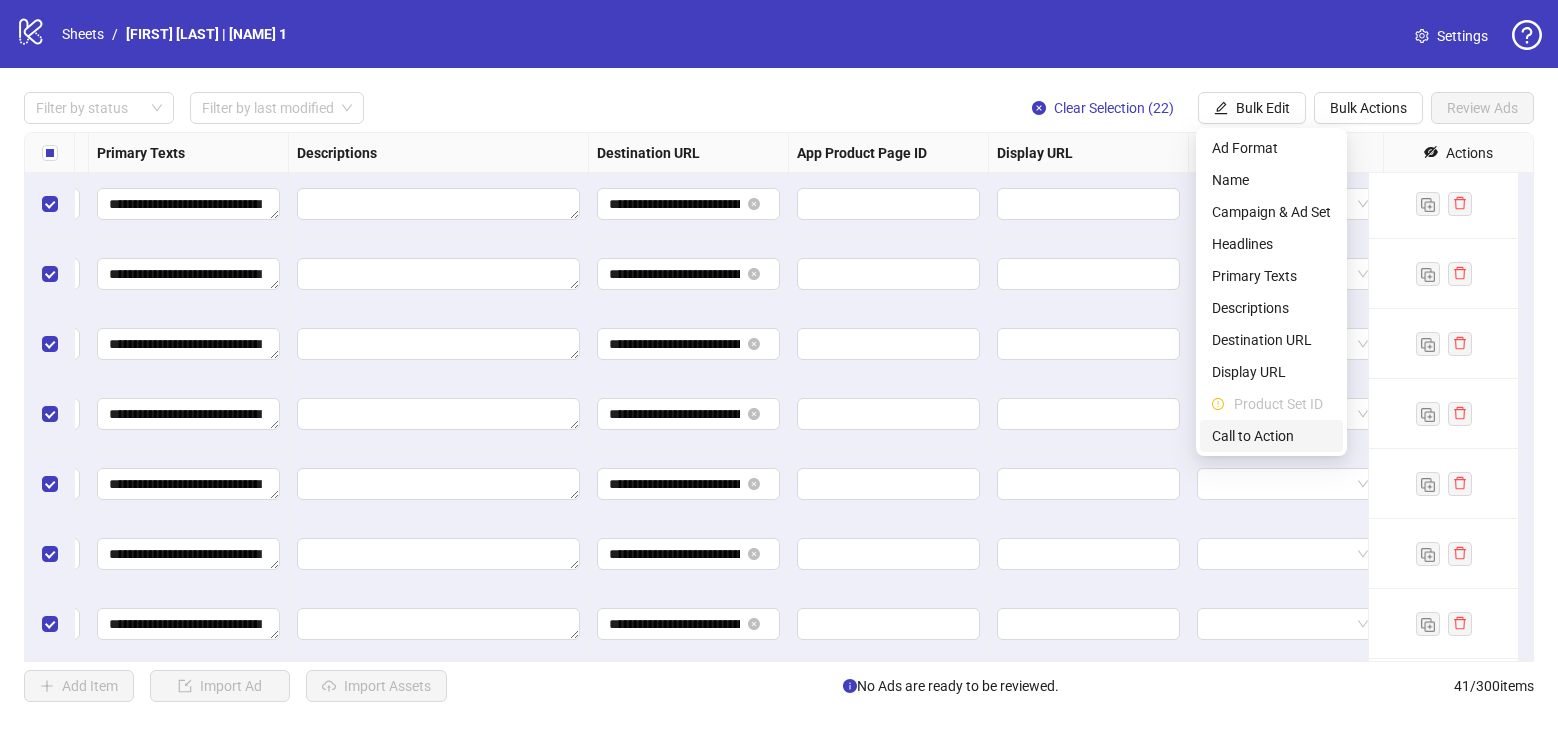 click on "Call to Action" at bounding box center [1271, 436] 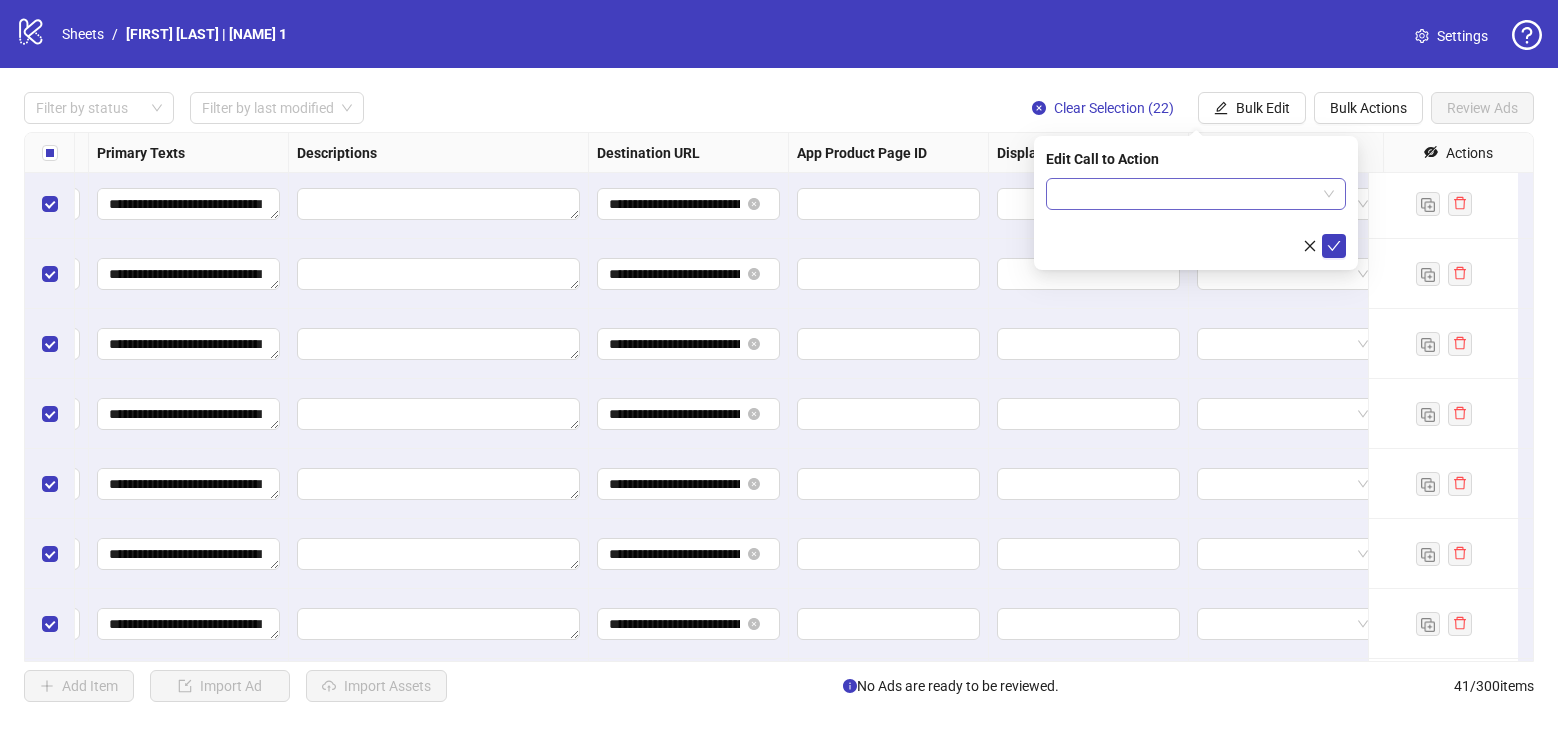 click at bounding box center [1187, 194] 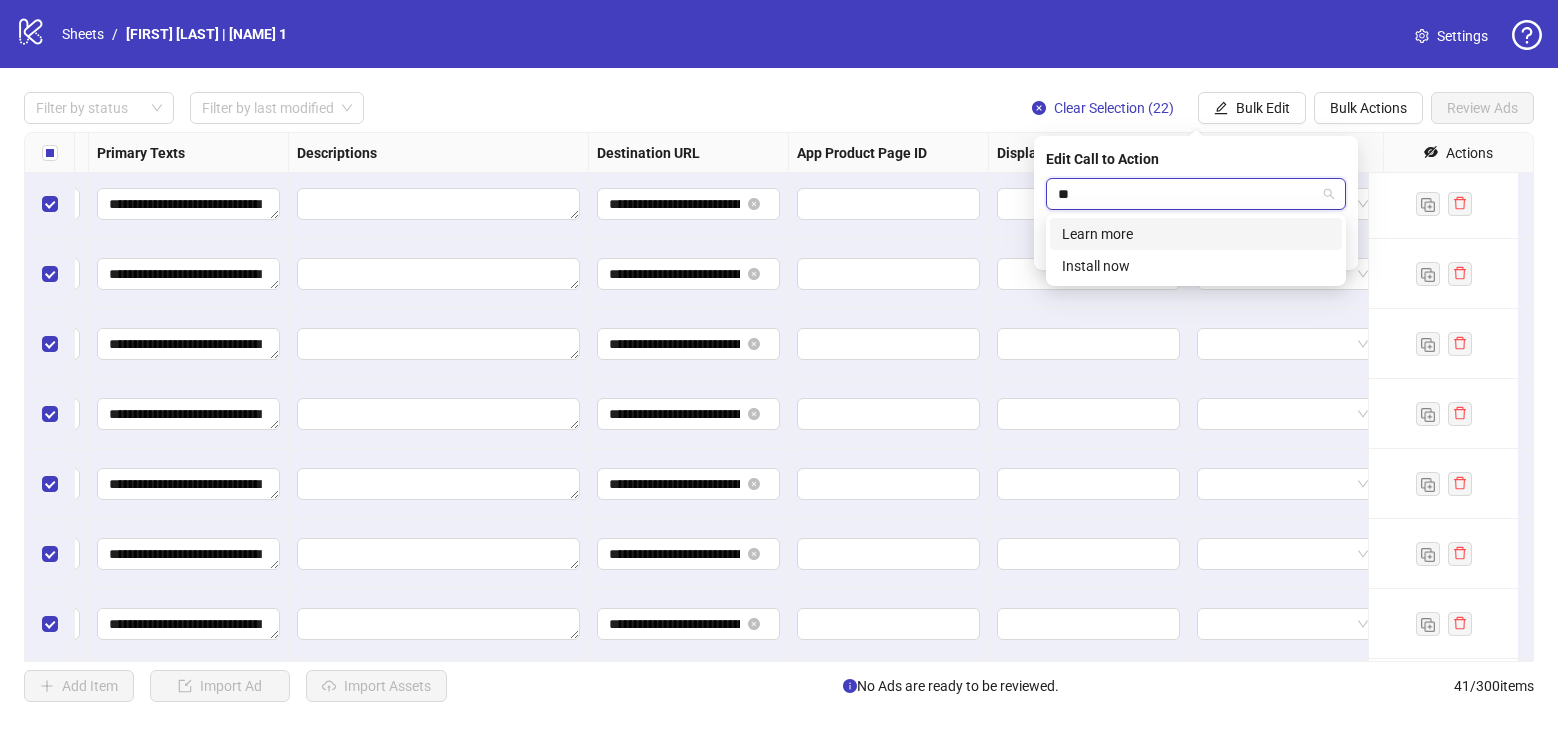 type on "***" 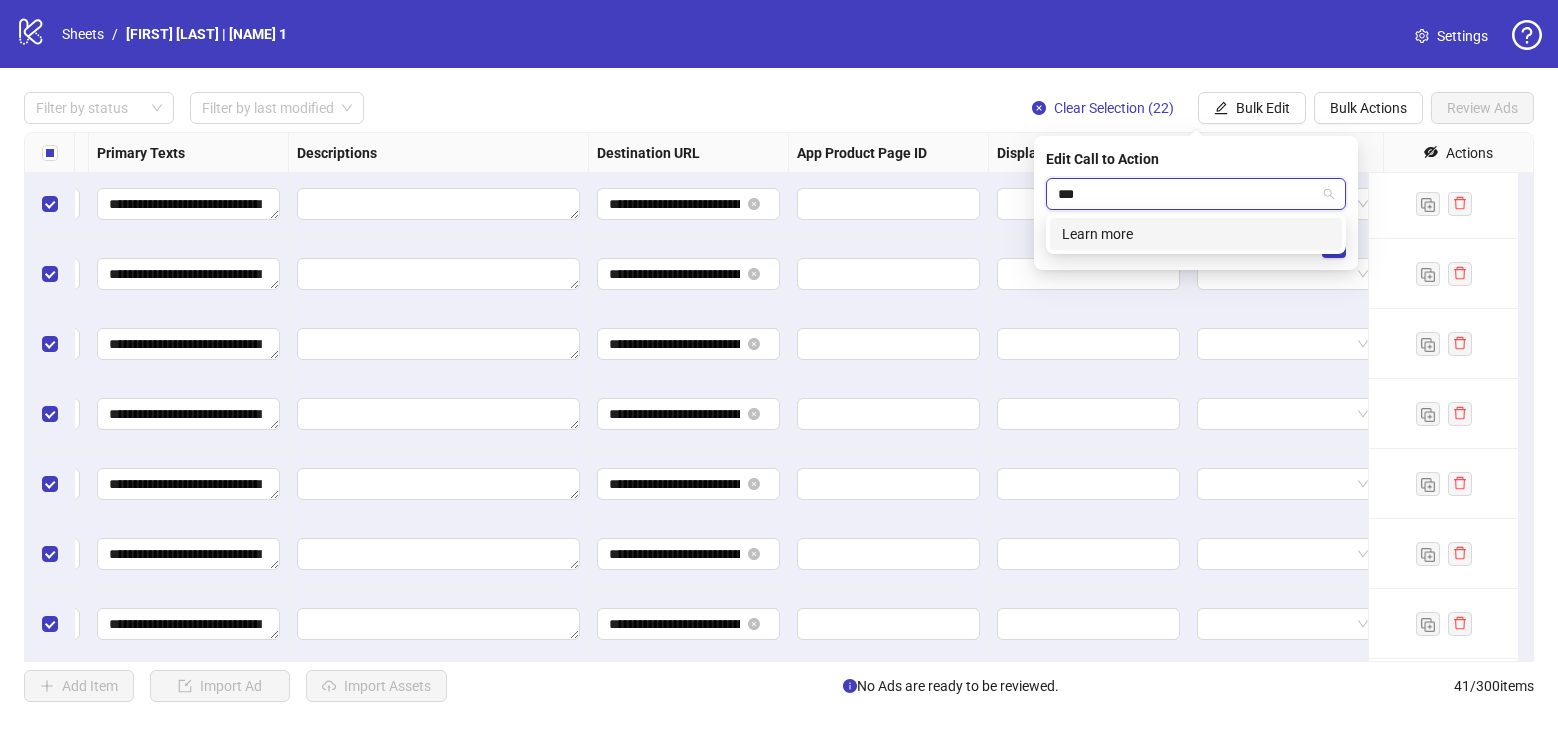 type 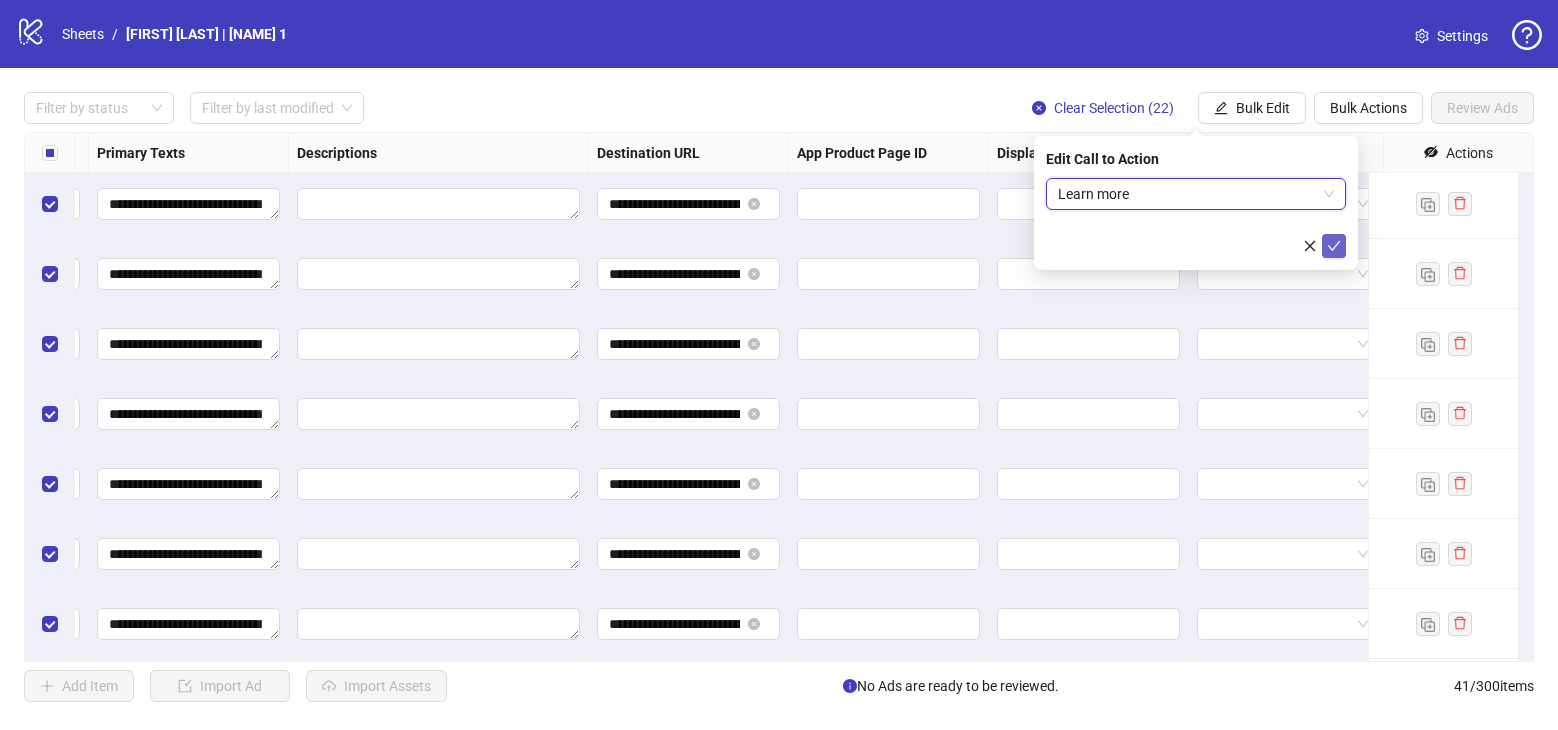 click at bounding box center (1334, 246) 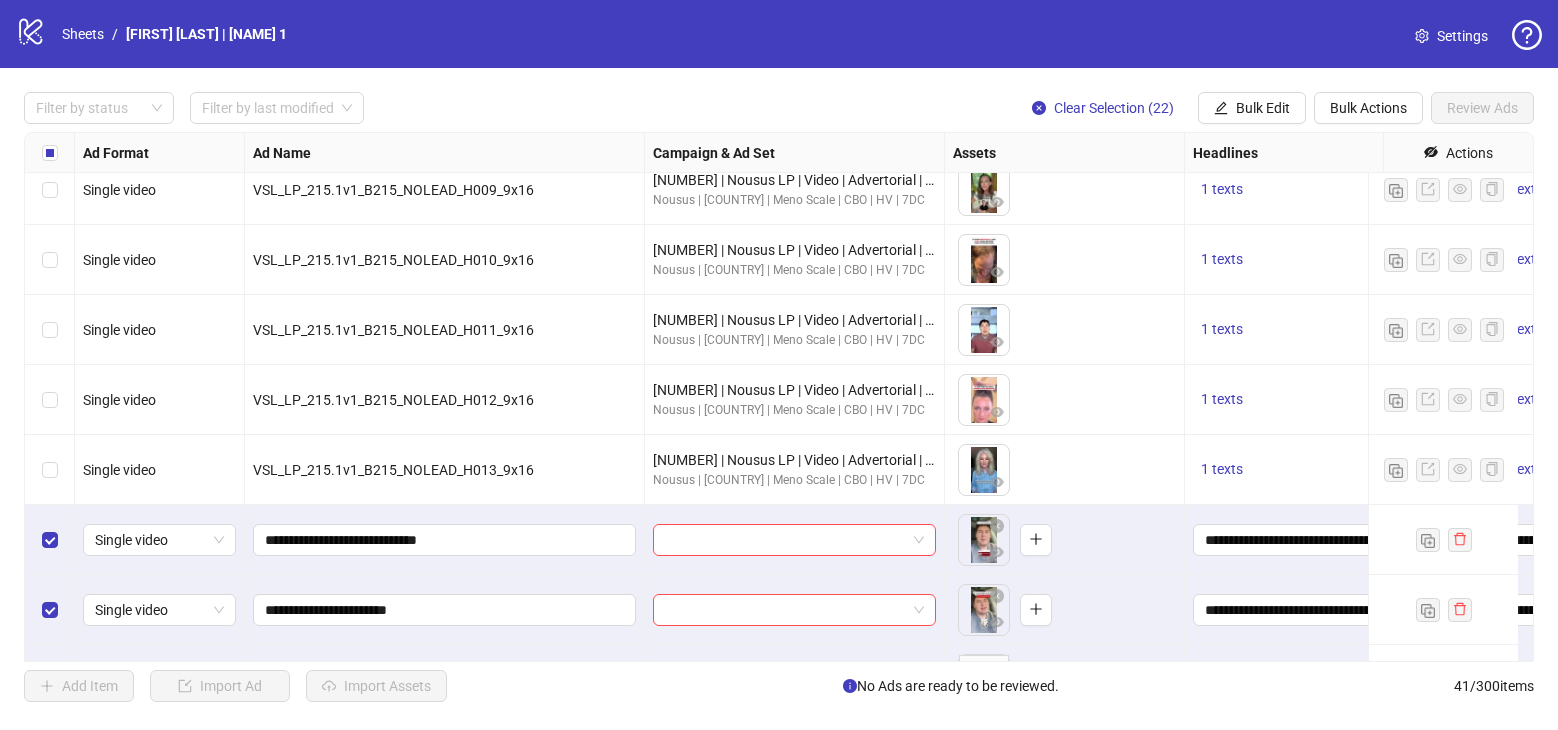 scroll, scrollTop: 1005, scrollLeft: 0, axis: vertical 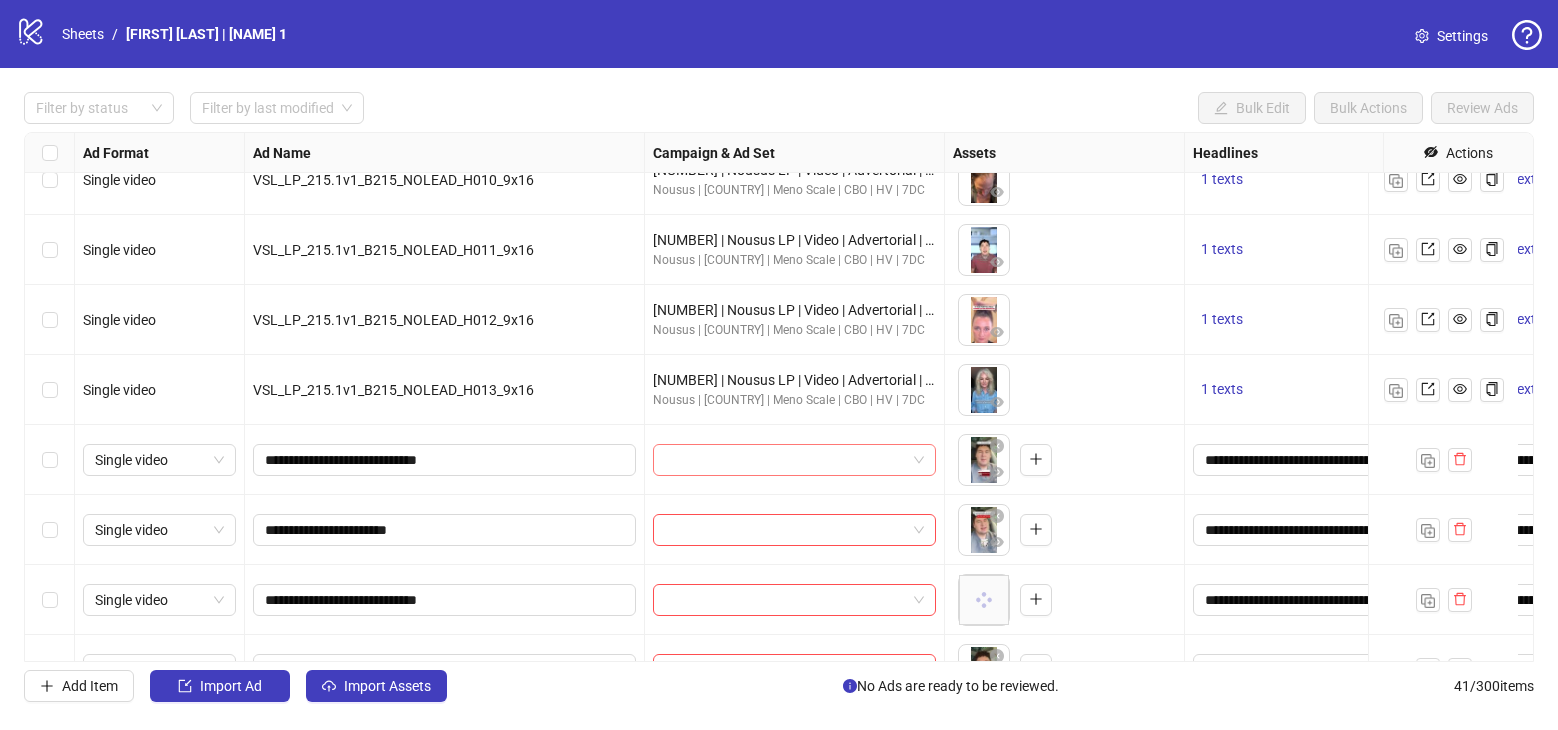 click at bounding box center [785, 460] 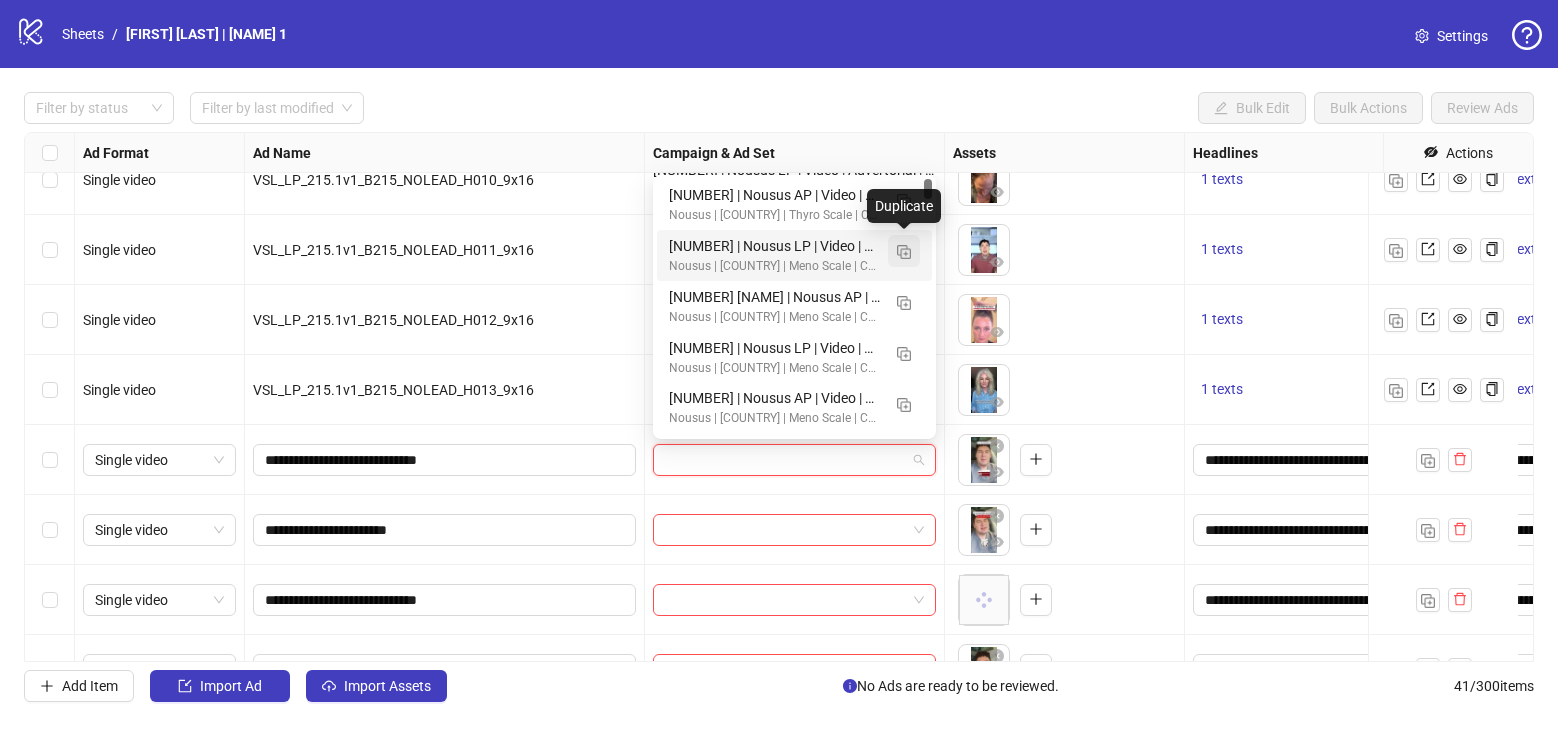 click at bounding box center [904, 252] 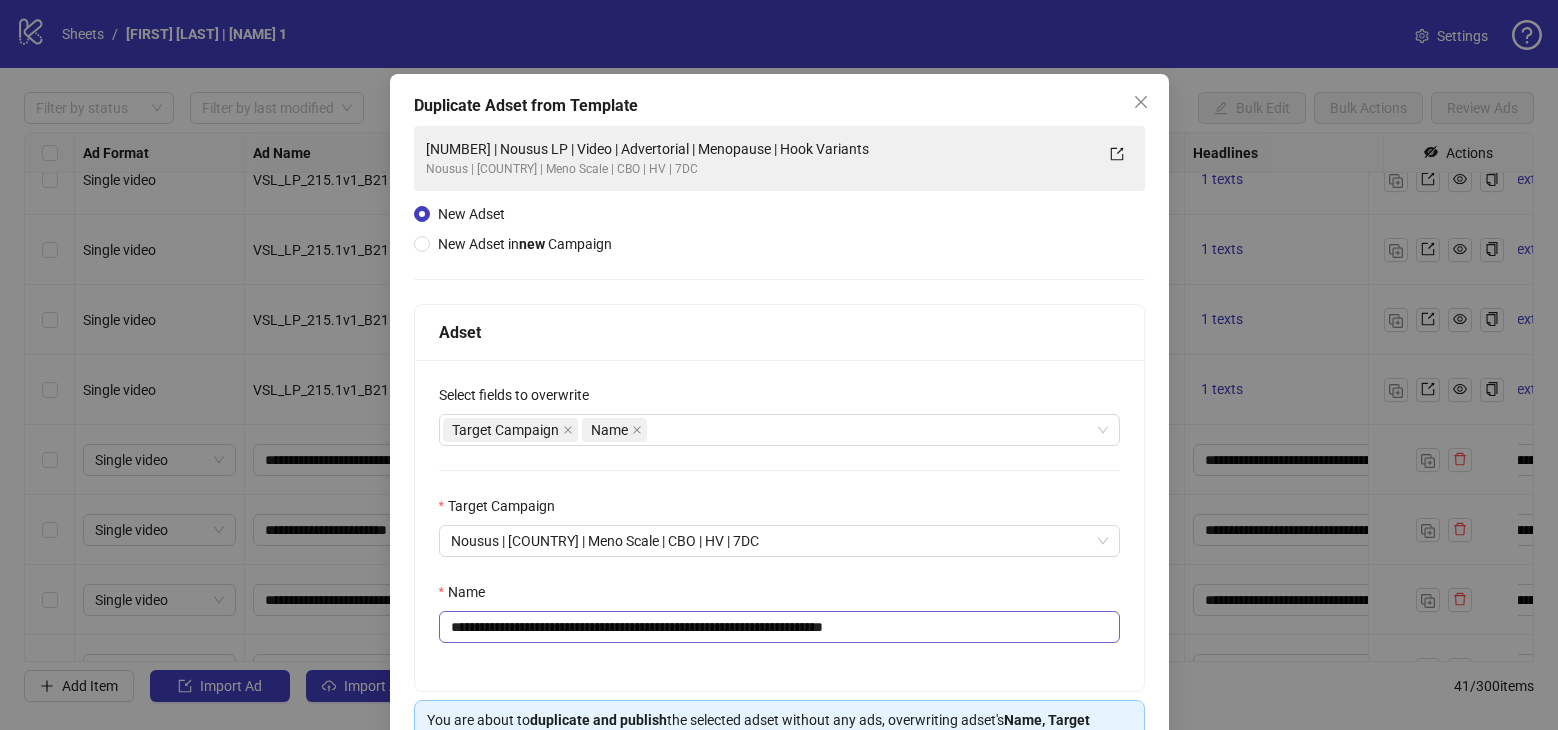 scroll, scrollTop: 58, scrollLeft: 0, axis: vertical 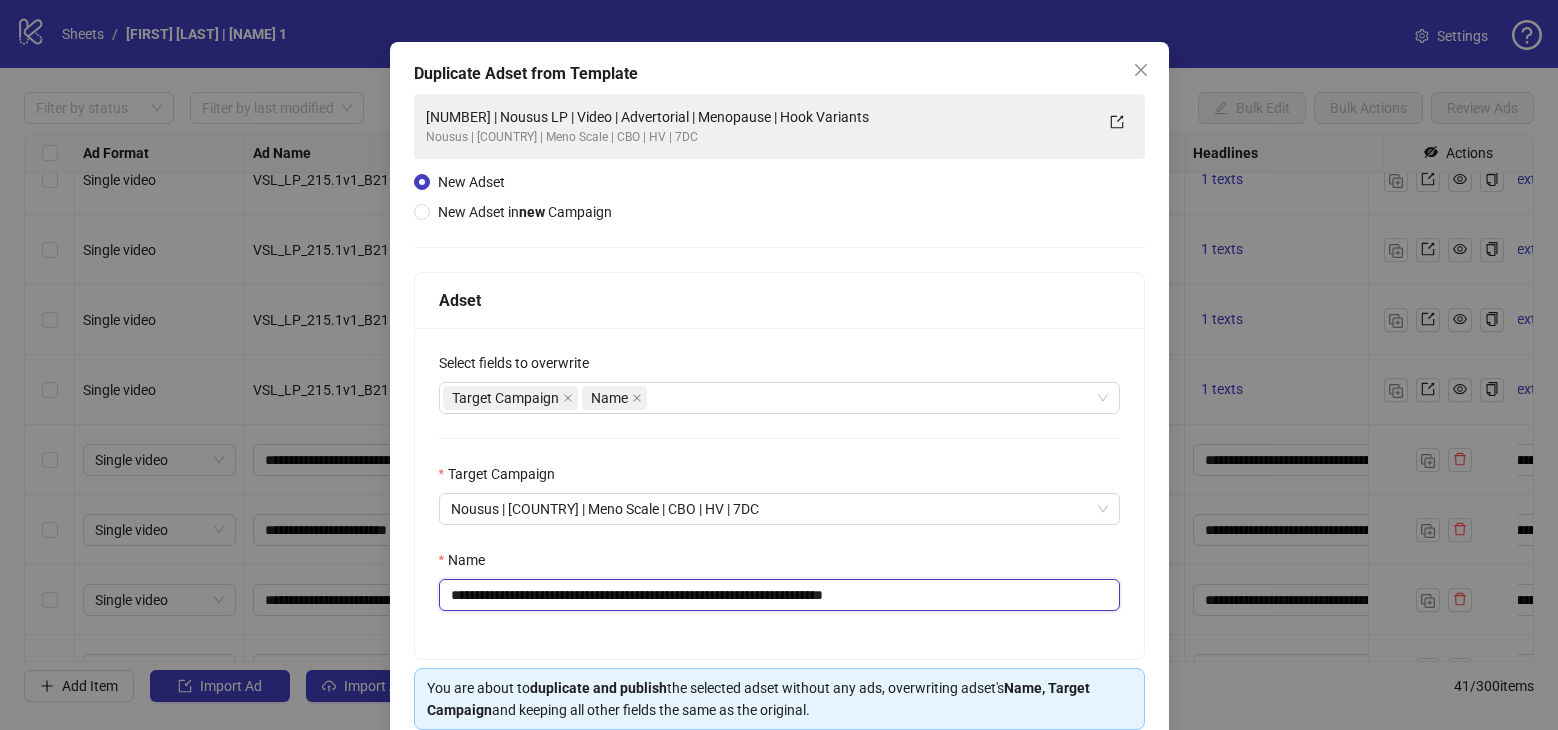 click on "**********" at bounding box center (779, 595) 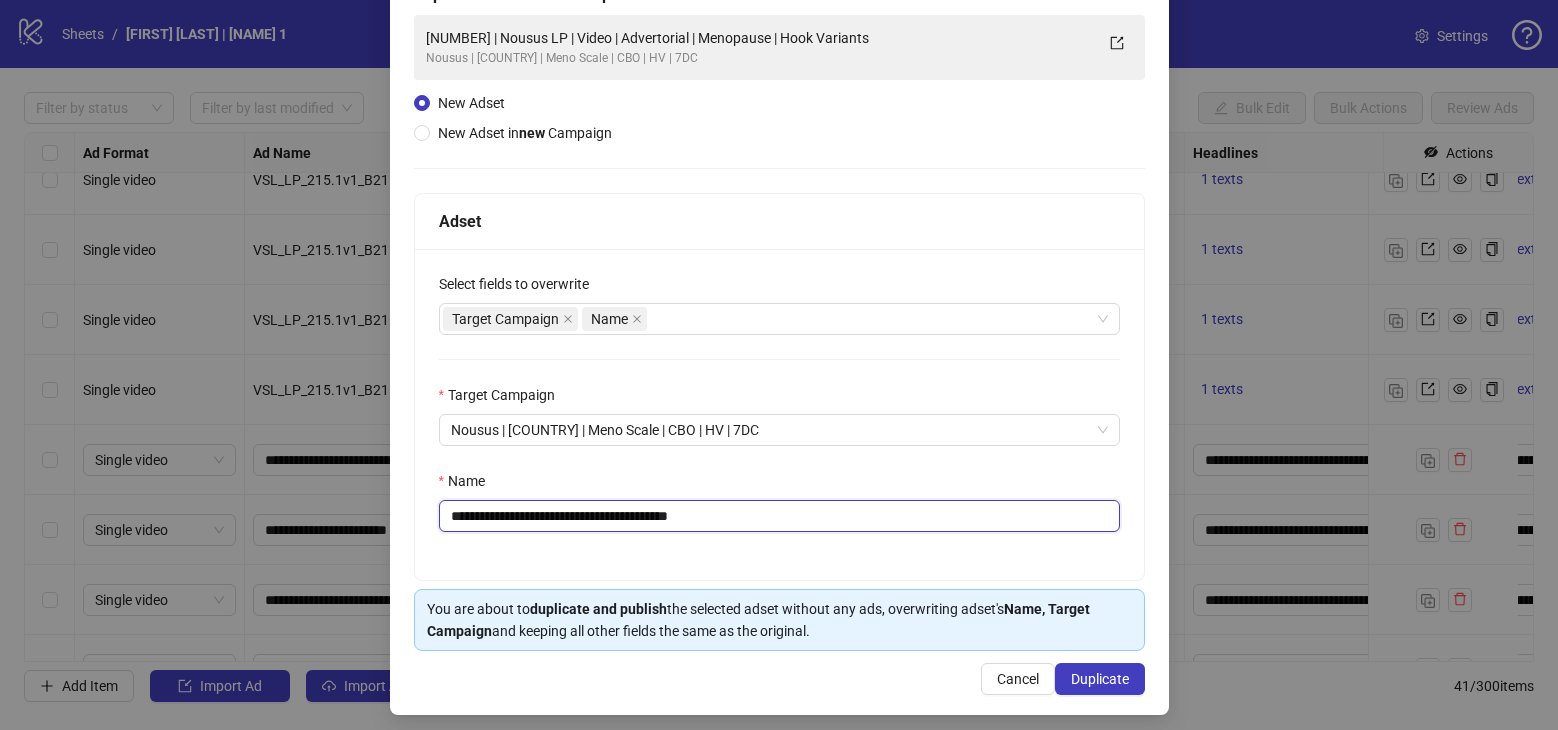scroll, scrollTop: 146, scrollLeft: 0, axis: vertical 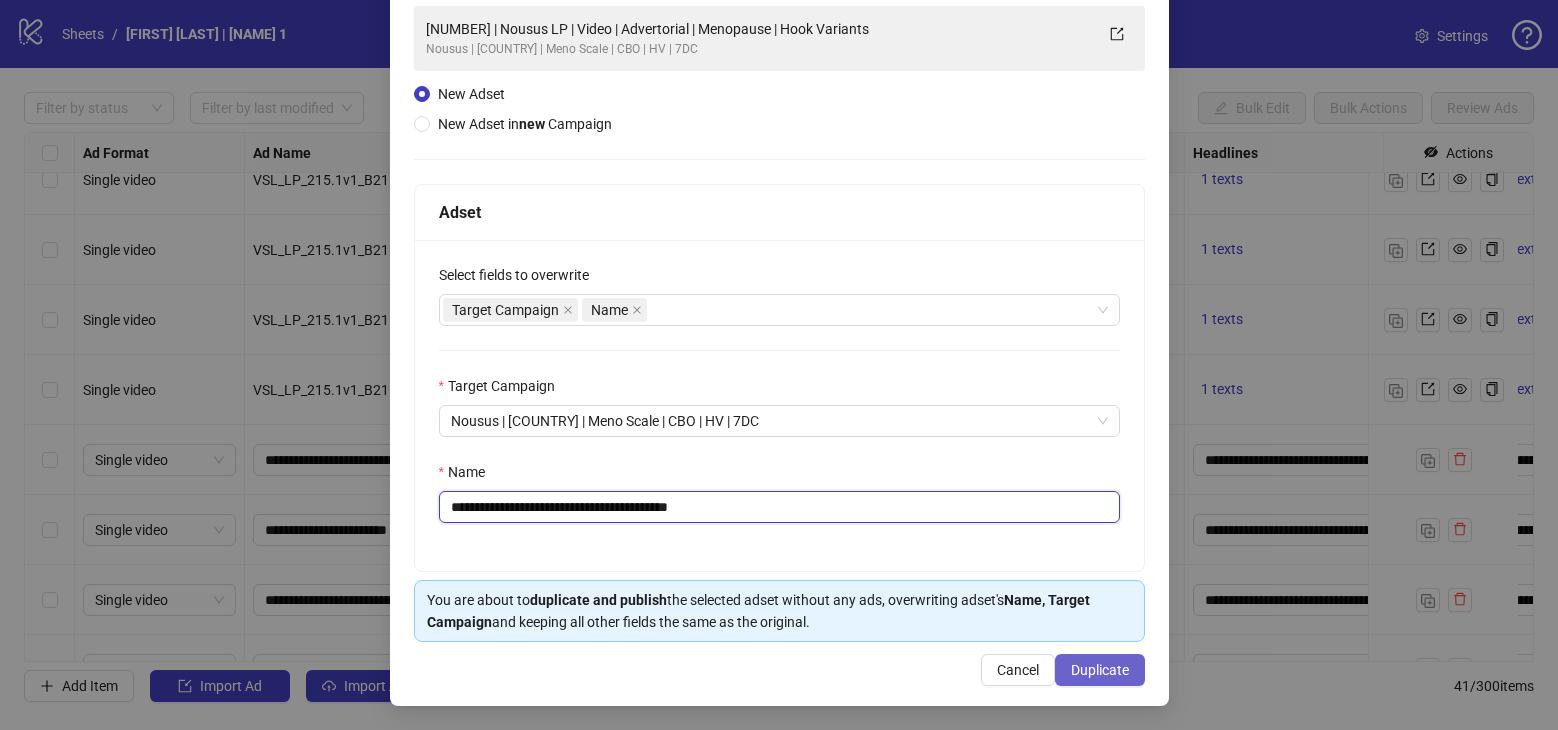 type on "**********" 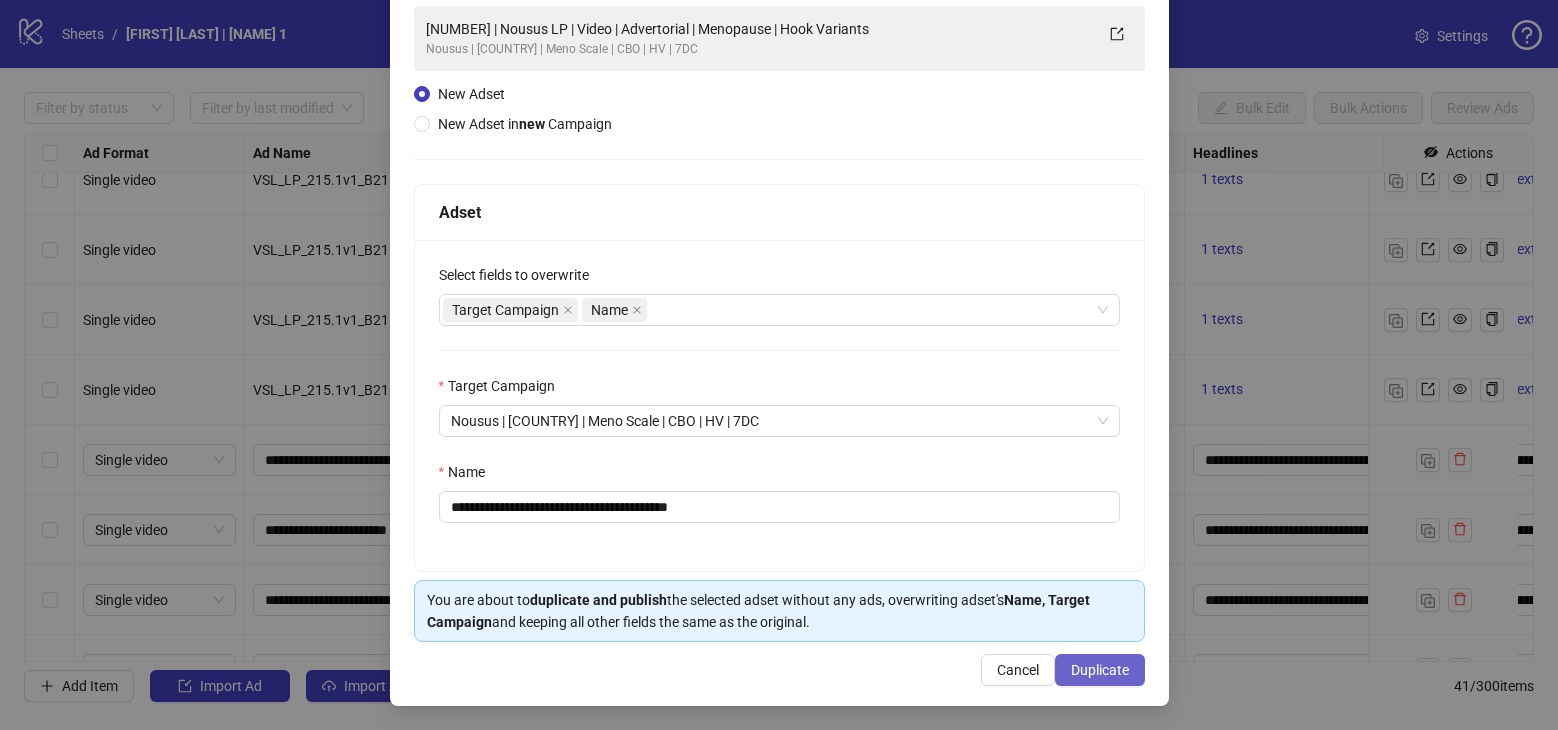click on "Duplicate" at bounding box center (1100, 670) 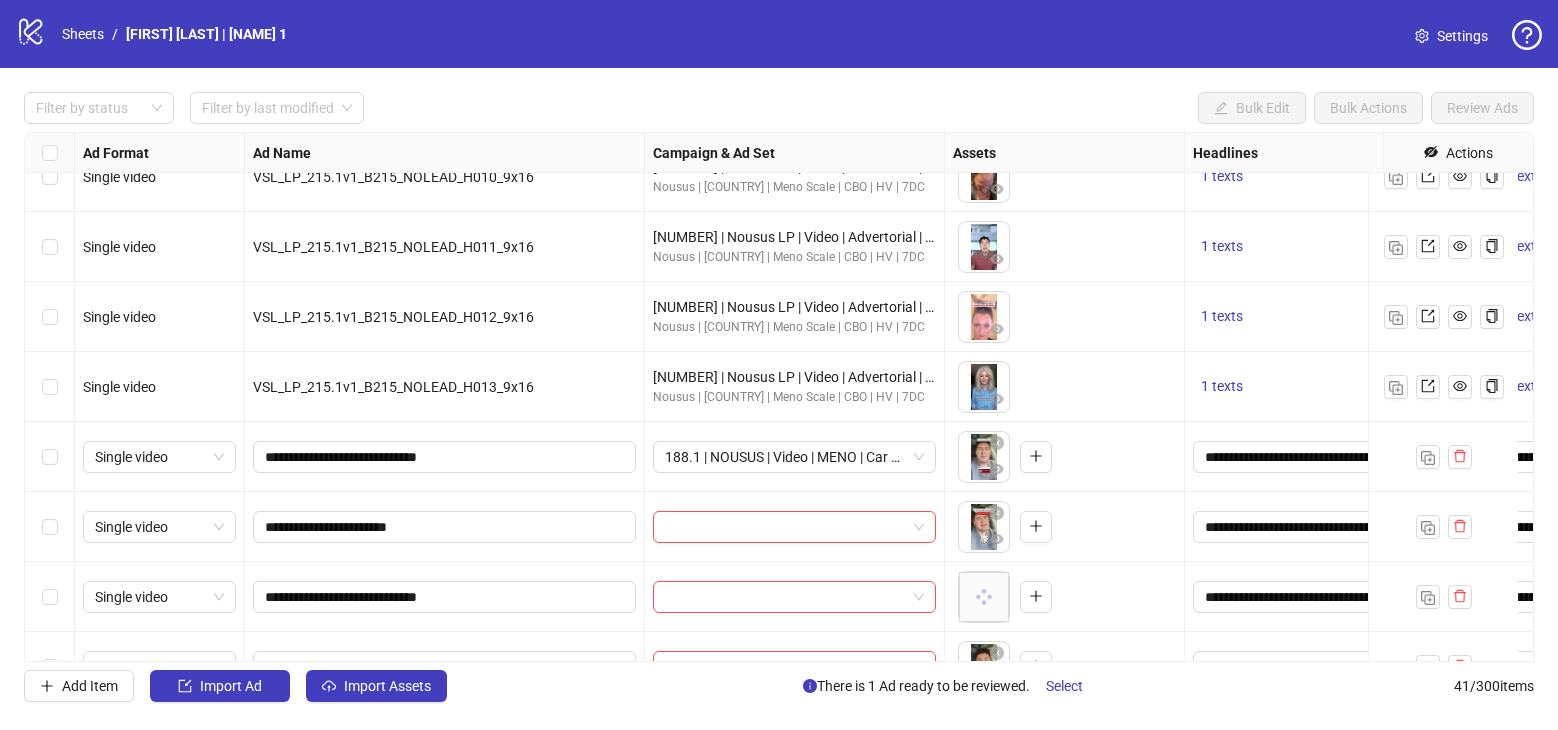 scroll, scrollTop: 1082, scrollLeft: 0, axis: vertical 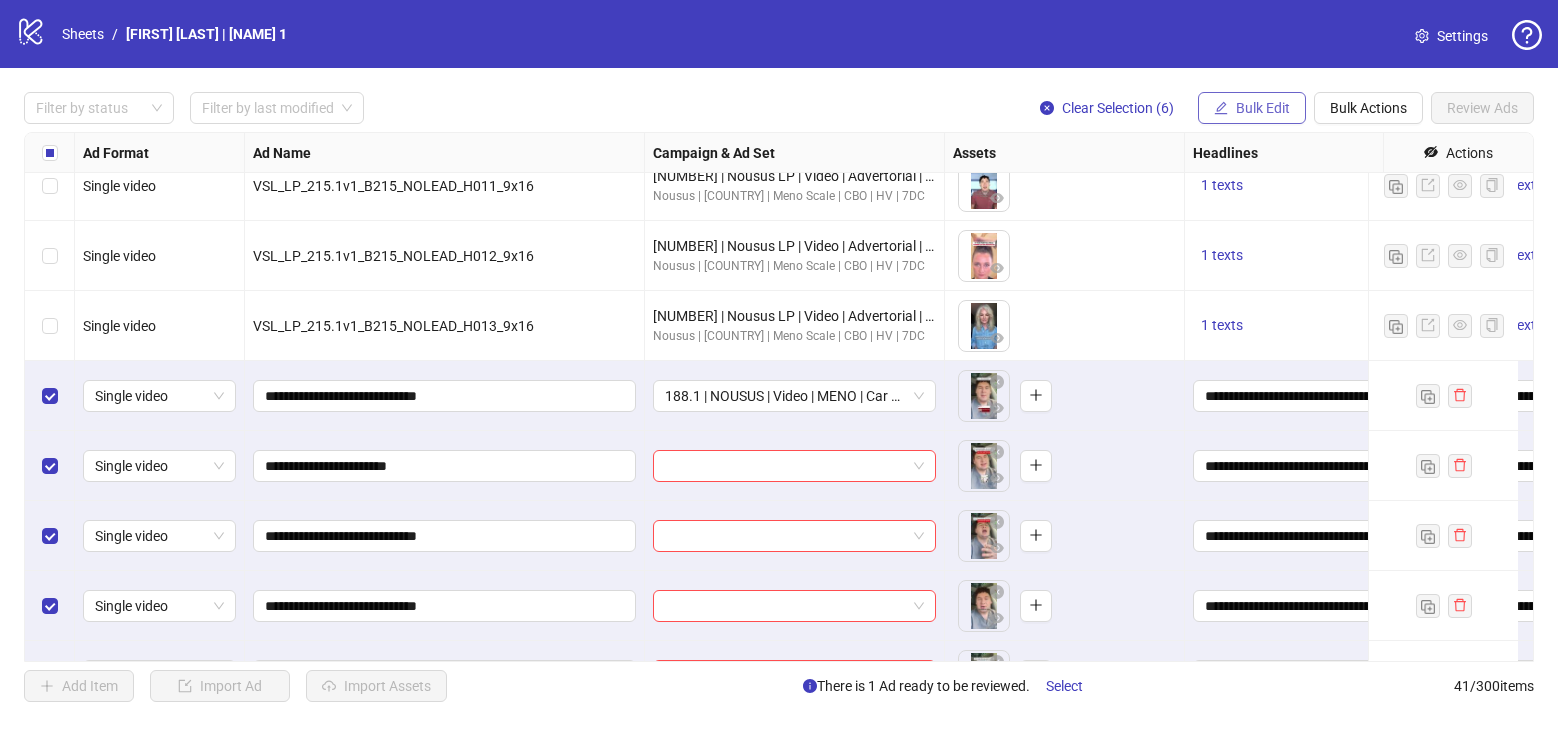click on "Bulk Edit" at bounding box center (1263, 108) 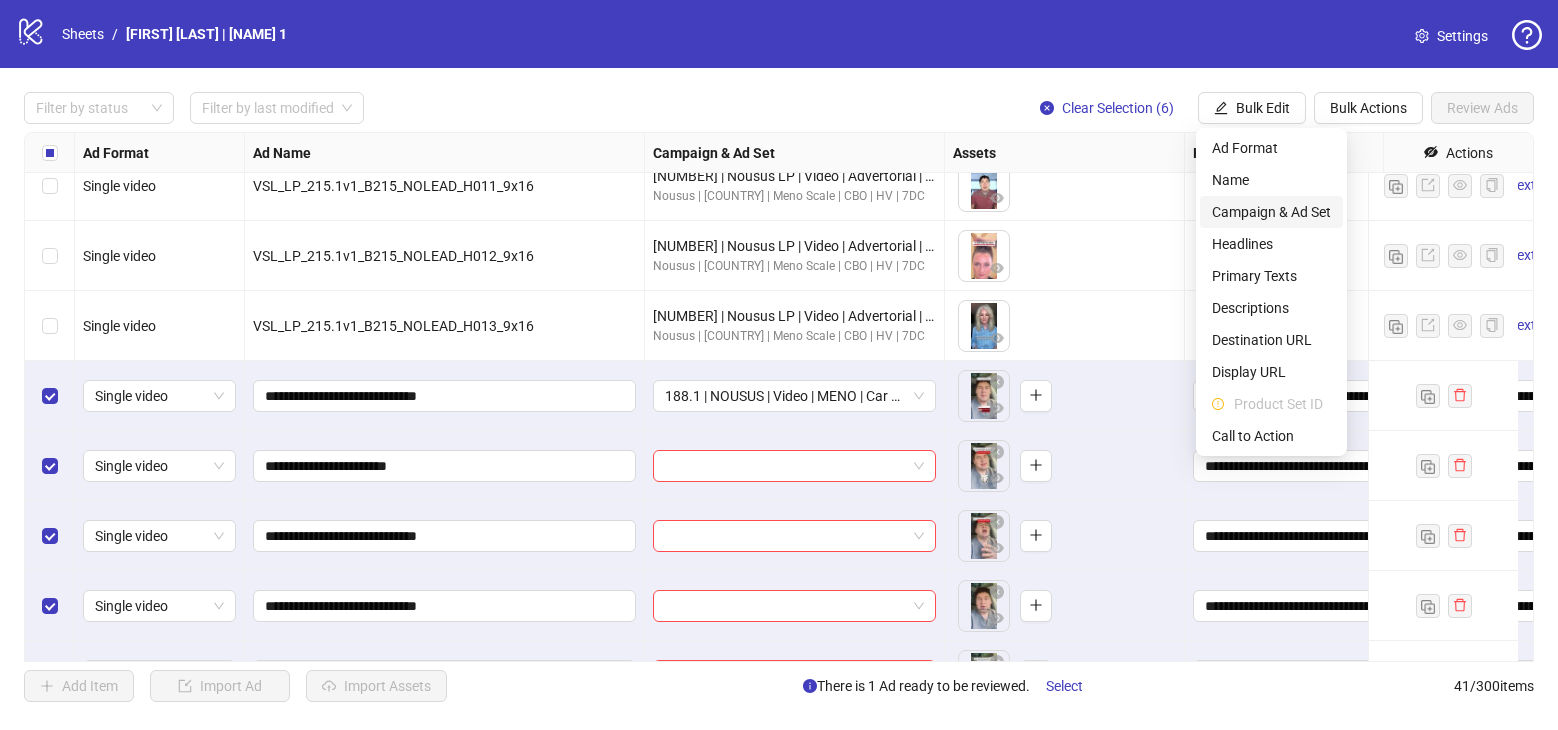 click on "Campaign & Ad Set" at bounding box center (1271, 212) 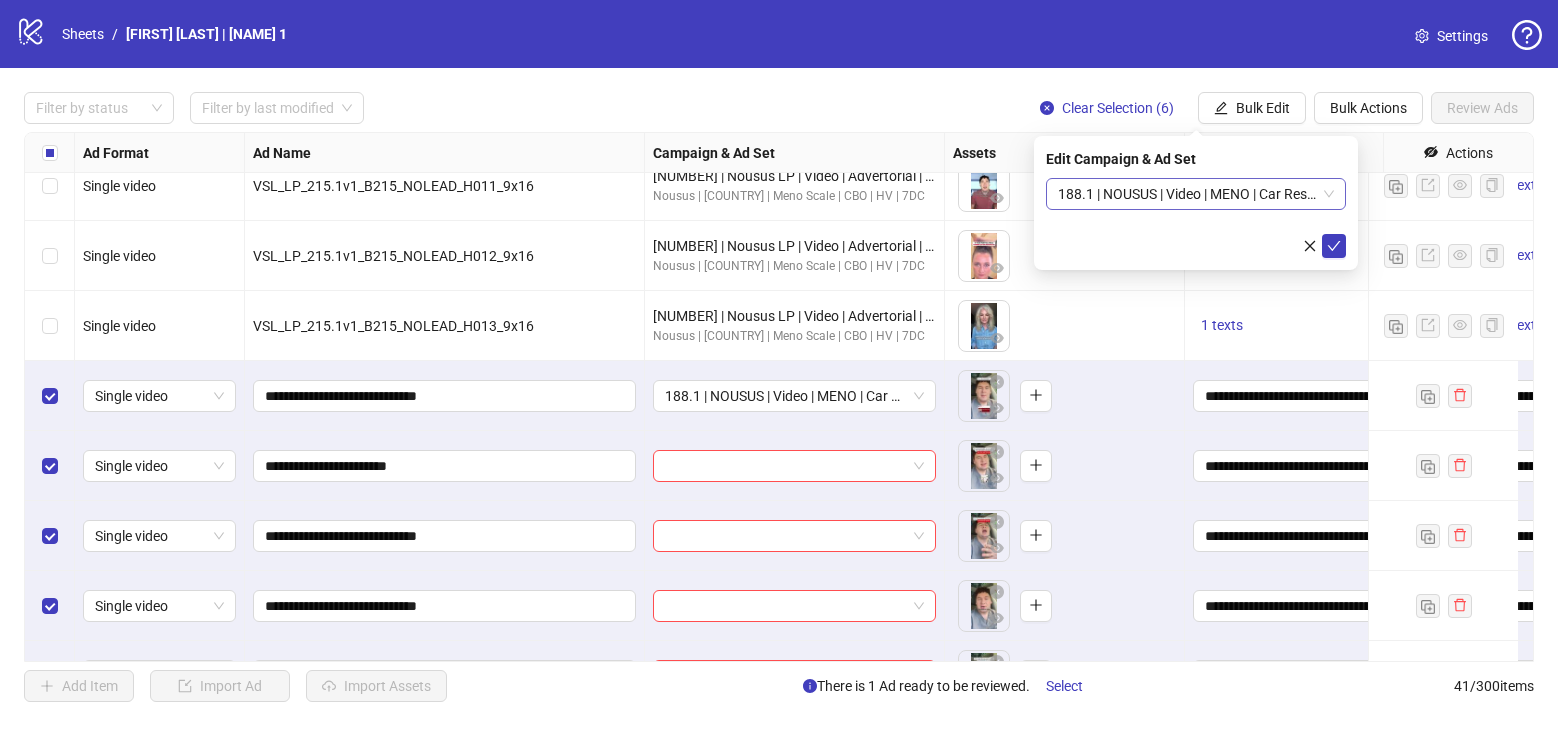 click on "188.1 | NOUSUS | Video | MENO | Car Reshoot" at bounding box center [1196, 194] 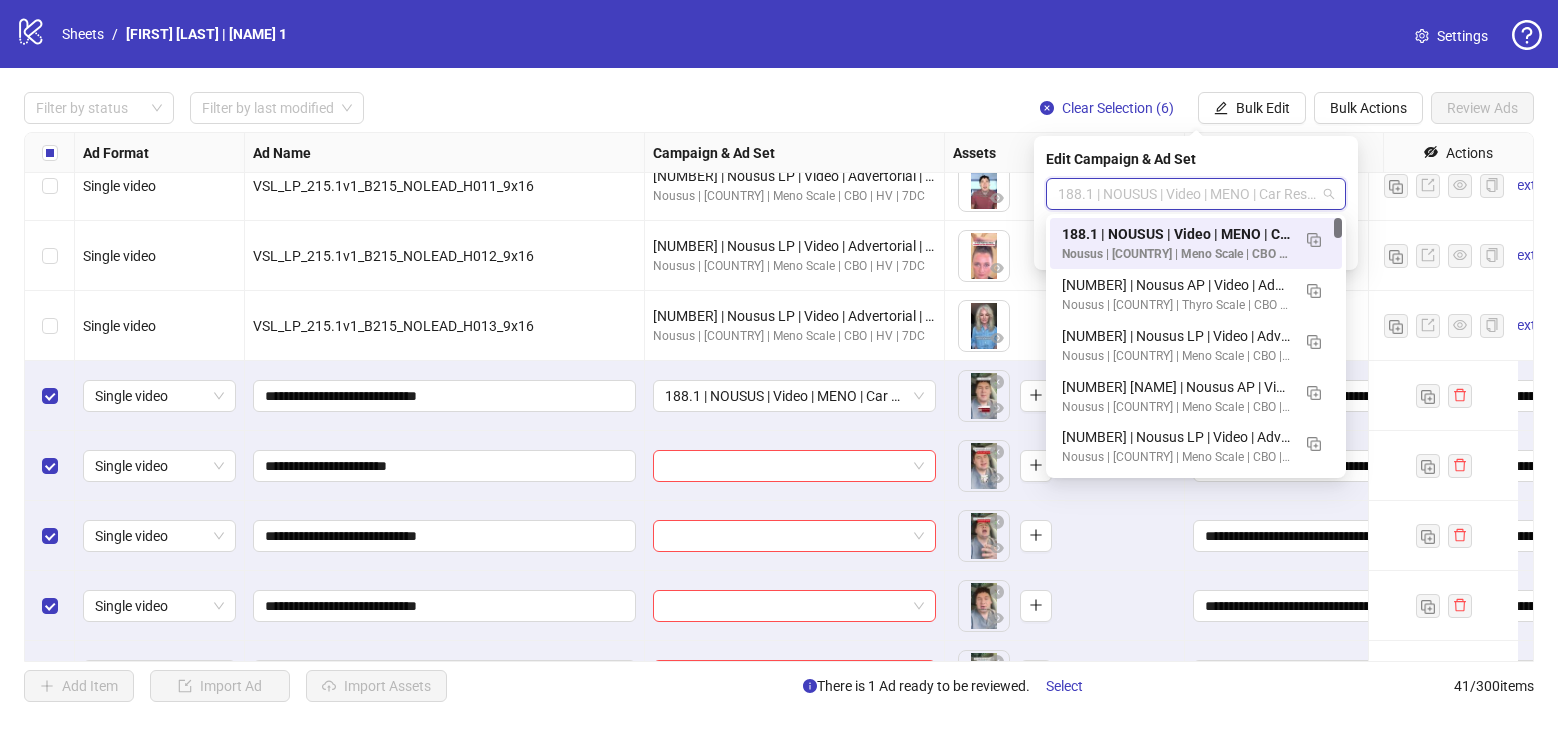 click on "188.1 | NOUSUS | Video | MENO | Car Reshoot" at bounding box center [1176, 234] 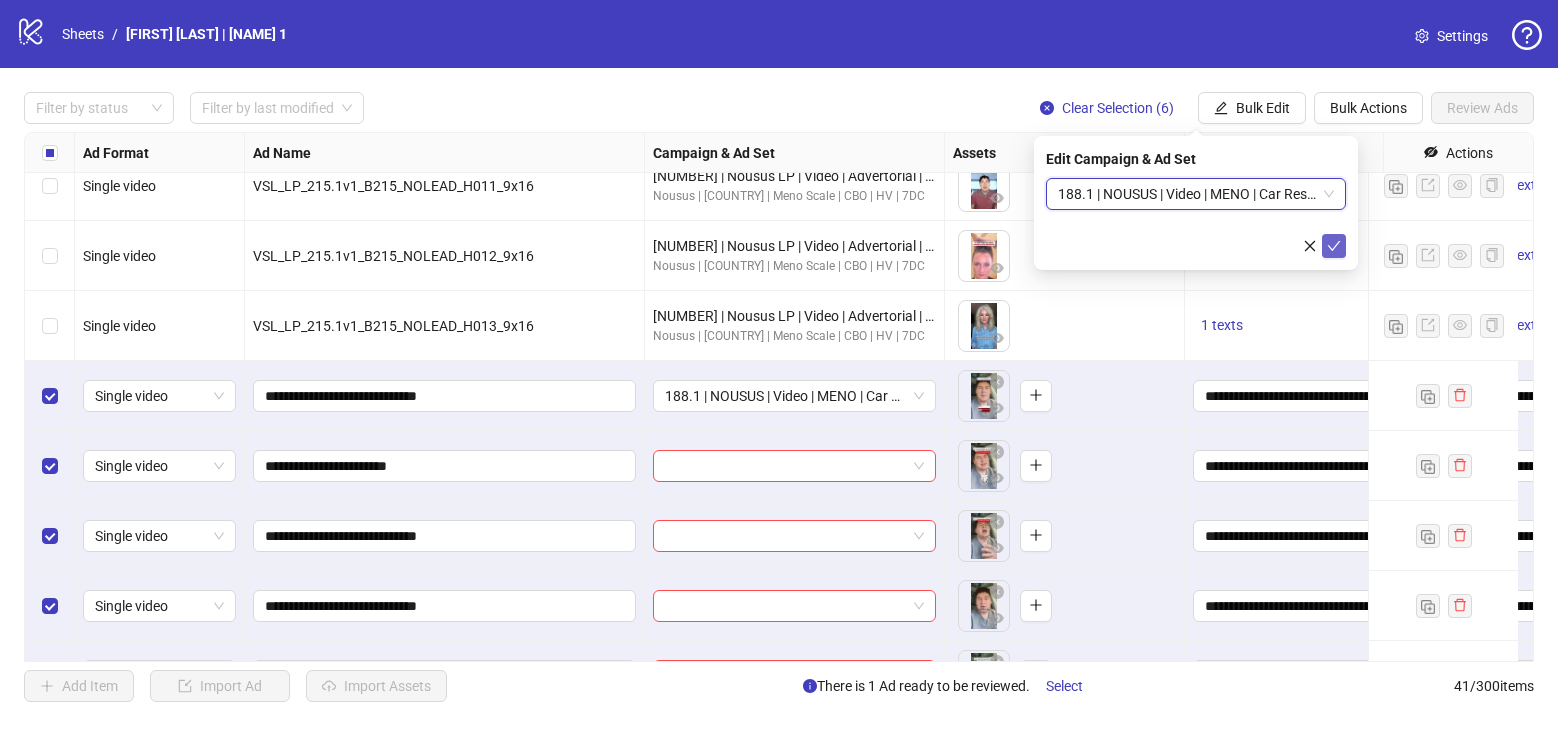 click 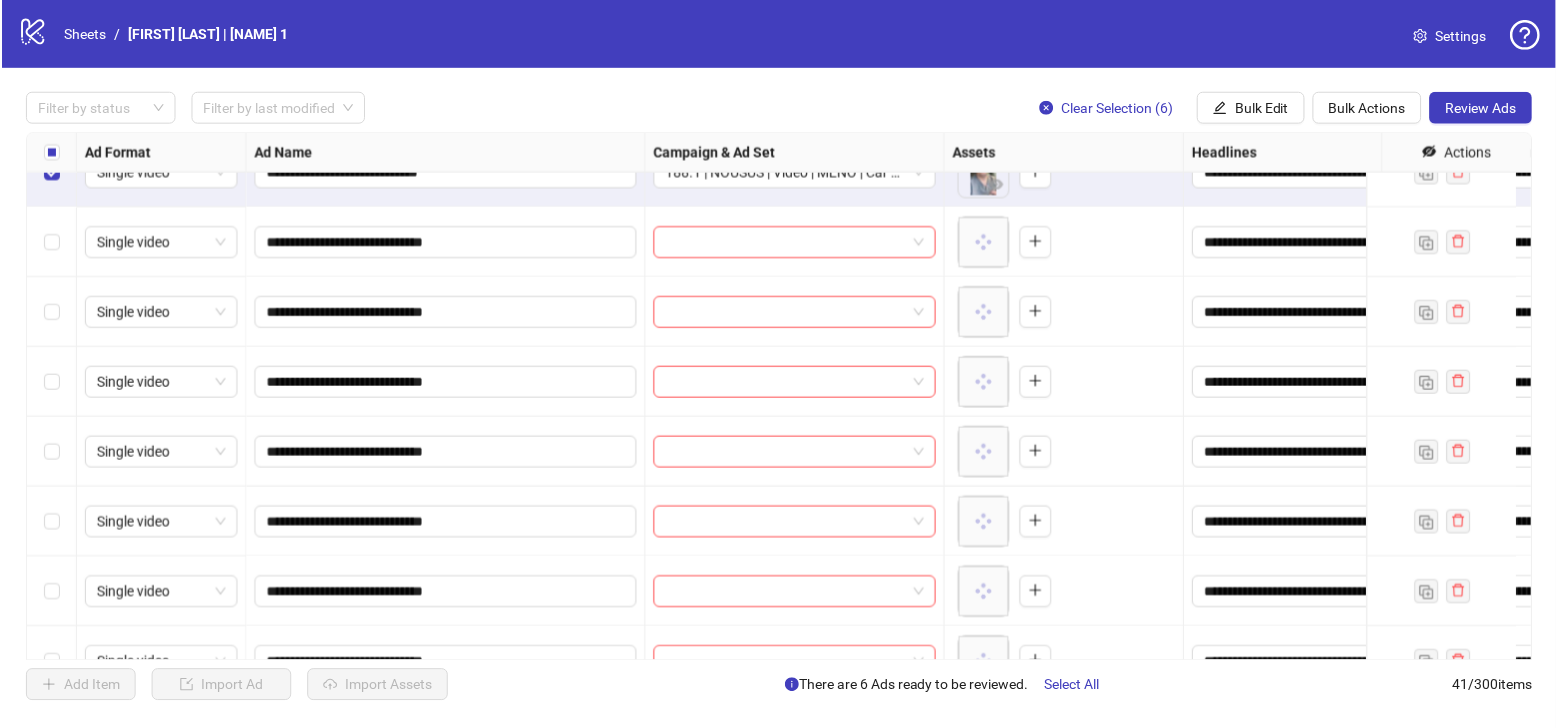 scroll, scrollTop: 1711, scrollLeft: 0, axis: vertical 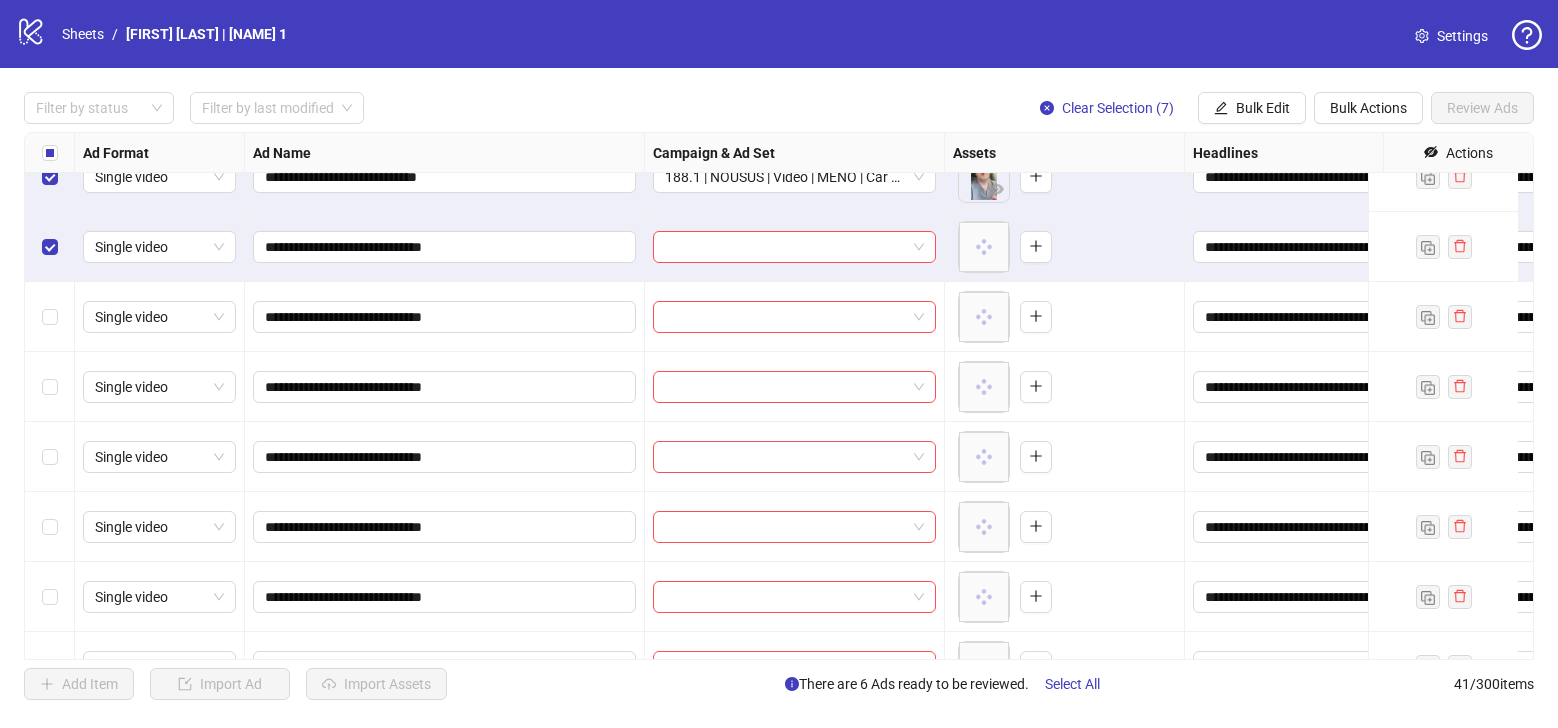 click at bounding box center (50, 153) 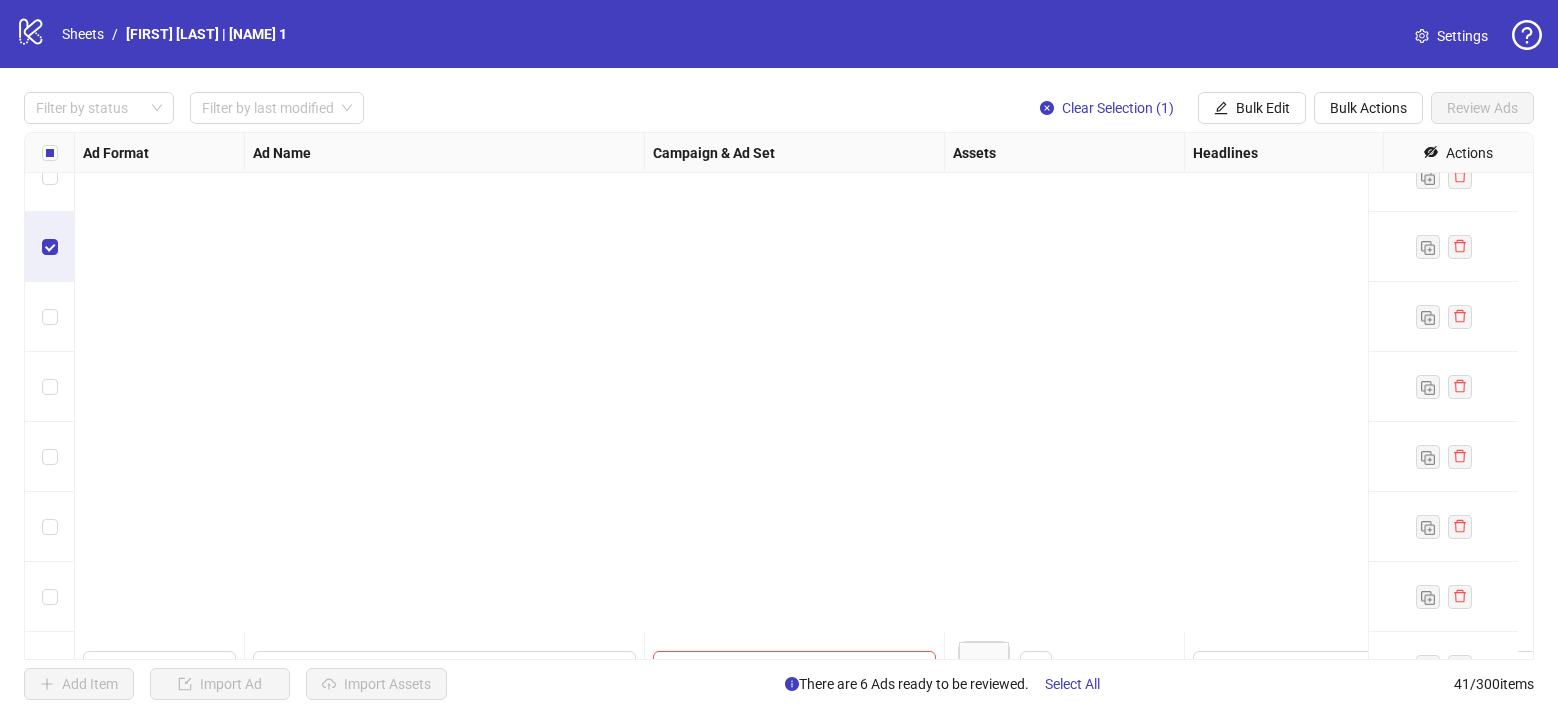 scroll, scrollTop: 2399, scrollLeft: 0, axis: vertical 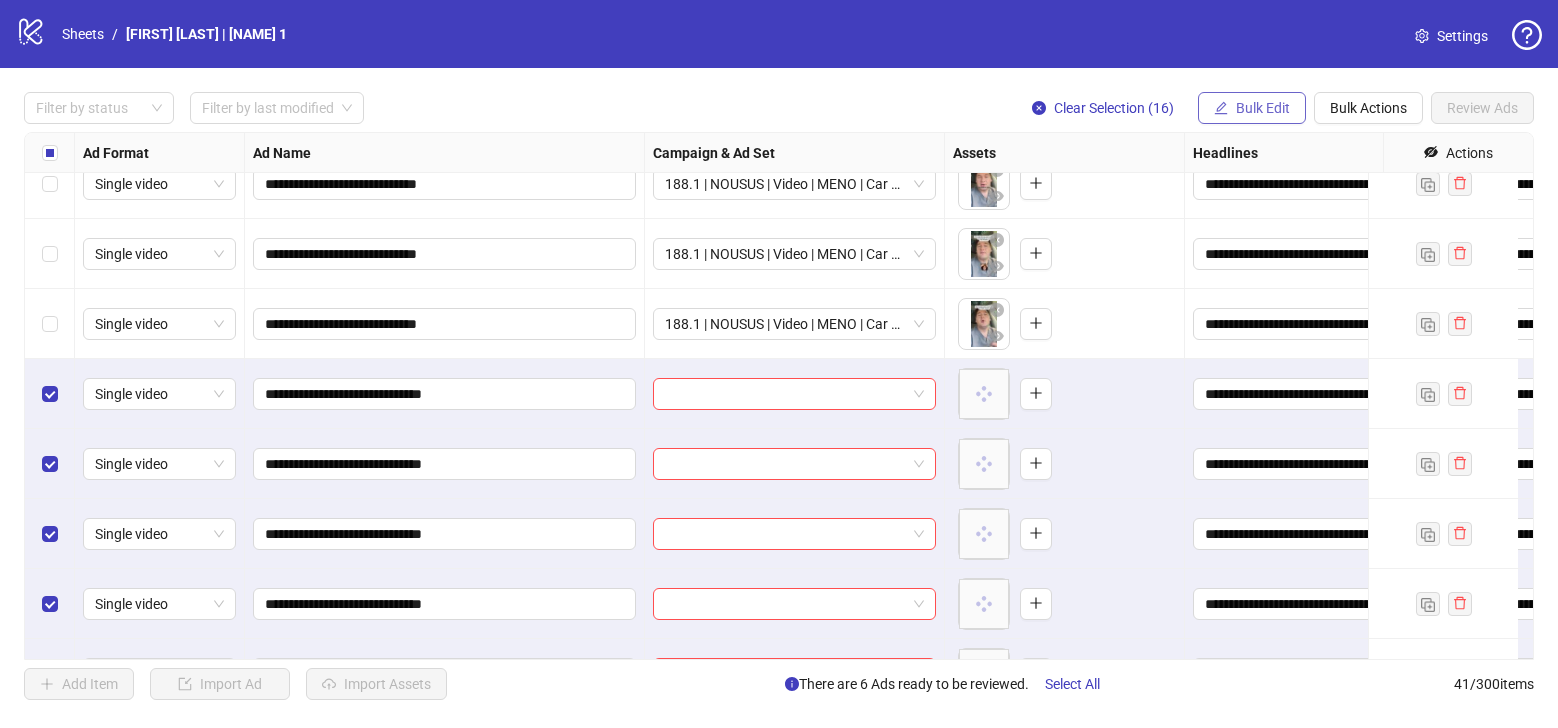 click on "Bulk Edit" at bounding box center [1252, 108] 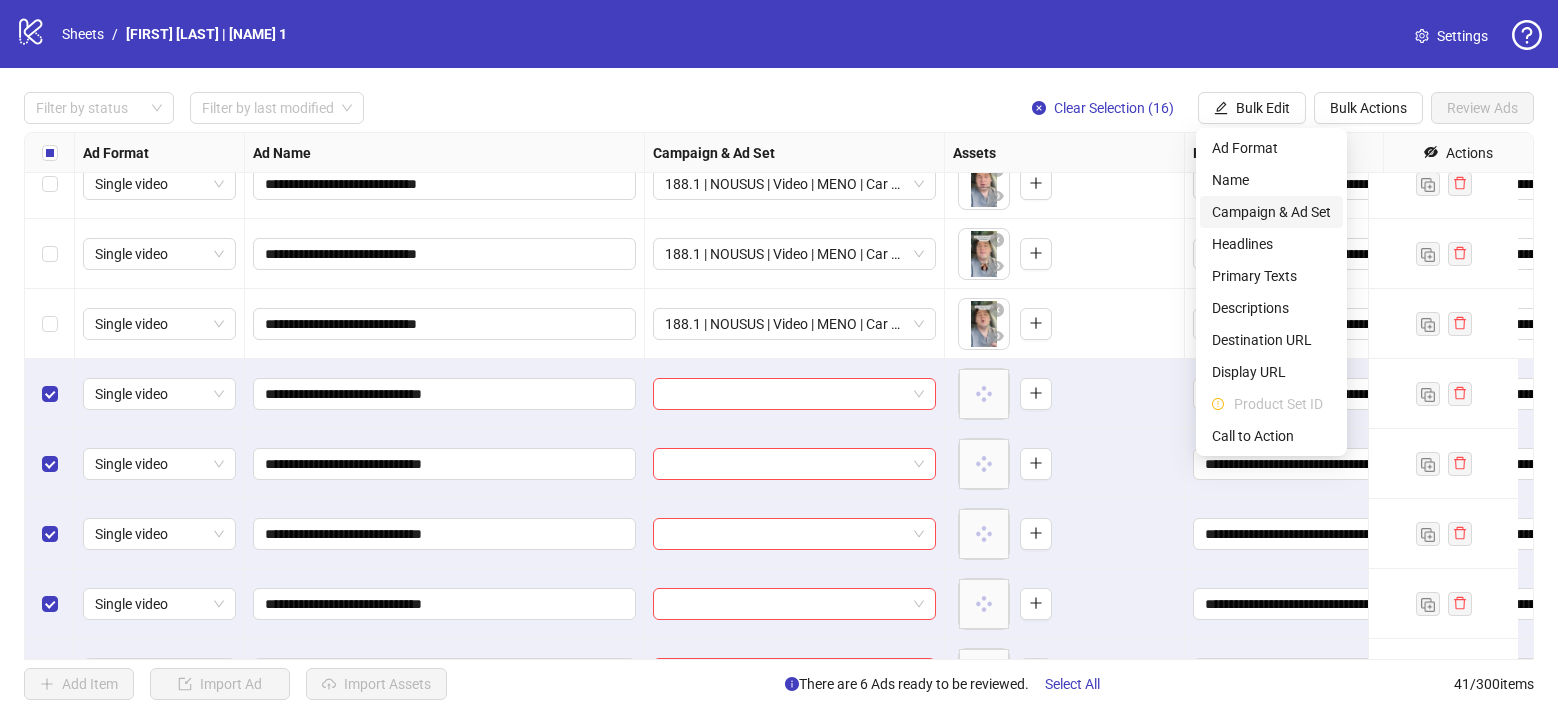 click on "Campaign & Ad Set" at bounding box center [1271, 212] 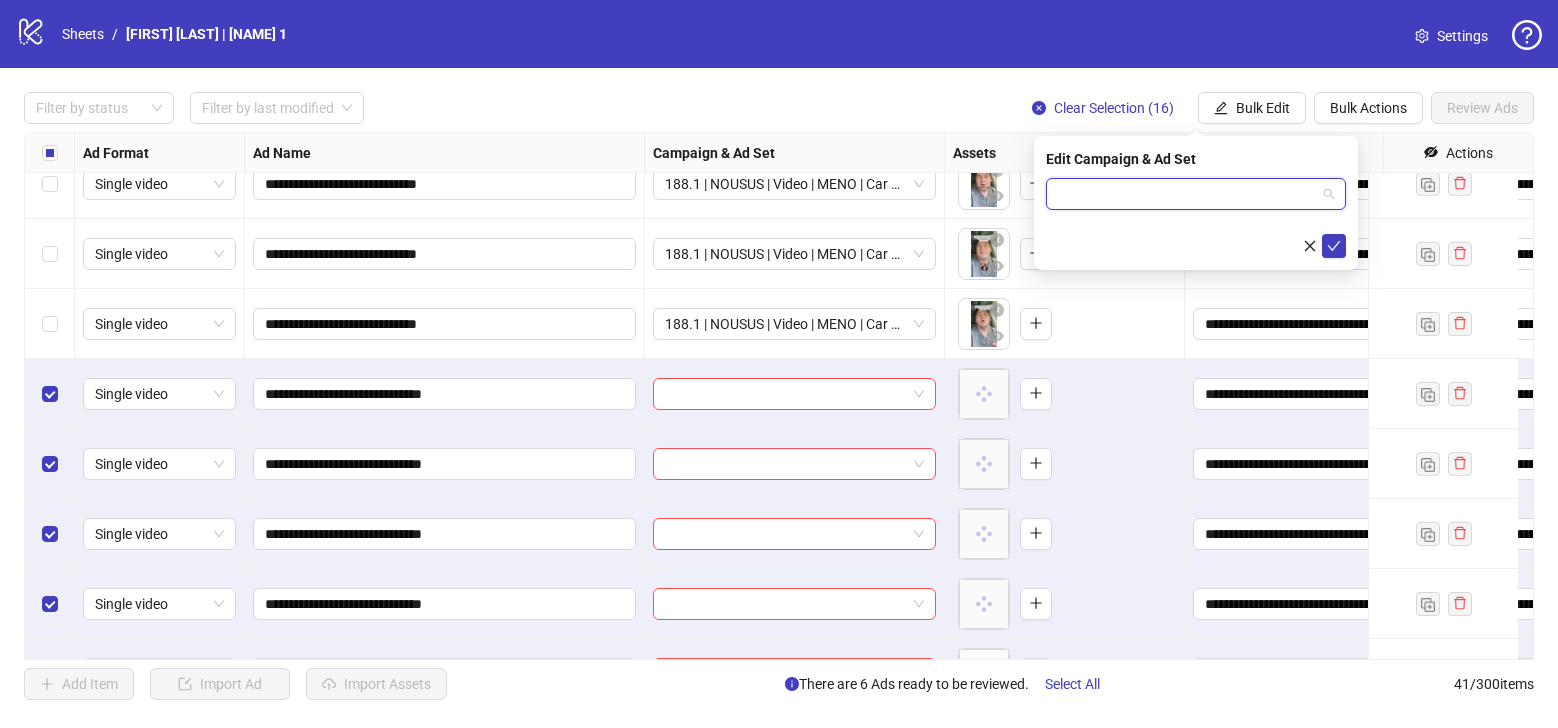 click at bounding box center [1187, 194] 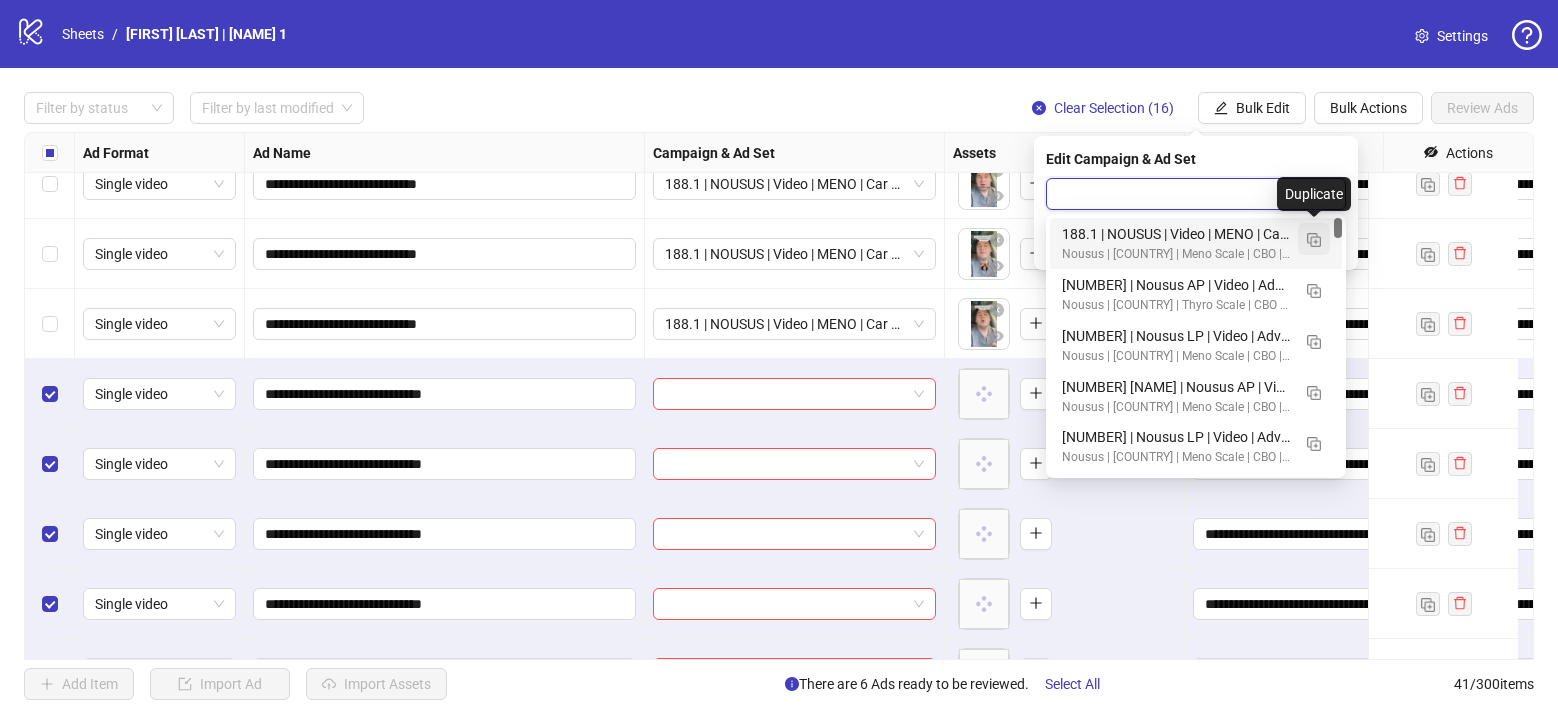 click at bounding box center (1314, 239) 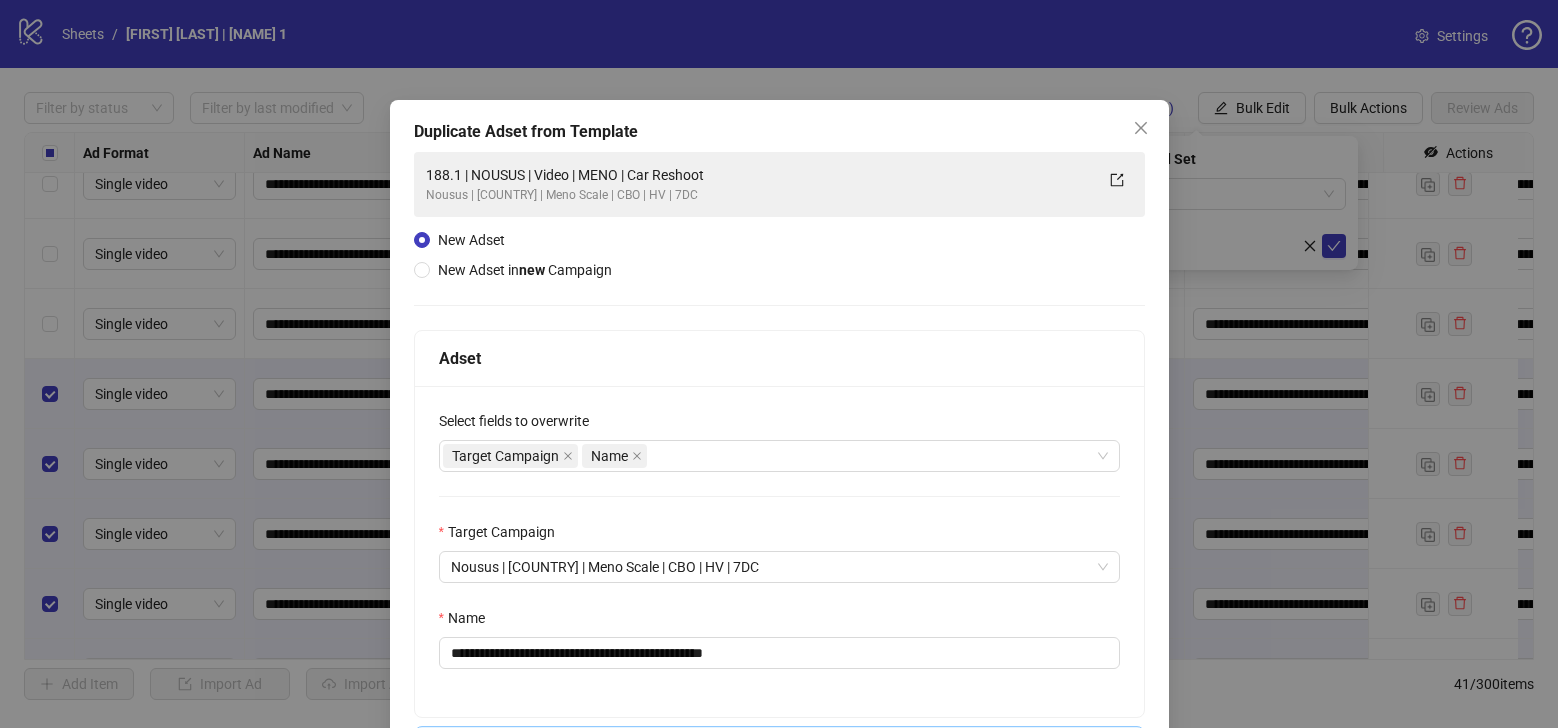 scroll, scrollTop: 148, scrollLeft: 0, axis: vertical 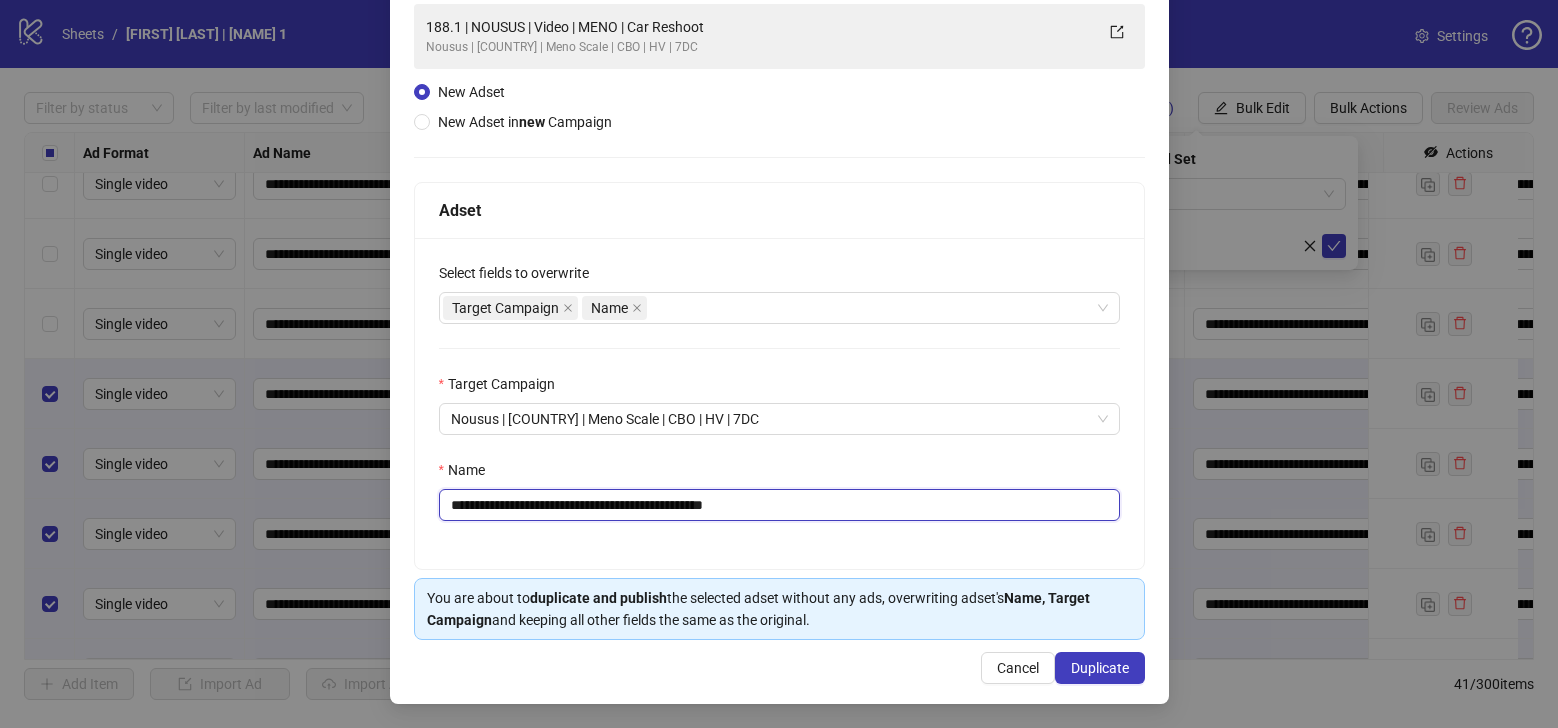 click on "**********" at bounding box center [779, 505] 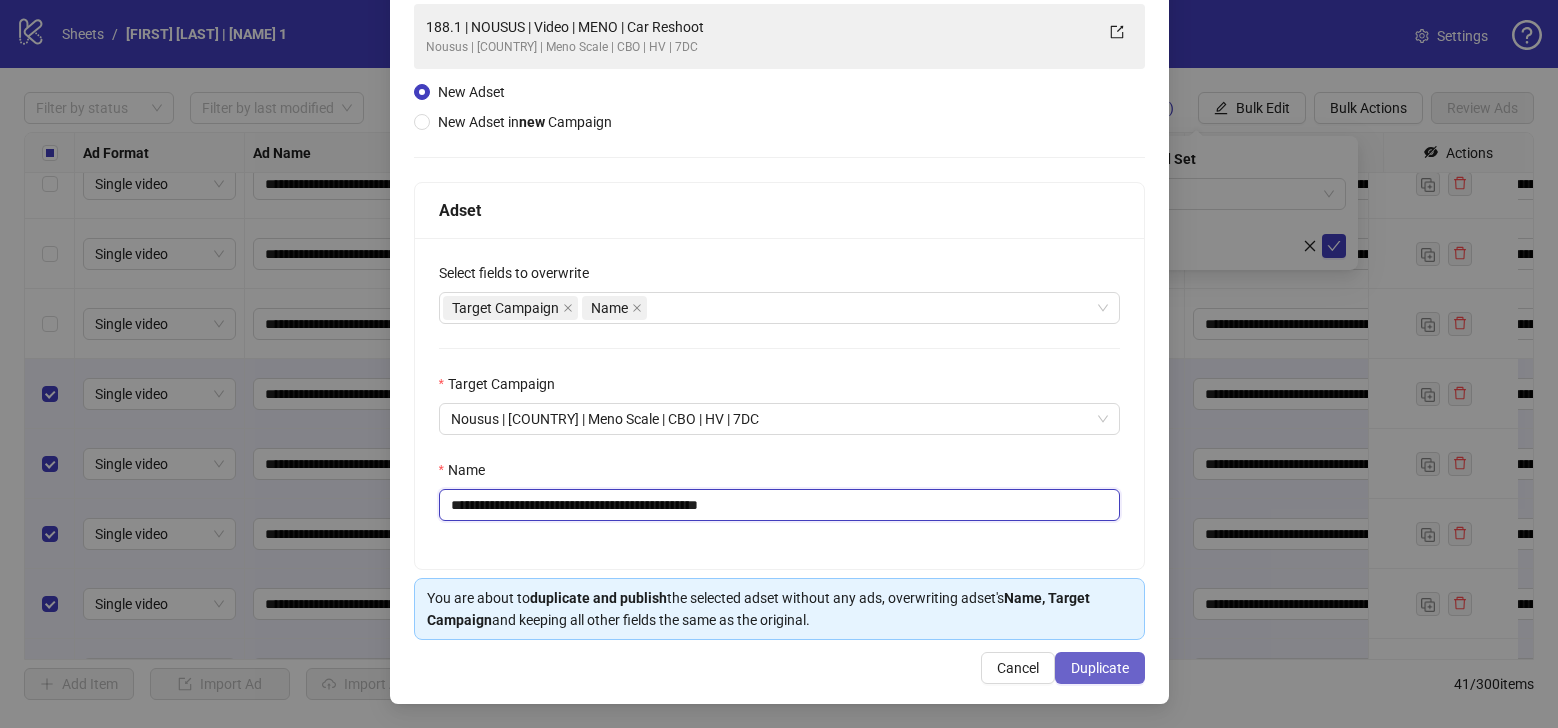type on "**********" 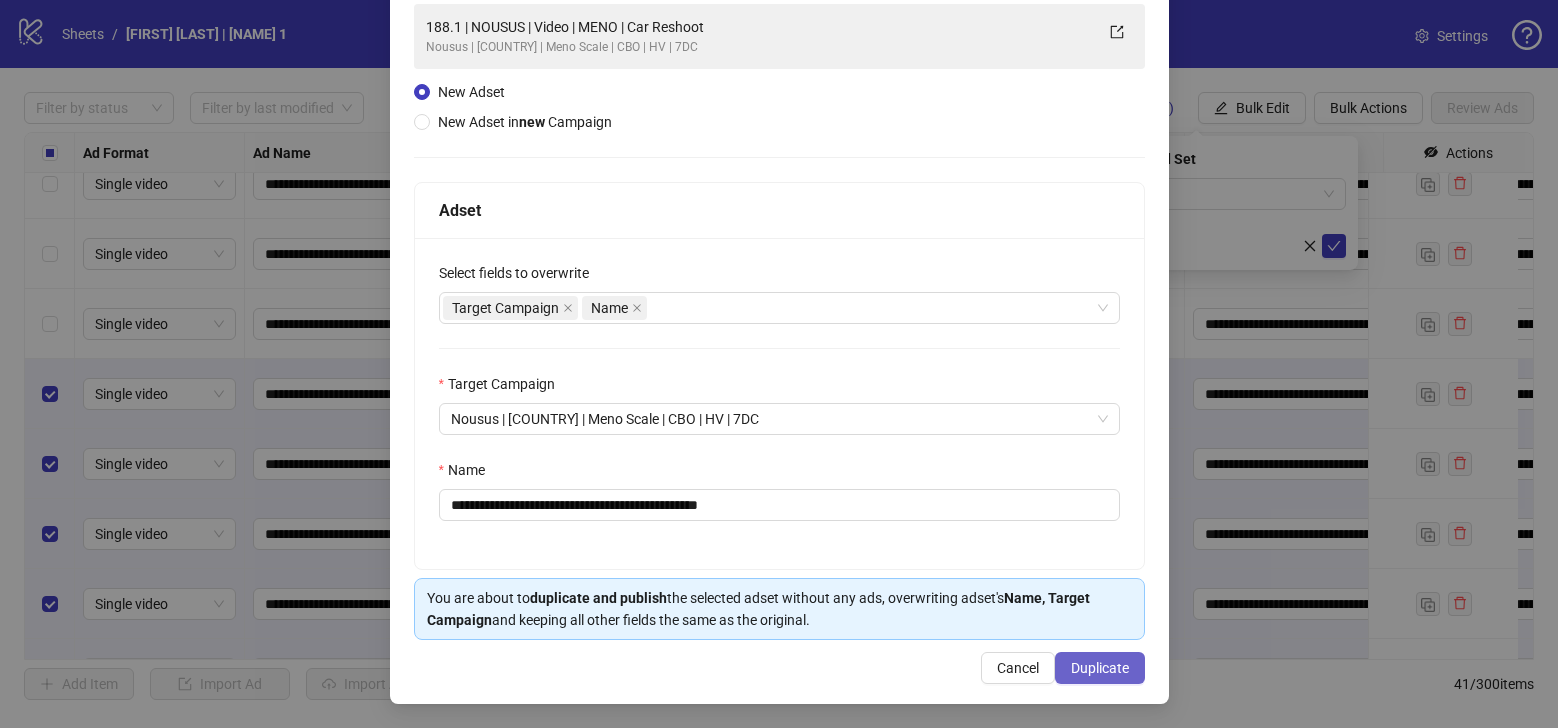 click on "Duplicate" at bounding box center [1100, 668] 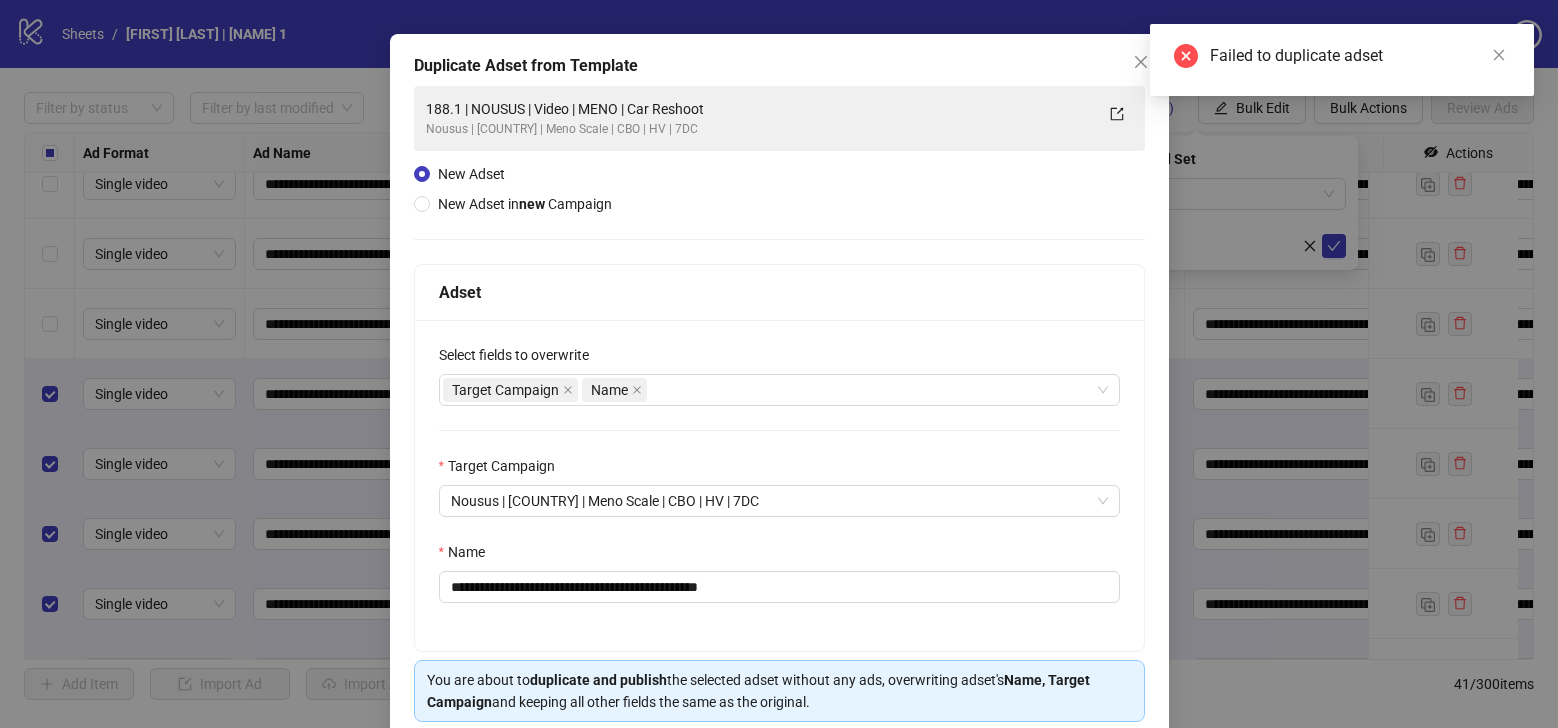 scroll, scrollTop: 0, scrollLeft: 0, axis: both 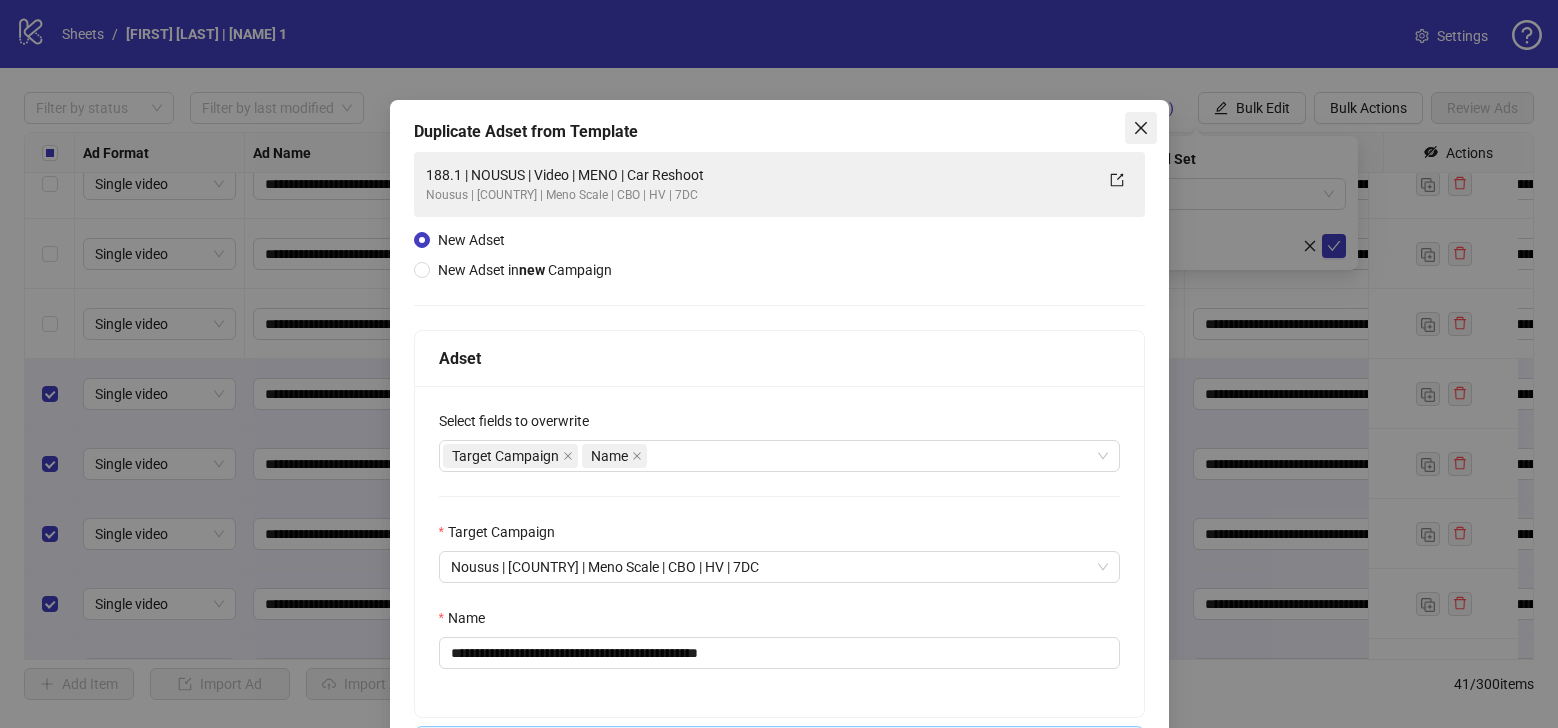 click on "Duplicate Adset from Template" at bounding box center (779, 132) 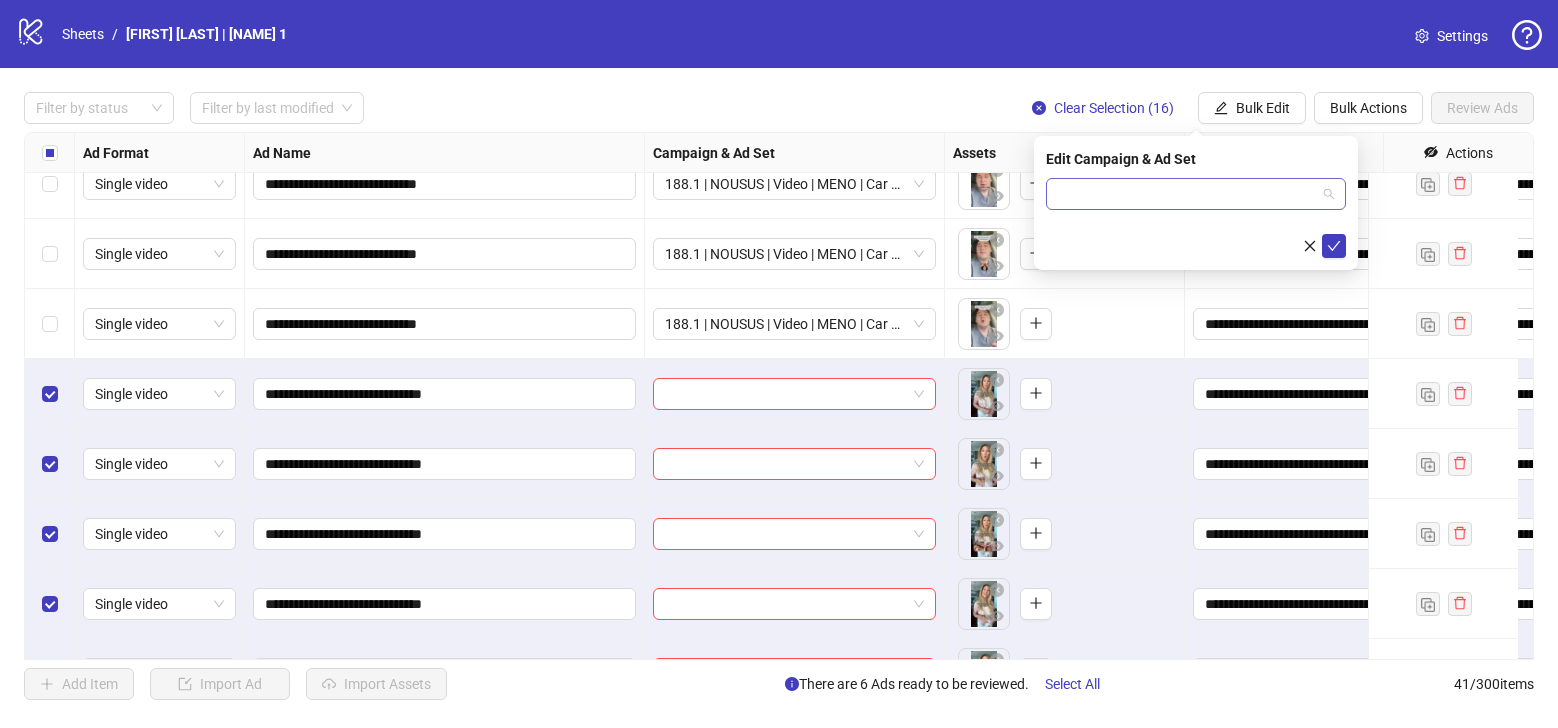 click at bounding box center [1187, 194] 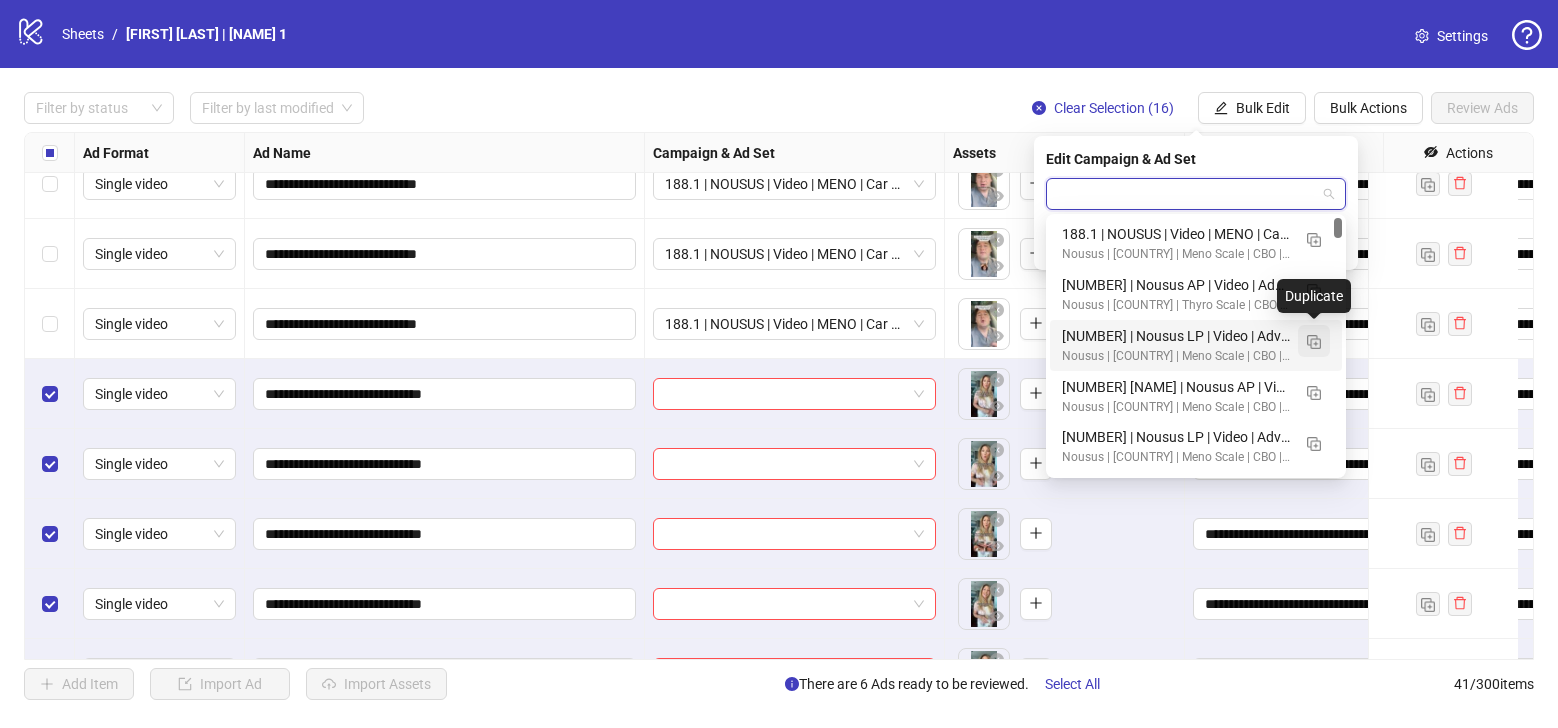 click at bounding box center (1314, 342) 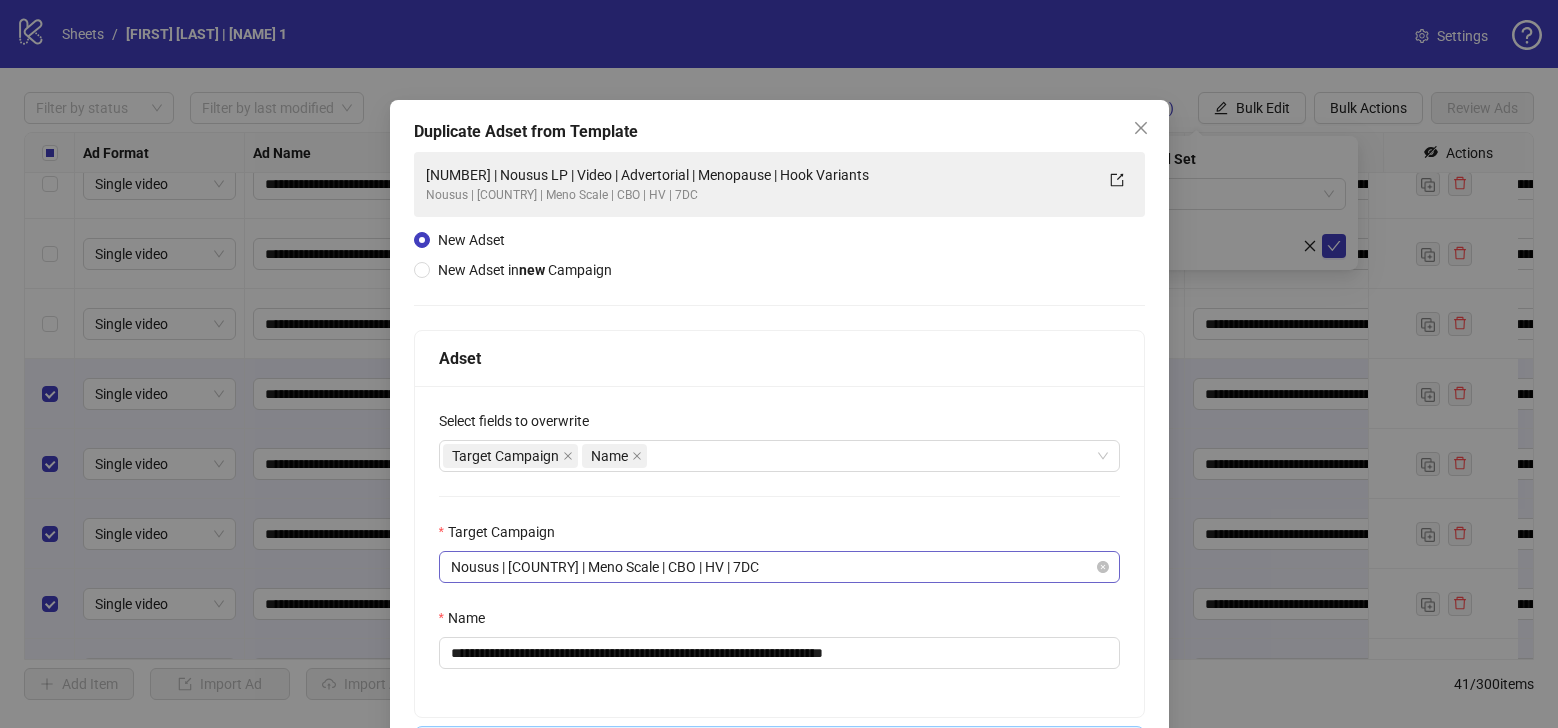 scroll, scrollTop: 78, scrollLeft: 0, axis: vertical 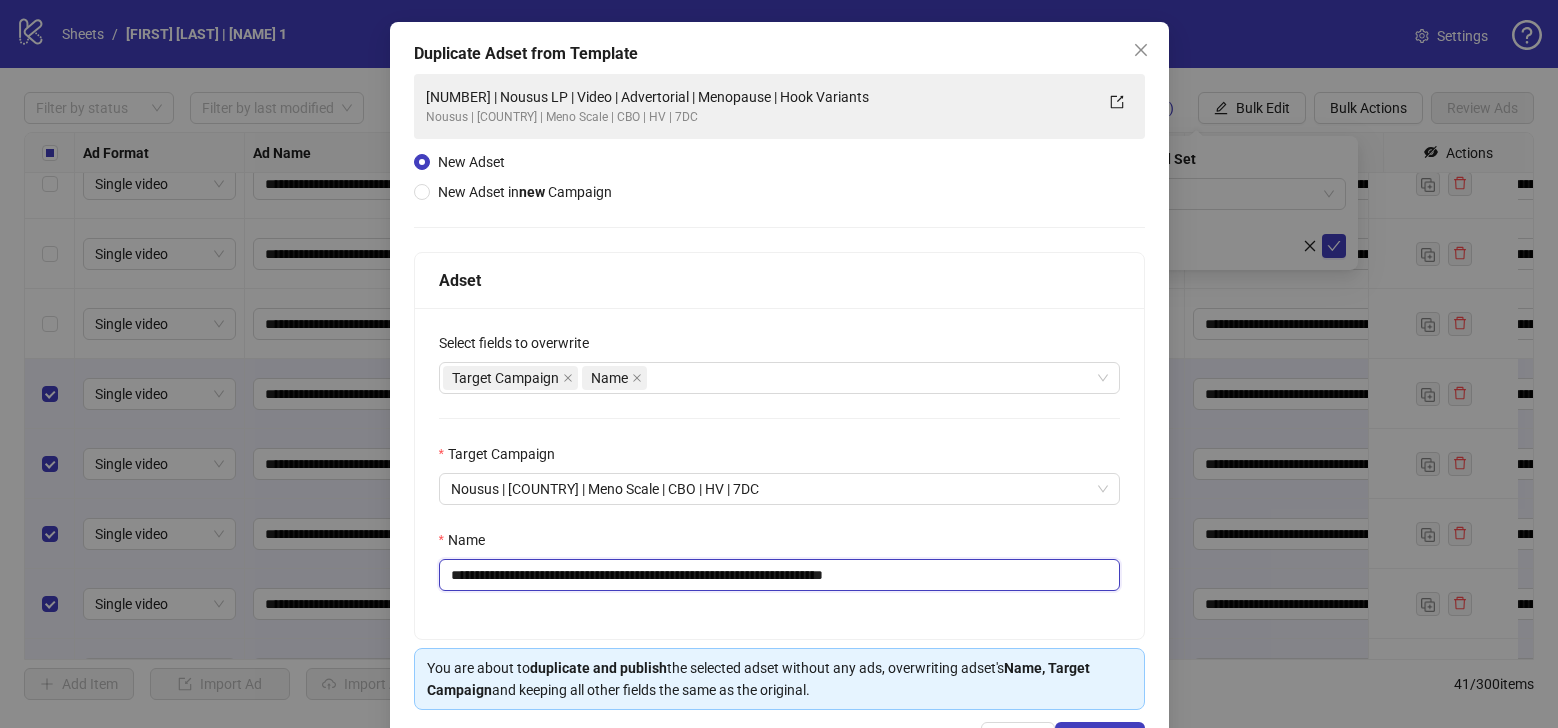 click on "**********" at bounding box center [779, 575] 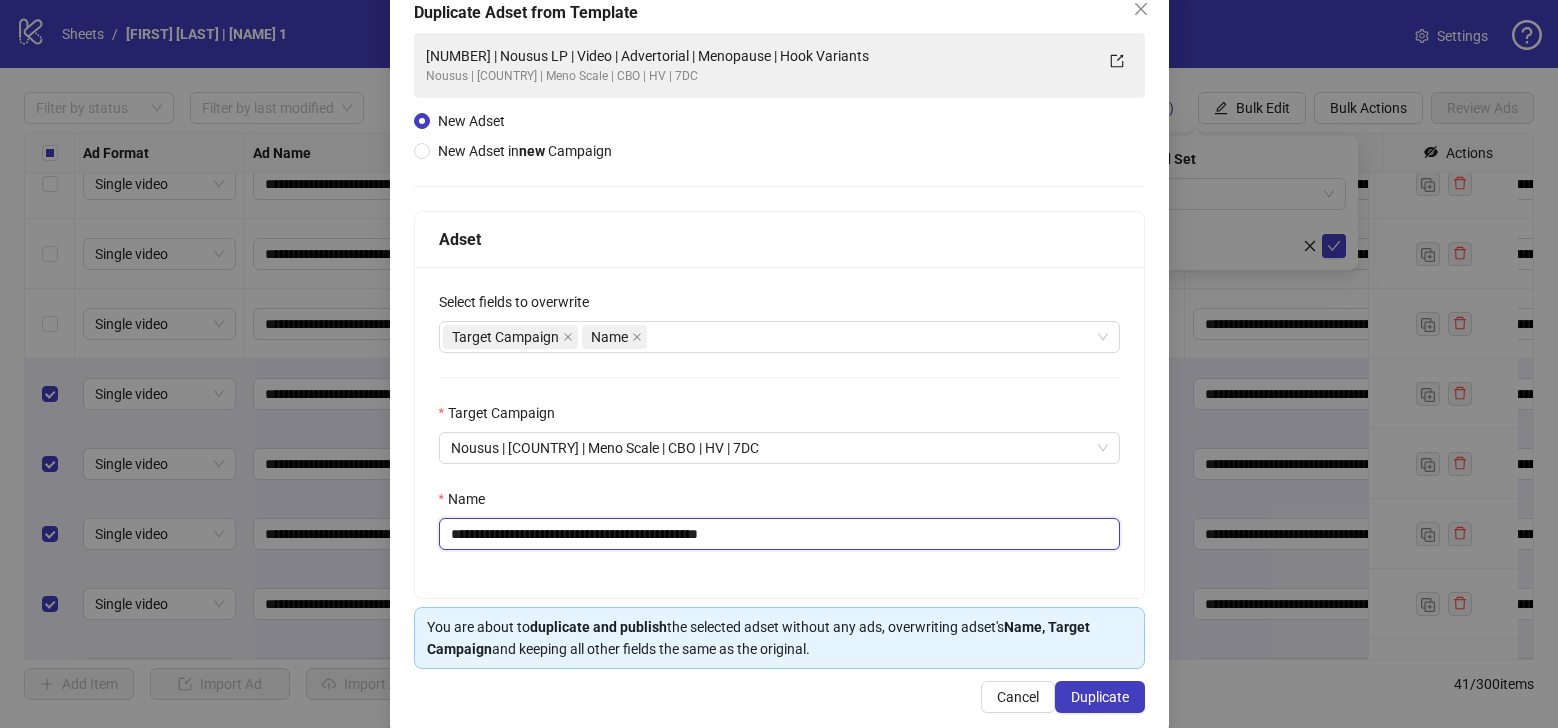 scroll, scrollTop: 148, scrollLeft: 0, axis: vertical 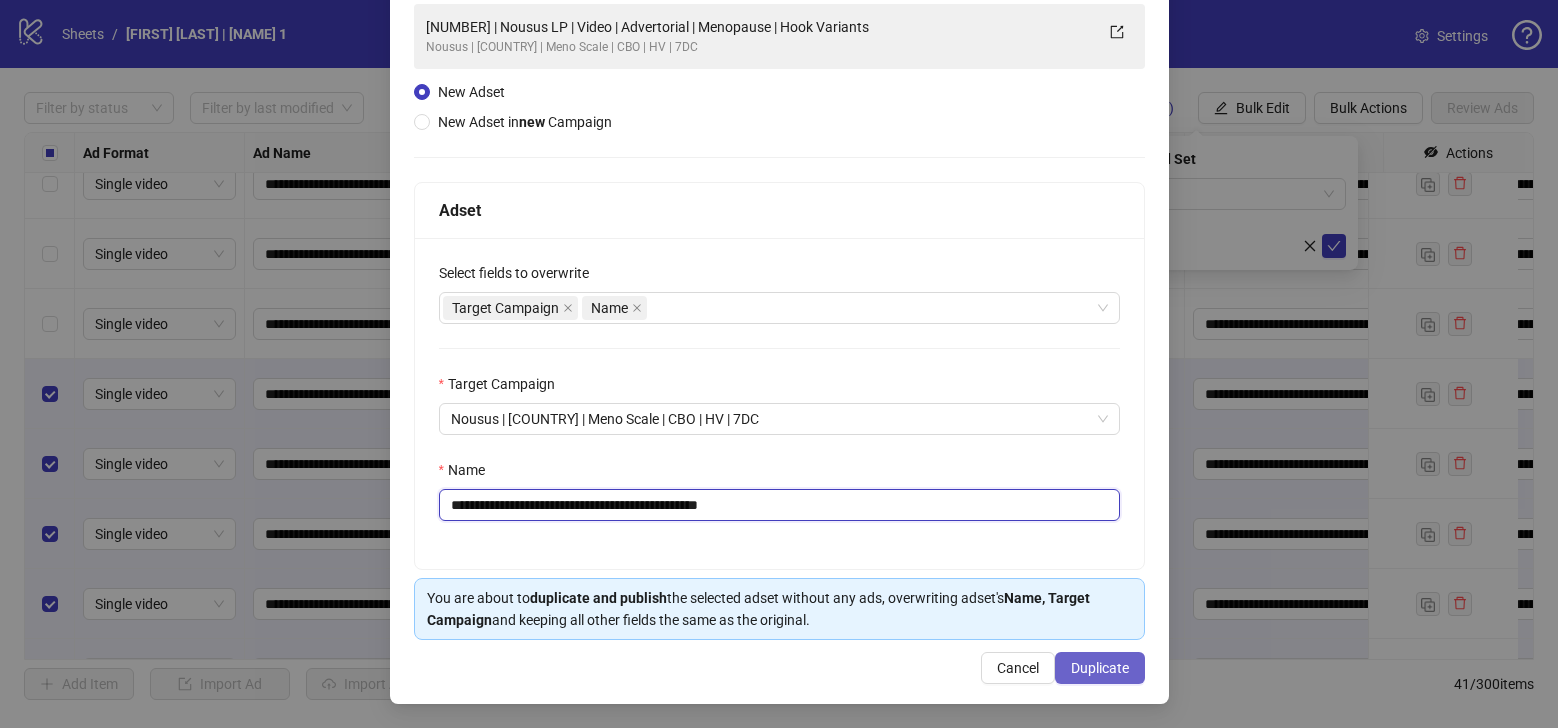type on "**********" 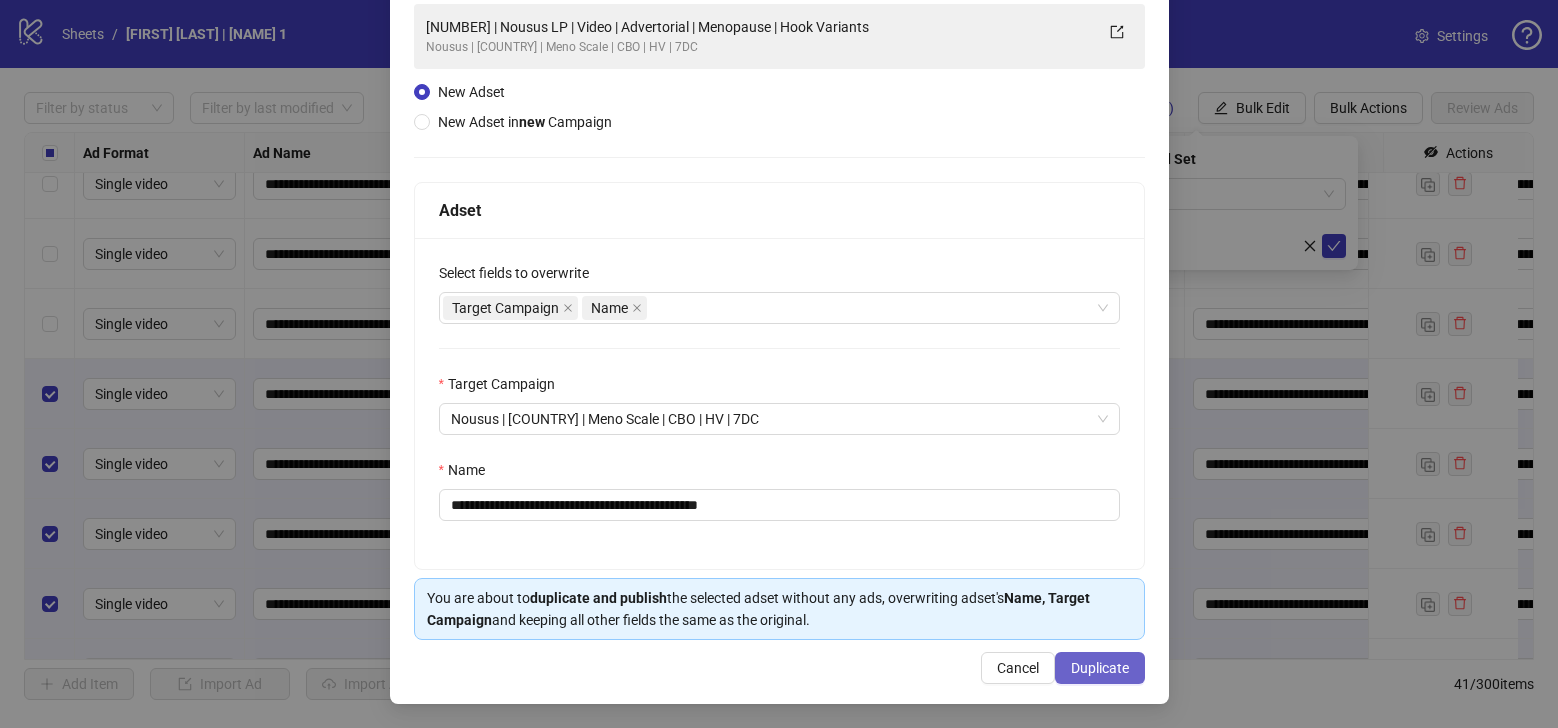 click on "Duplicate" at bounding box center [1100, 668] 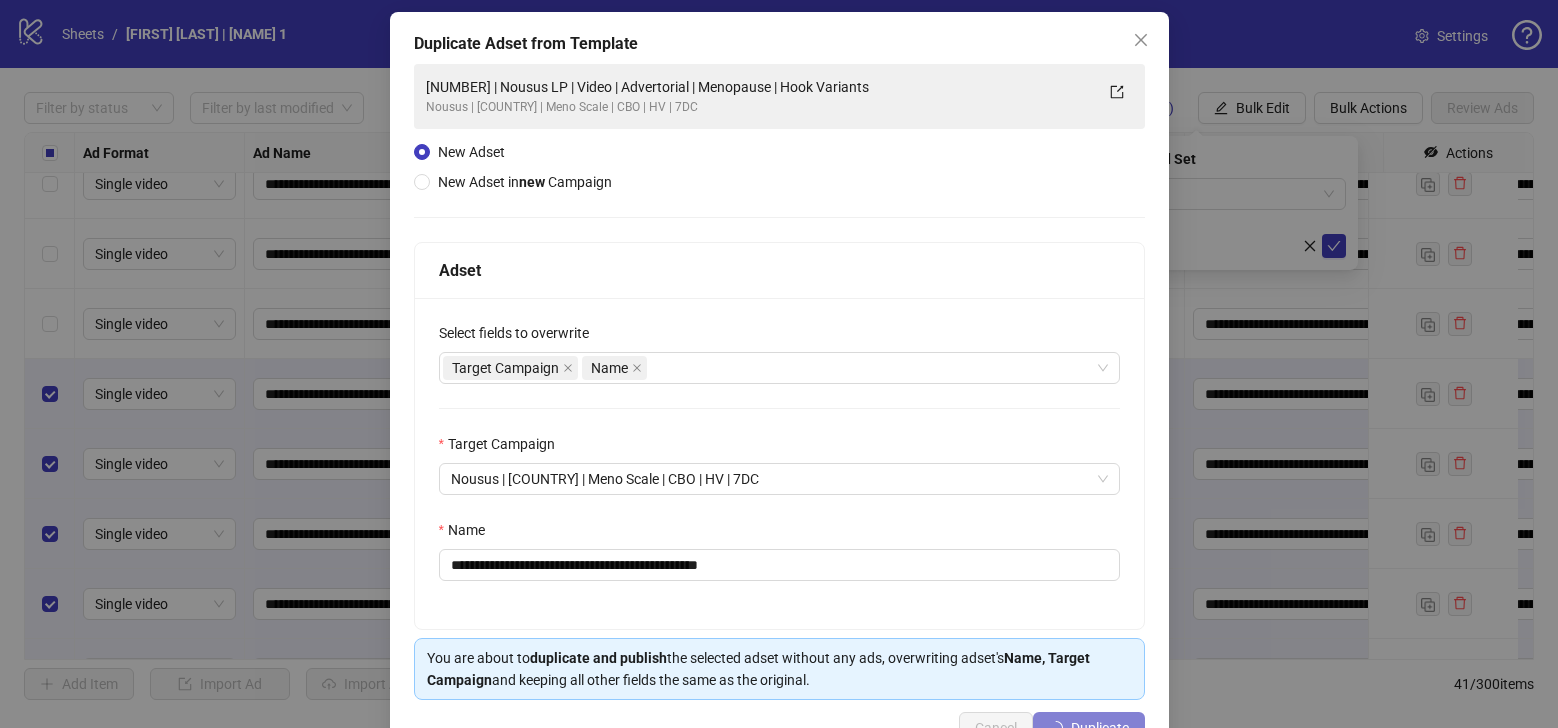 scroll, scrollTop: 148, scrollLeft: 0, axis: vertical 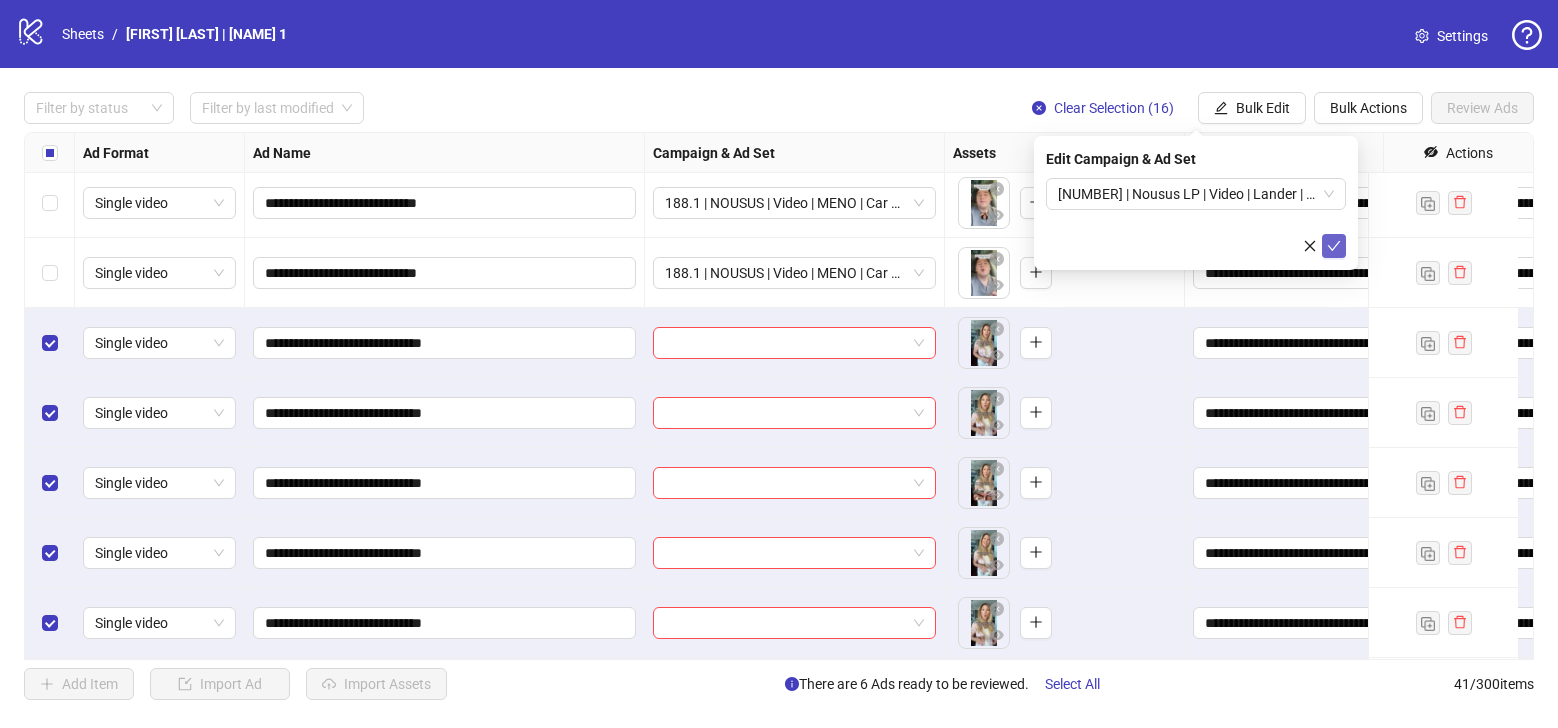 click 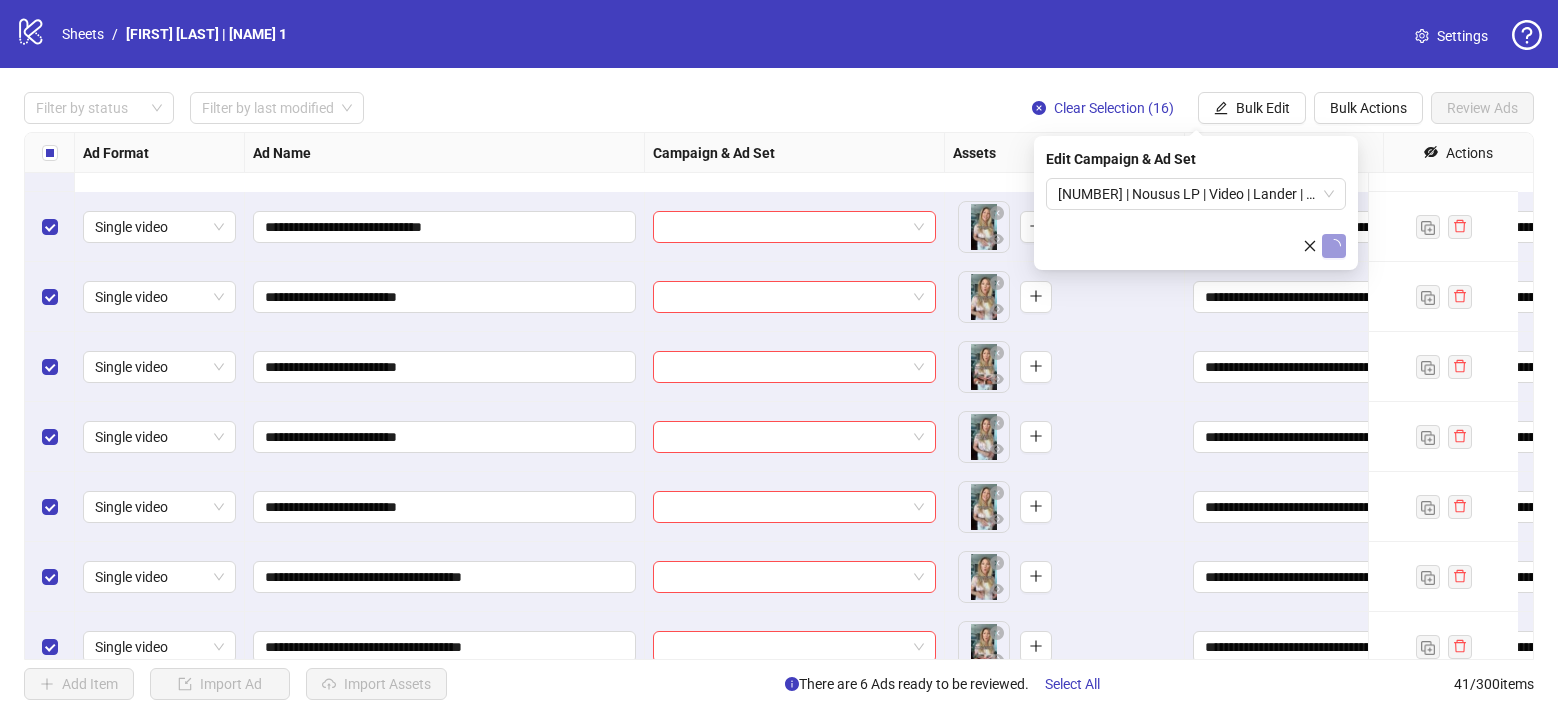 scroll, scrollTop: 2399, scrollLeft: 0, axis: vertical 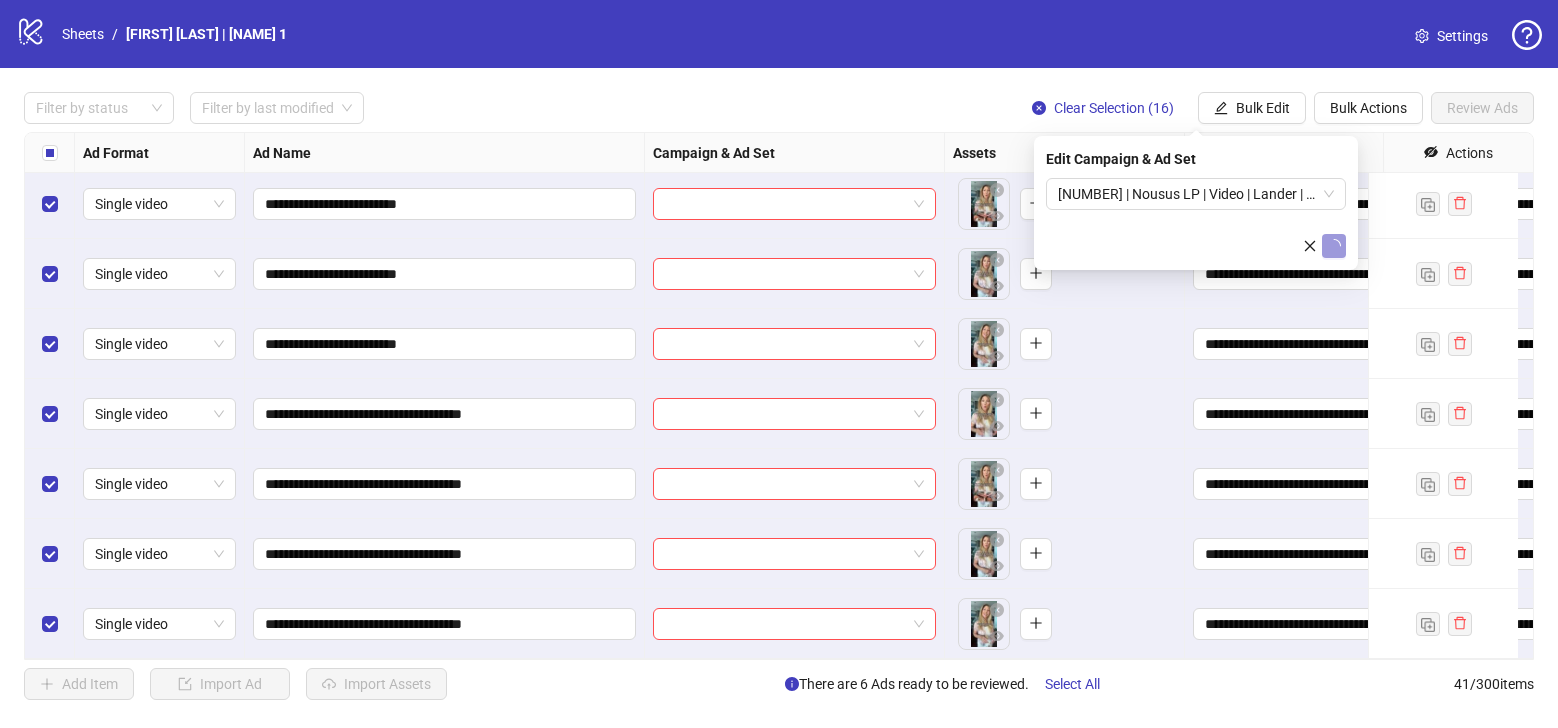 click on "Settings" at bounding box center [1462, 36] 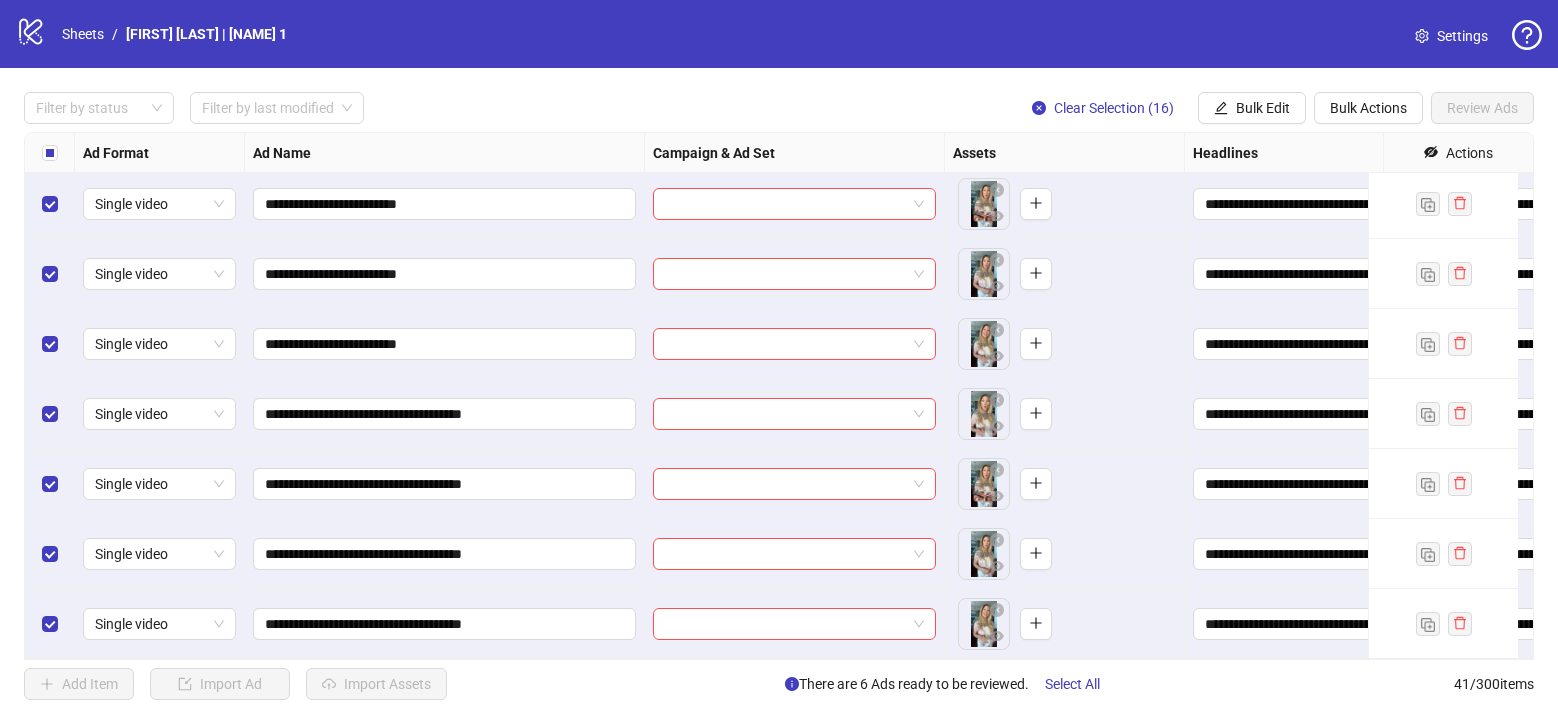 click 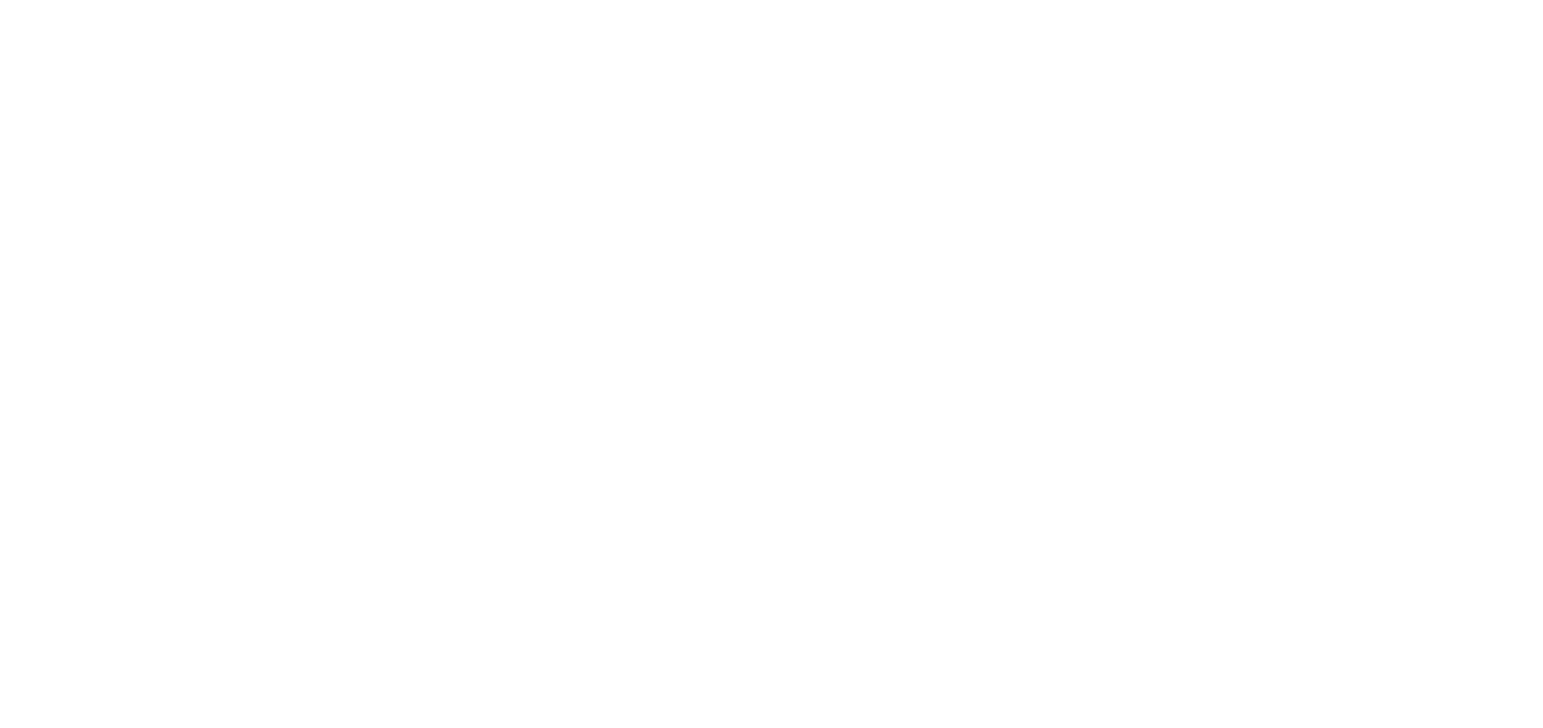 scroll, scrollTop: 0, scrollLeft: 0, axis: both 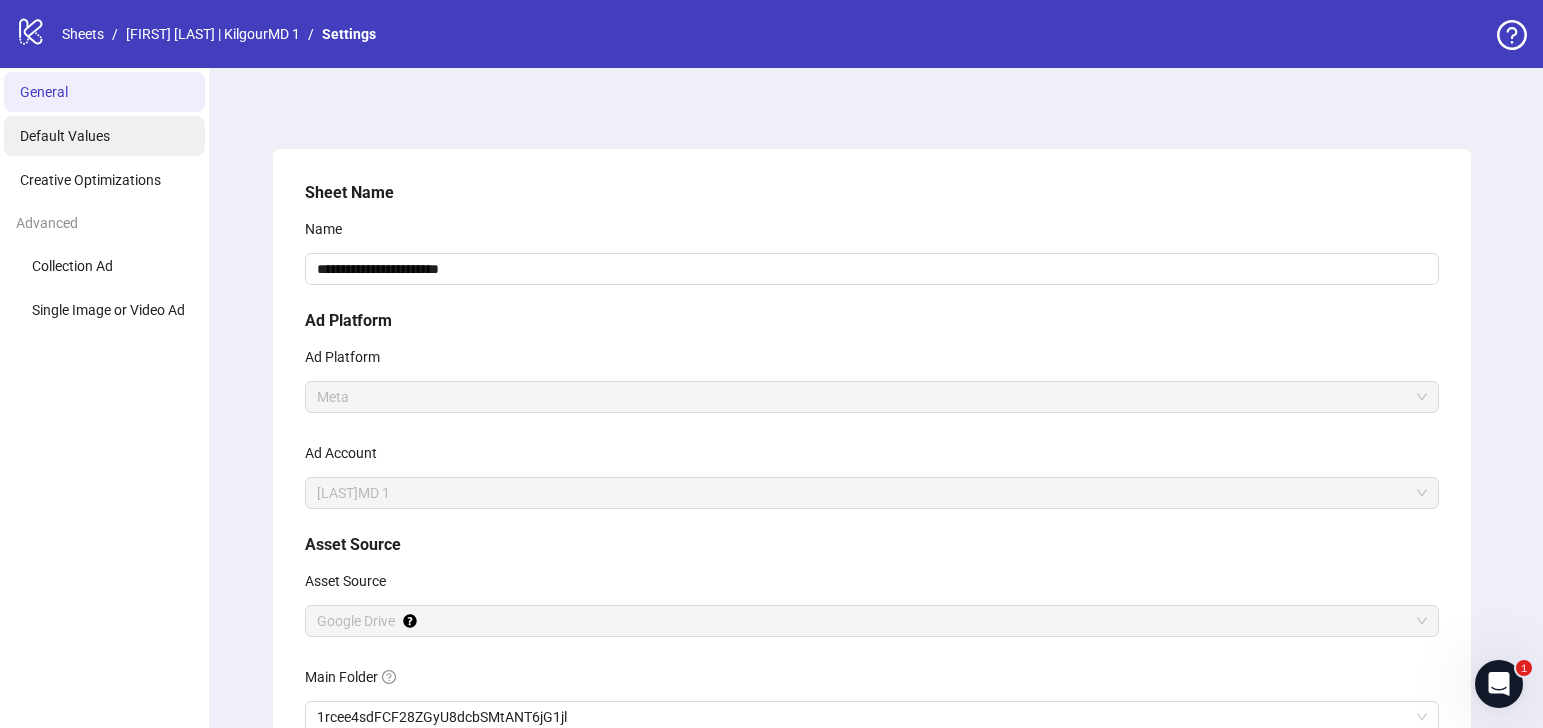 click on "Default Values" at bounding box center [65, 136] 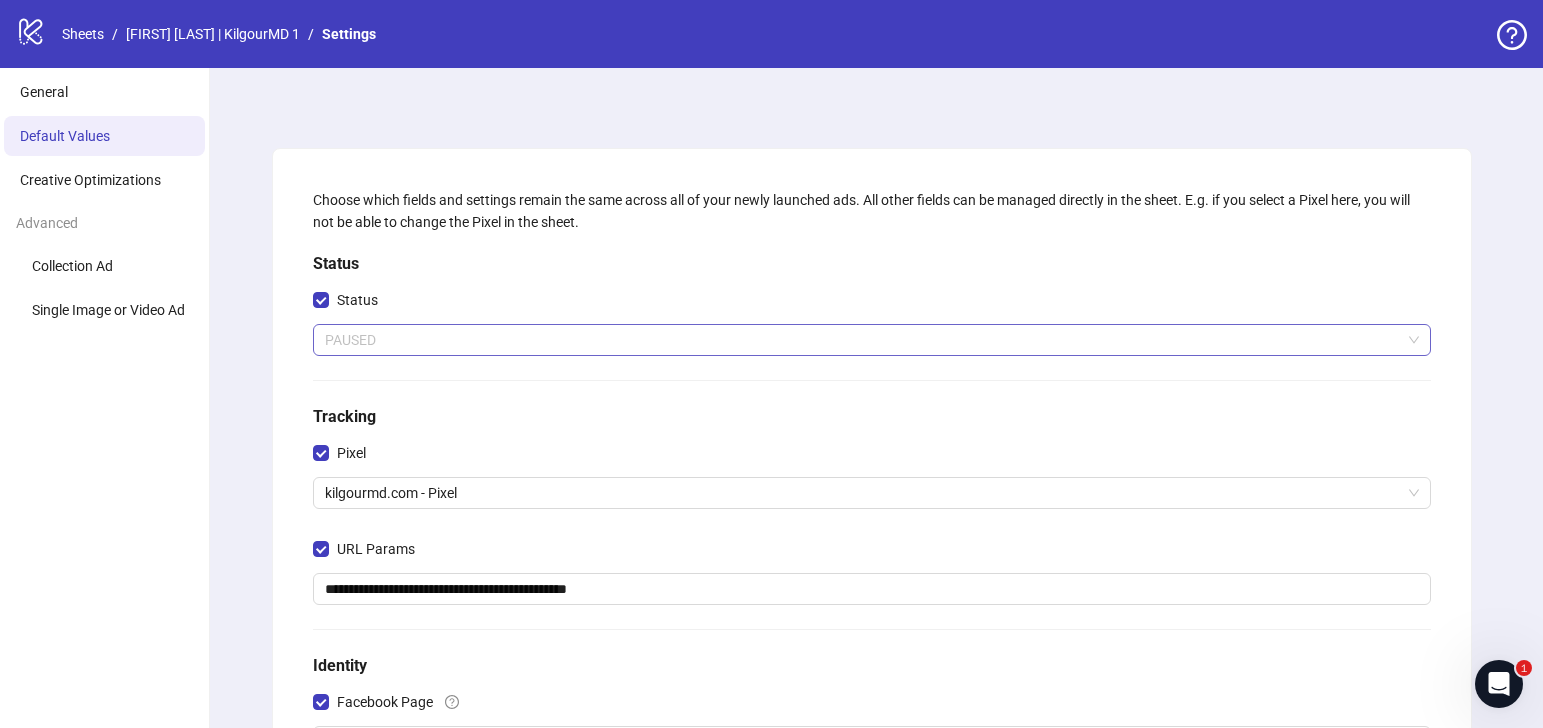 click on "PAUSED" at bounding box center (872, 340) 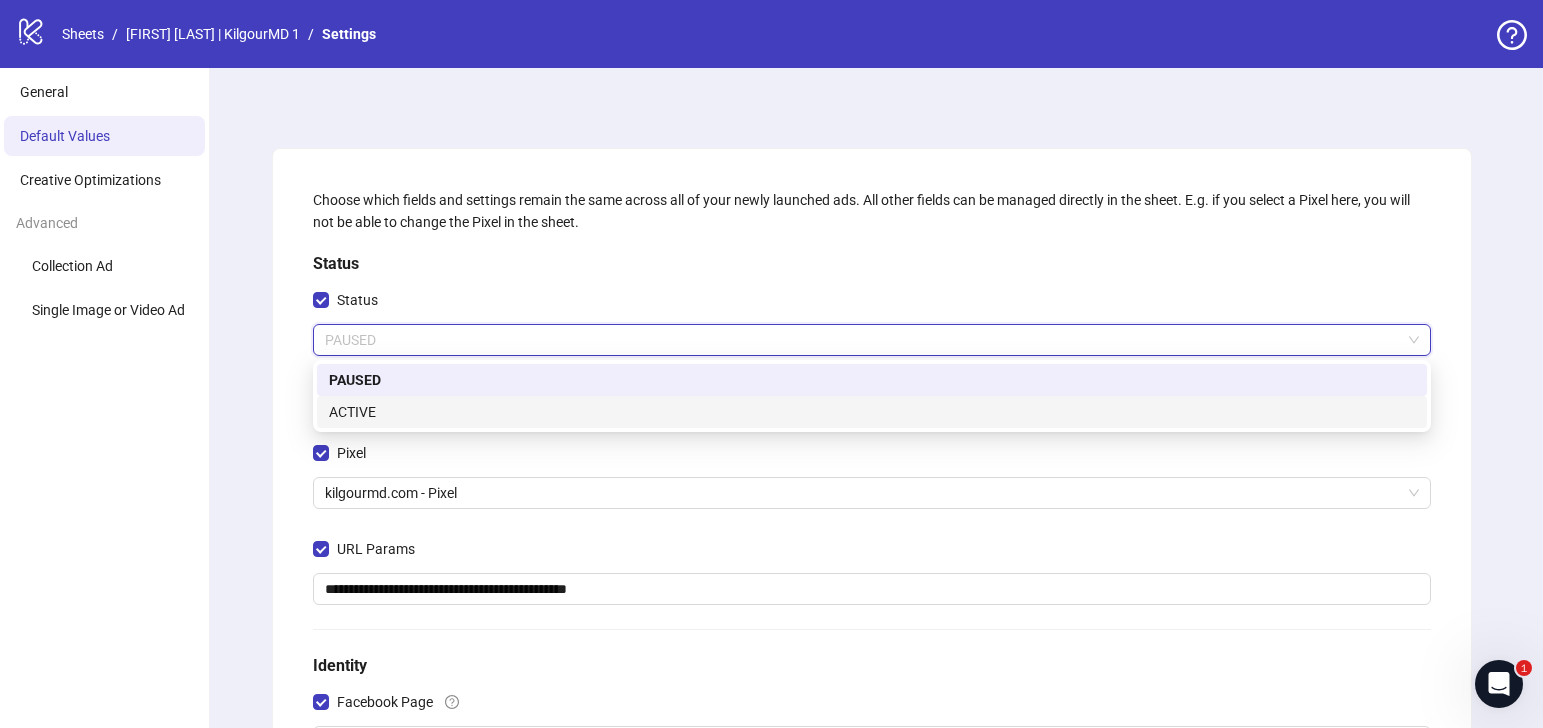 click on "ACTIVE" at bounding box center [872, 412] 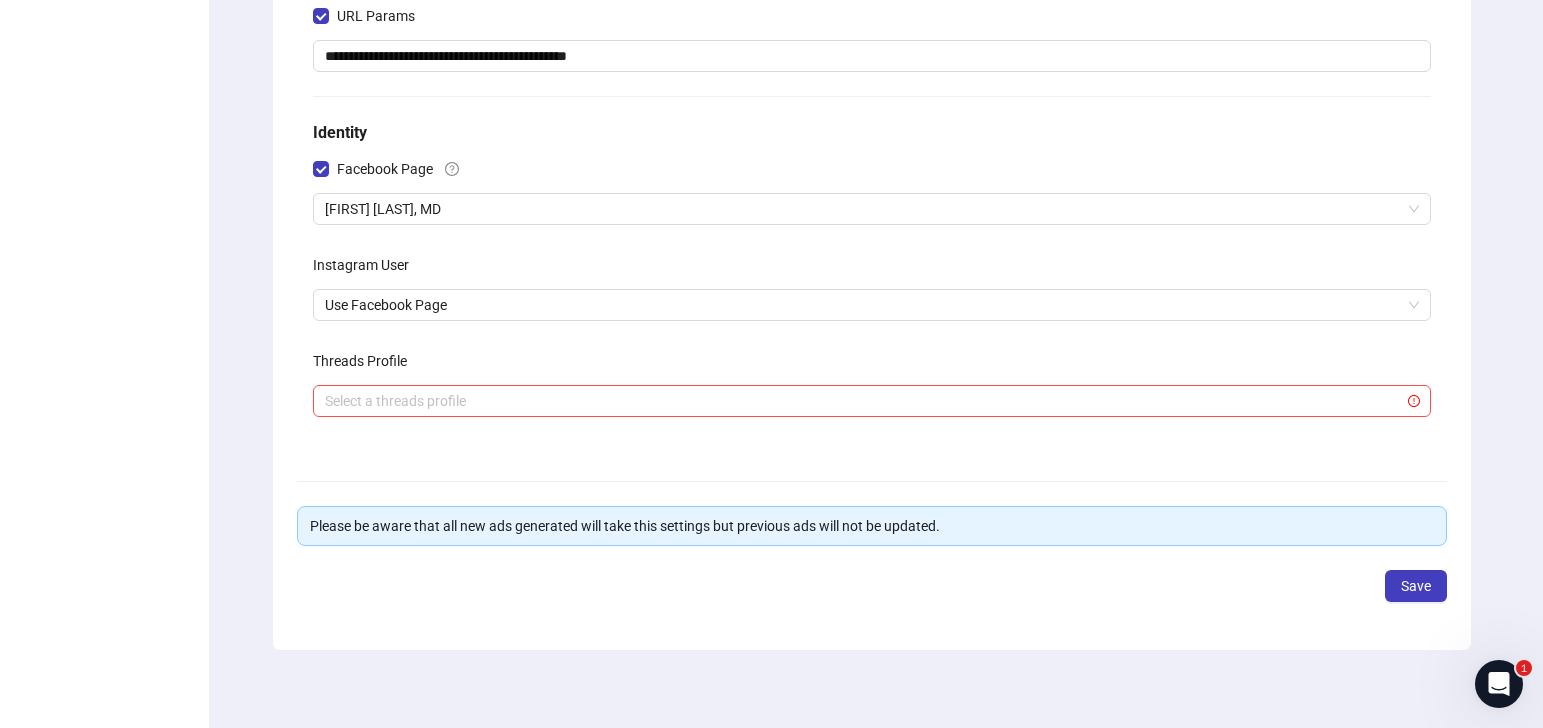 scroll, scrollTop: 536, scrollLeft: 0, axis: vertical 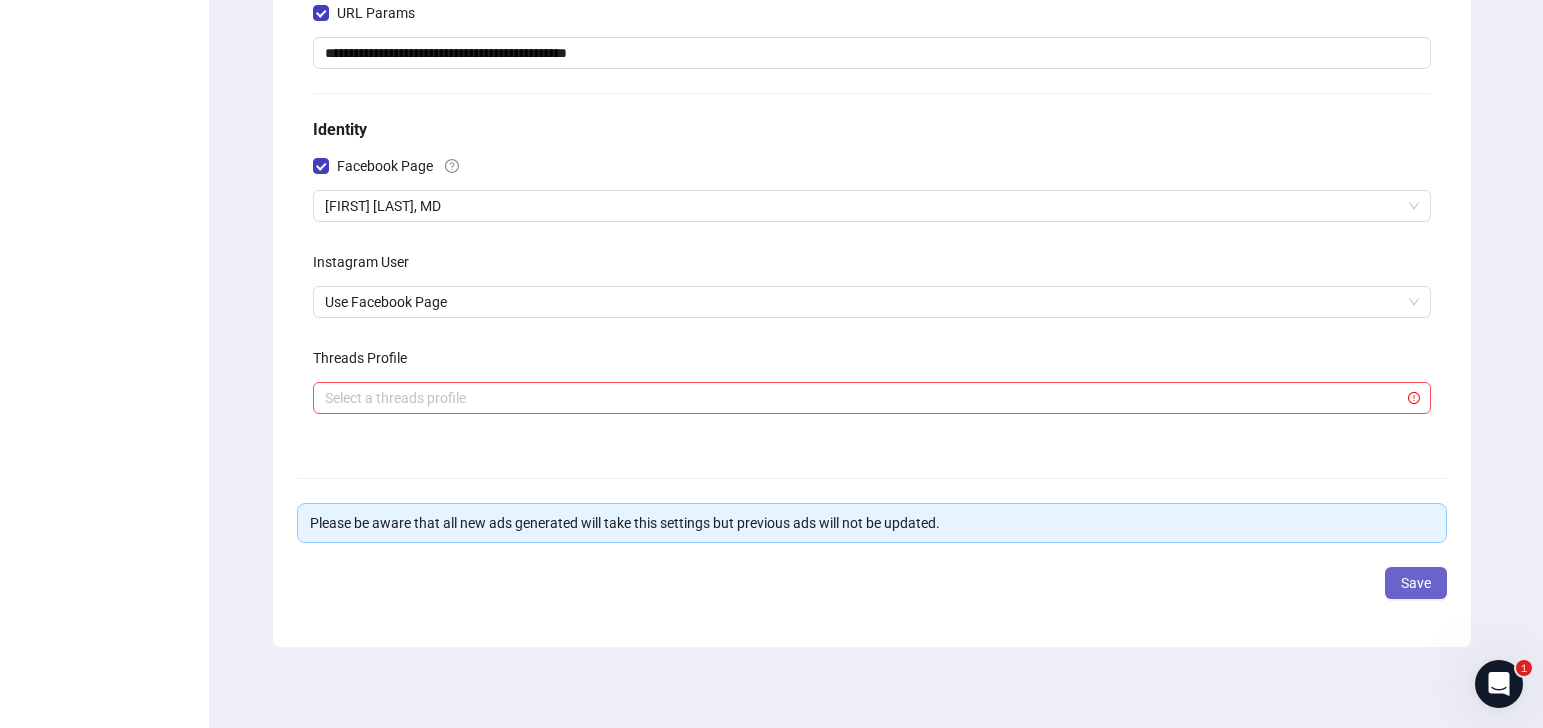 click on "Save" at bounding box center (1416, 583) 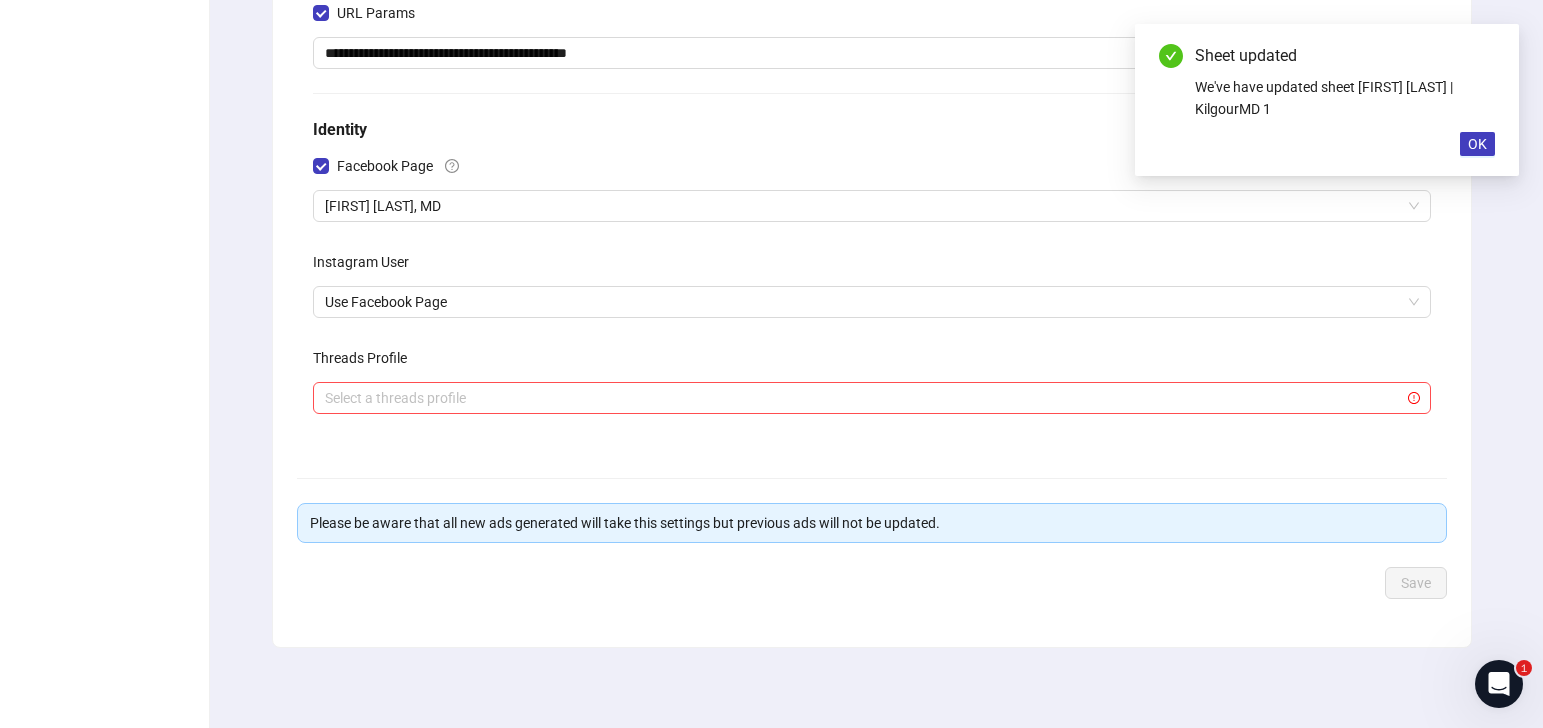 drag, startPoint x: 1472, startPoint y: 141, endPoint x: 1450, endPoint y: 142, distance: 22.022715 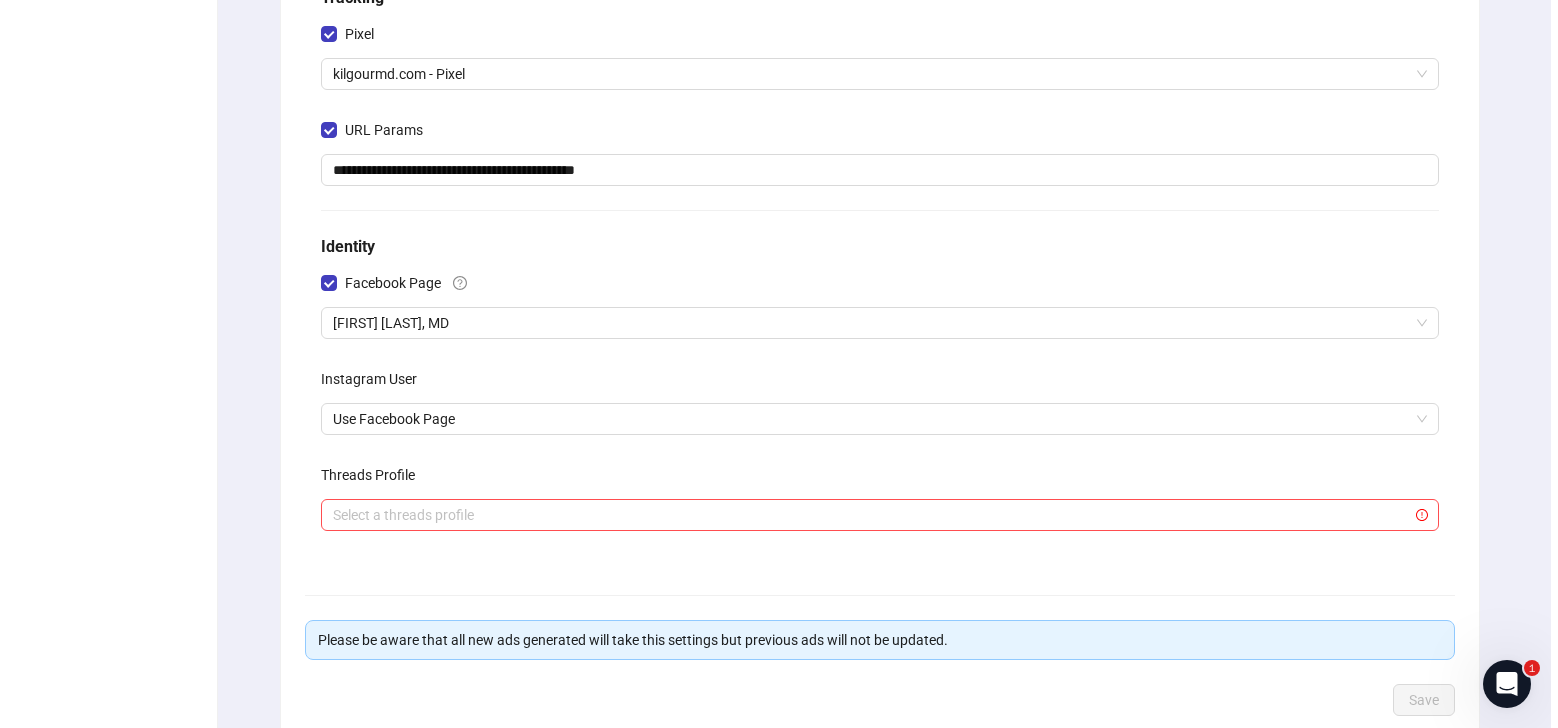scroll, scrollTop: 0, scrollLeft: 0, axis: both 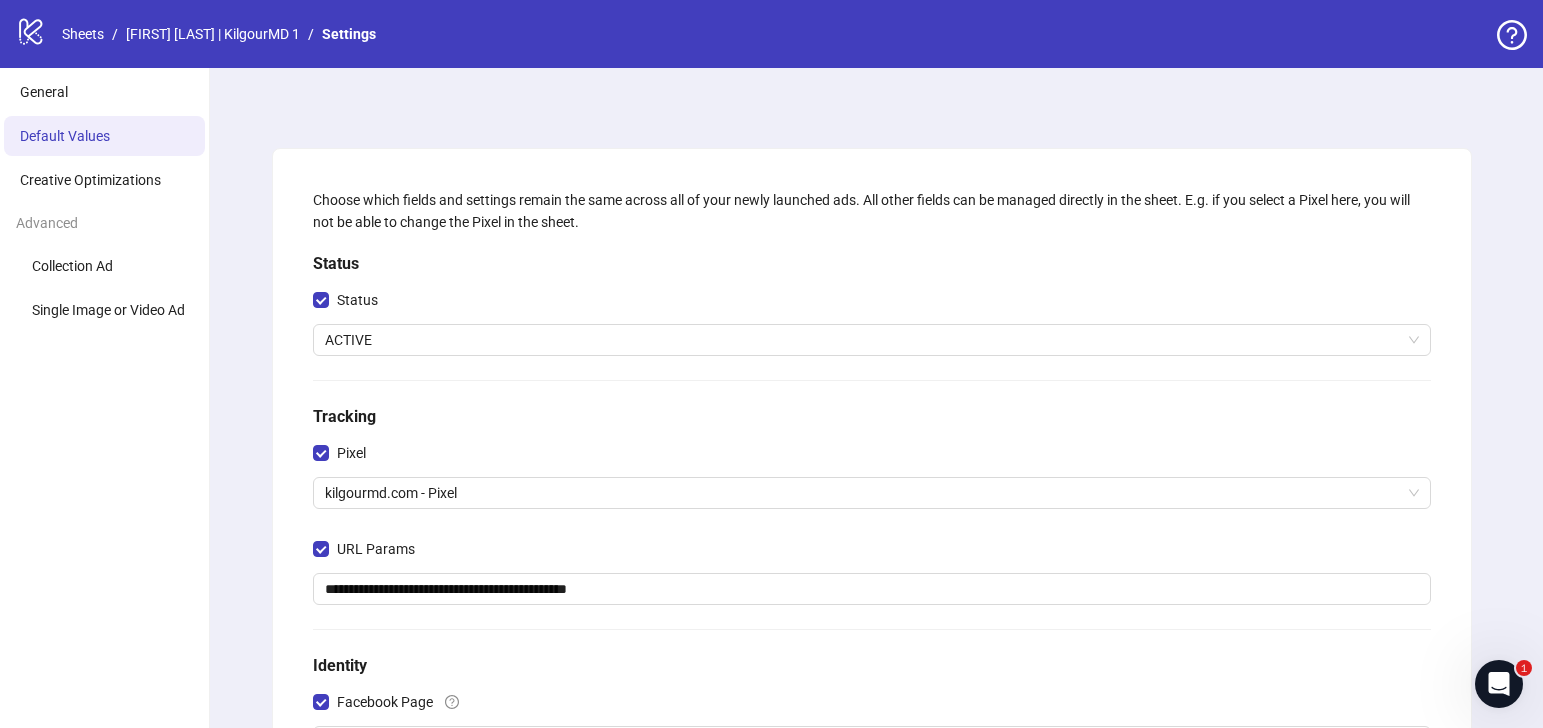 click on "logo/logo-mobile Sheets / James Page | KilgourMD 1 / Settings" at bounding box center (200, 34) 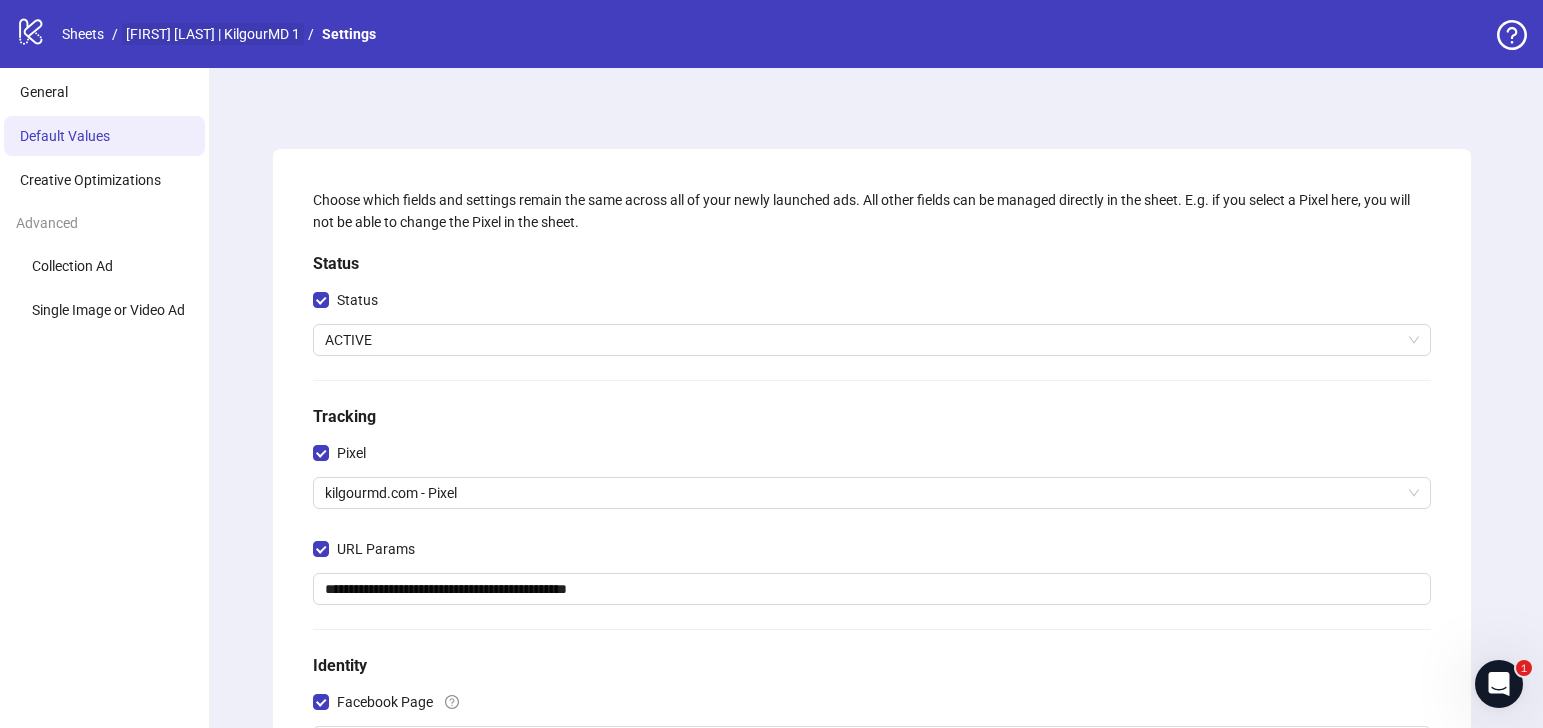 click on "[FIRST] [LAST] | [NAME] 1" at bounding box center (213, 34) 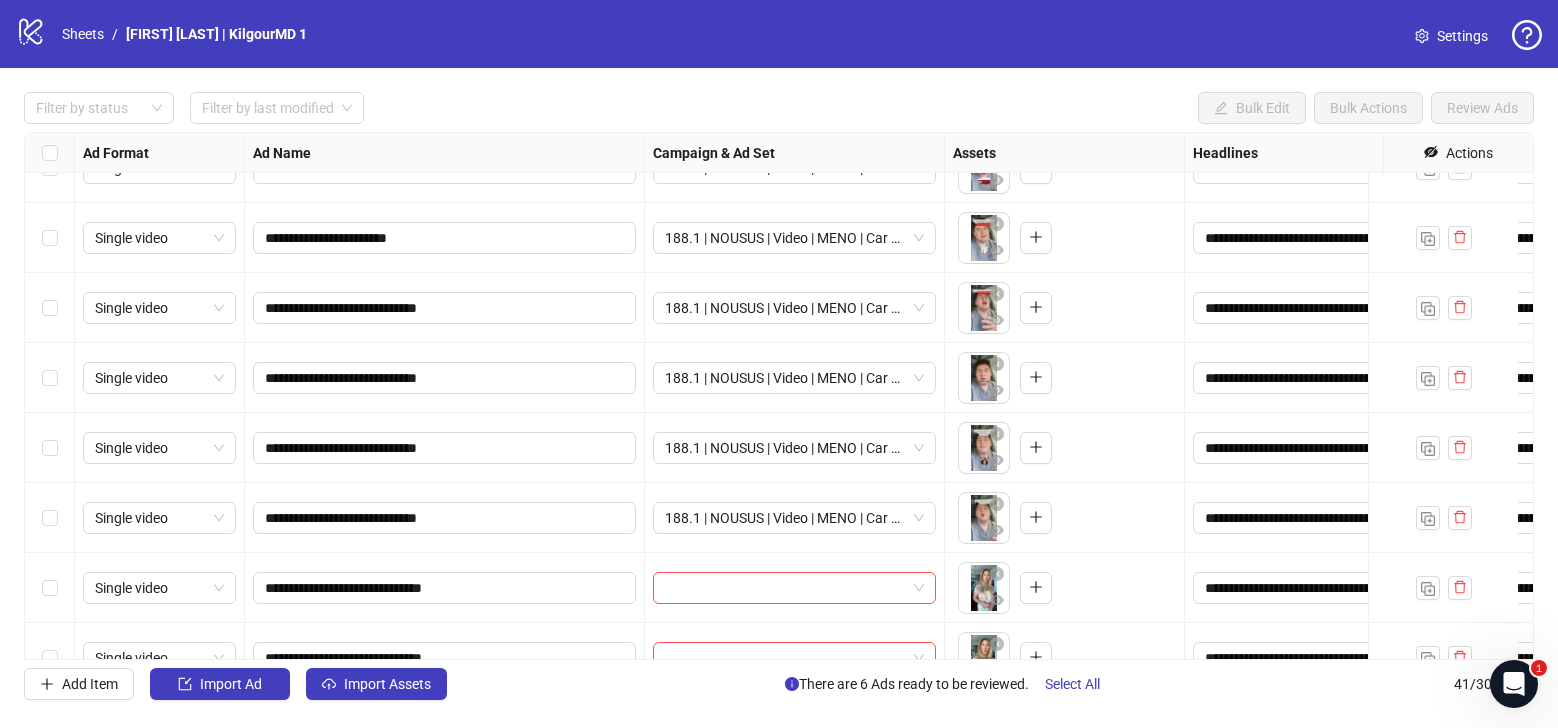 scroll, scrollTop: 1371, scrollLeft: 0, axis: vertical 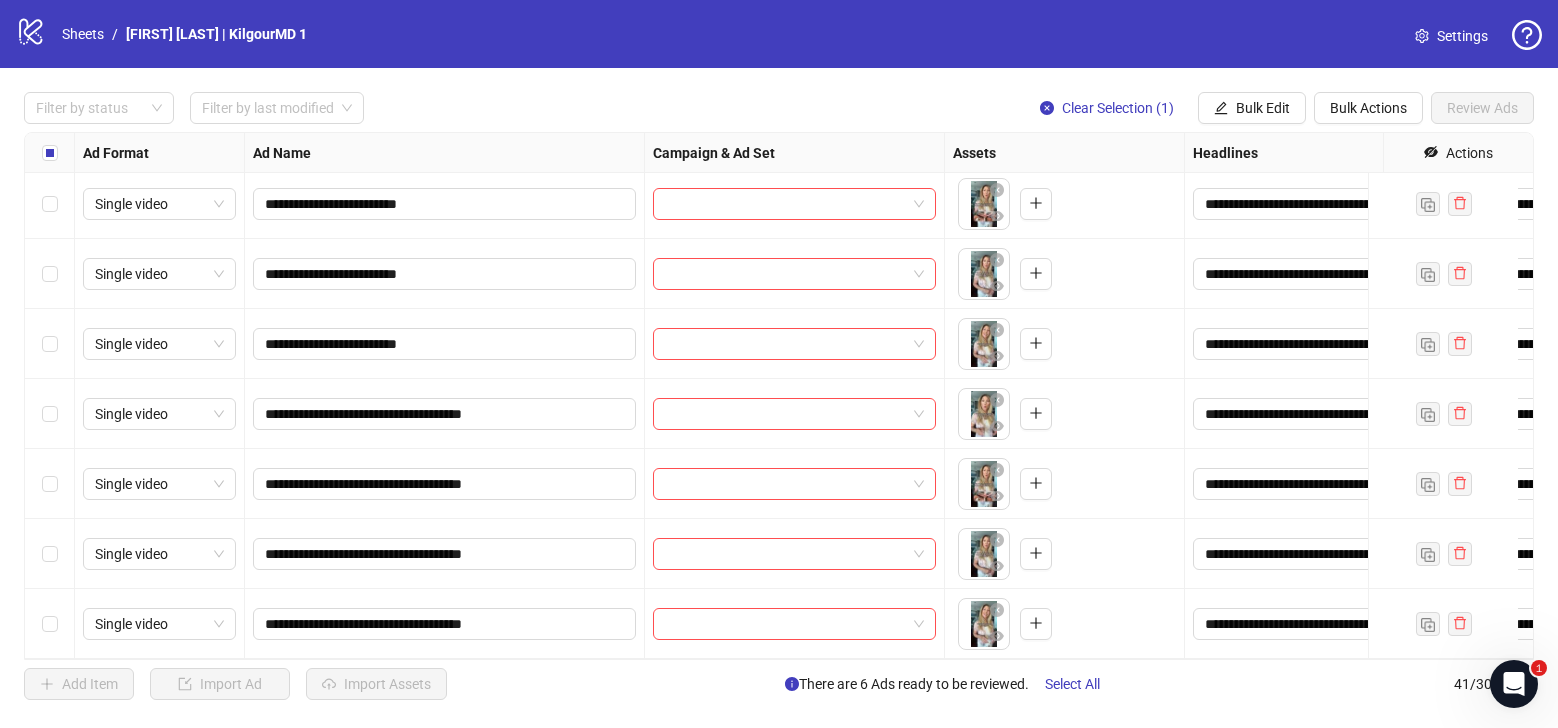 click at bounding box center (50, 624) 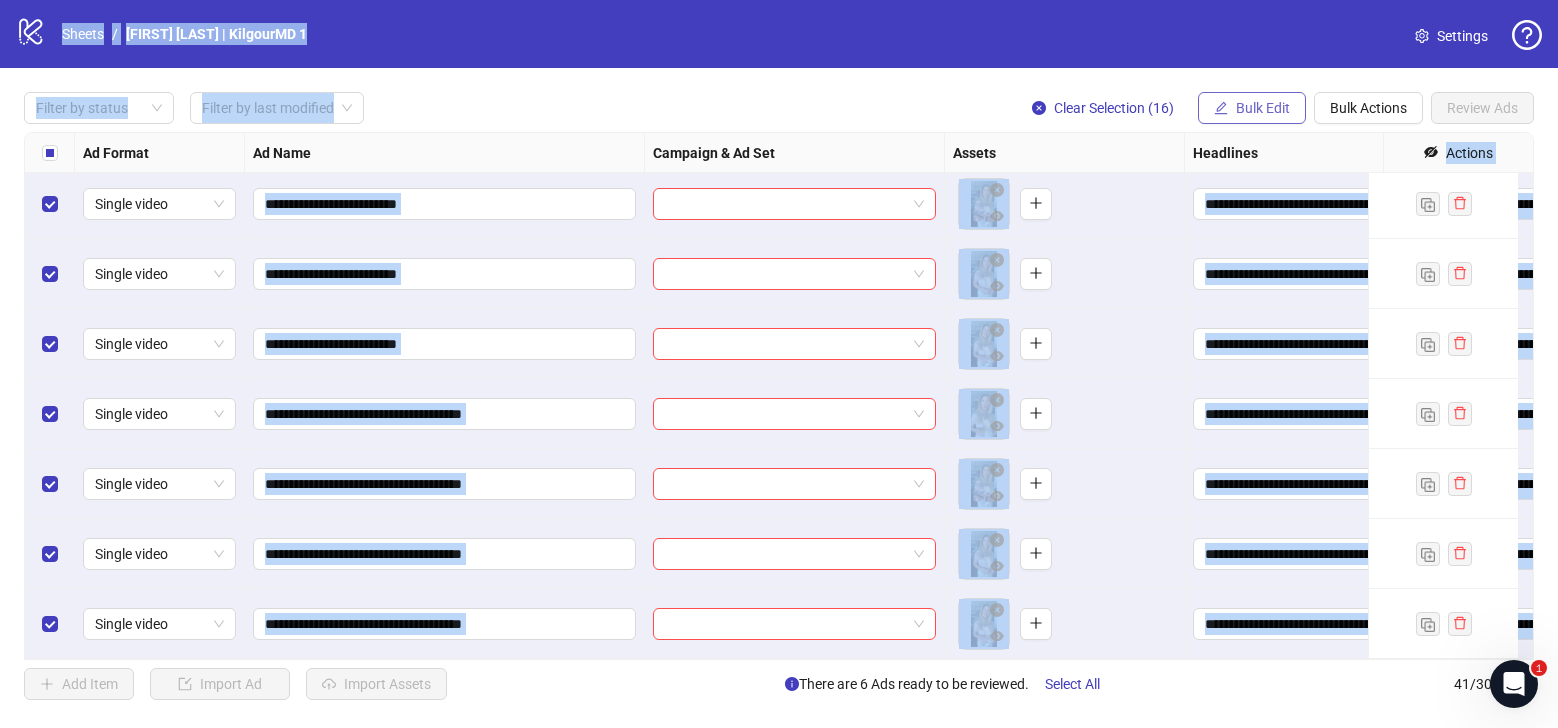 click on "Bulk Edit" at bounding box center (1263, 108) 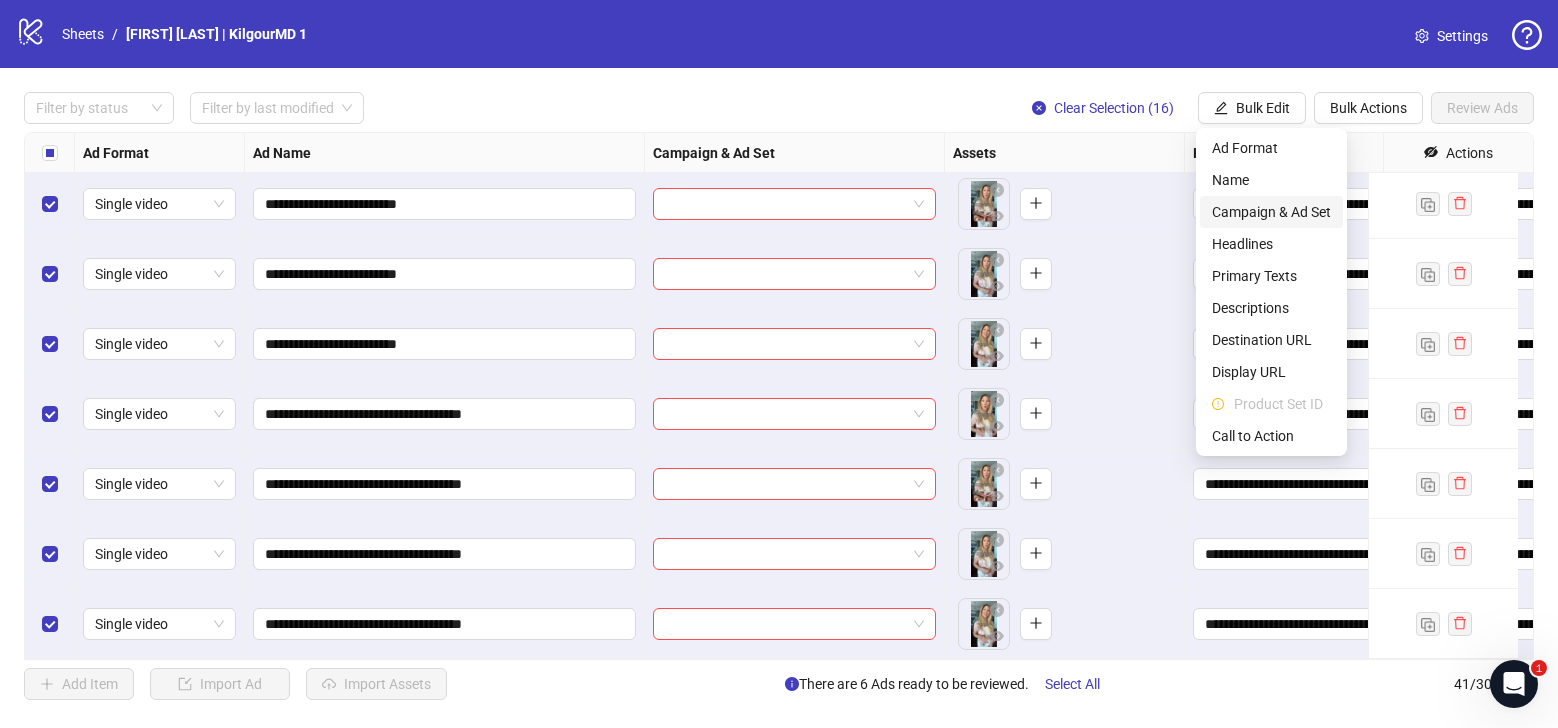 click on "Campaign & Ad Set" at bounding box center (1271, 212) 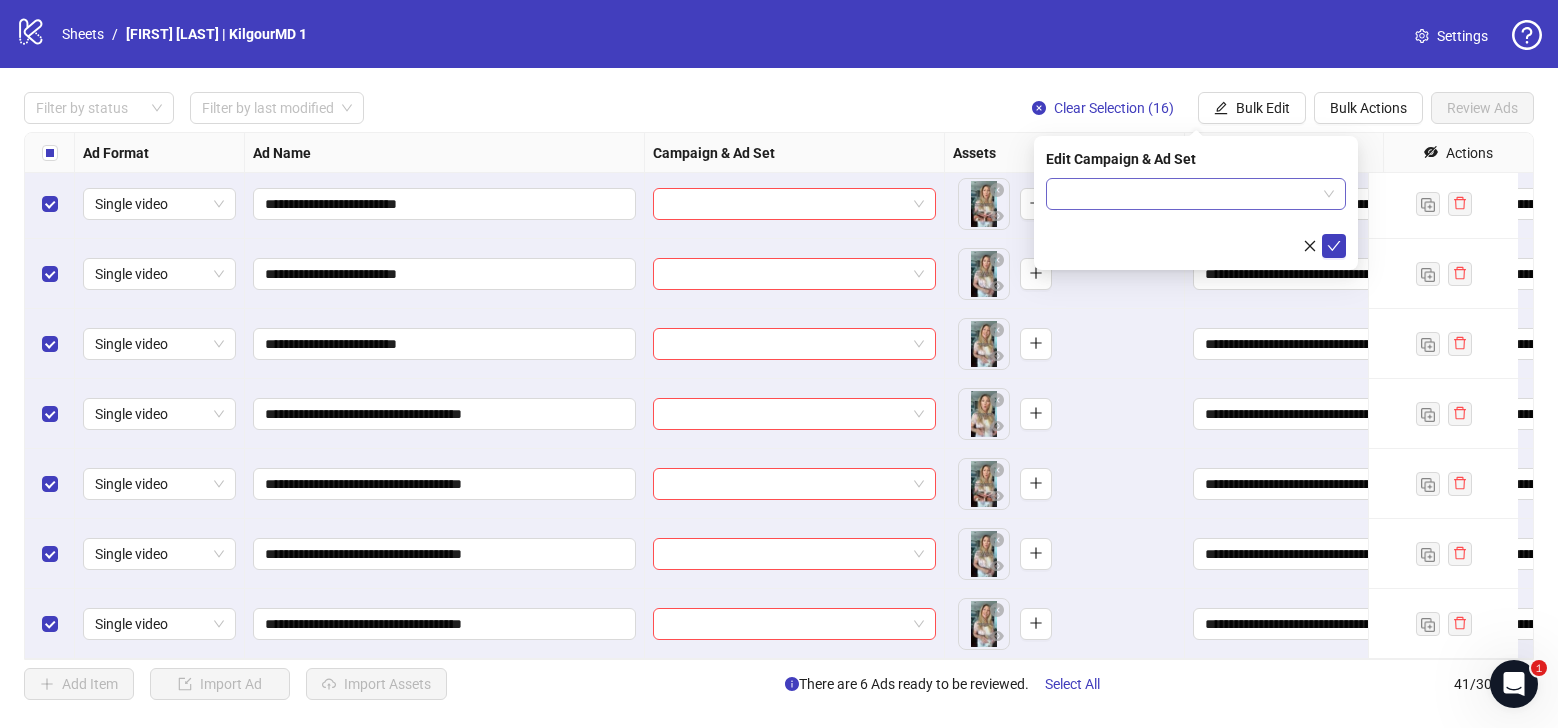 click at bounding box center [1187, 194] 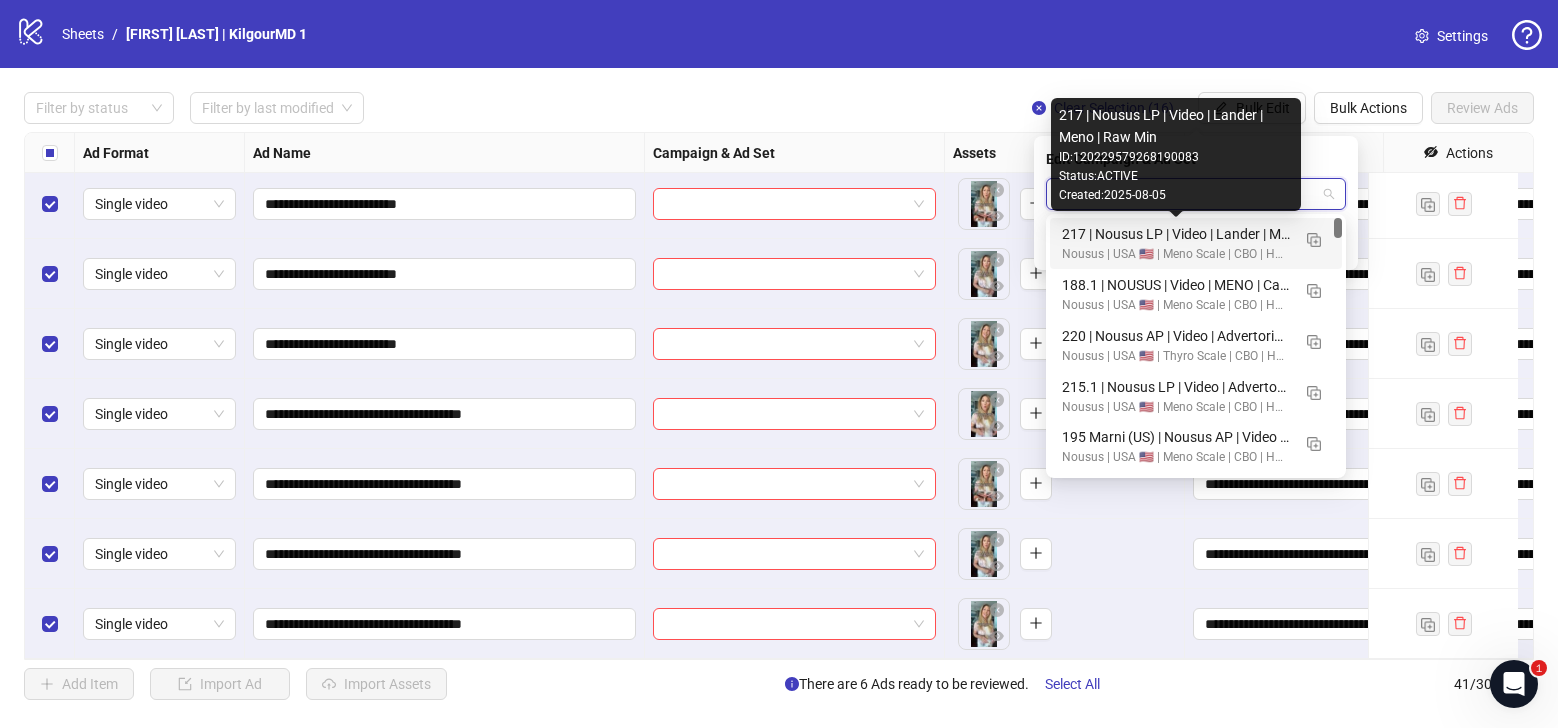 click on "[NUMBER] | Nousus LP | Video | Lander | Meno | Raw Min" at bounding box center [1176, 234] 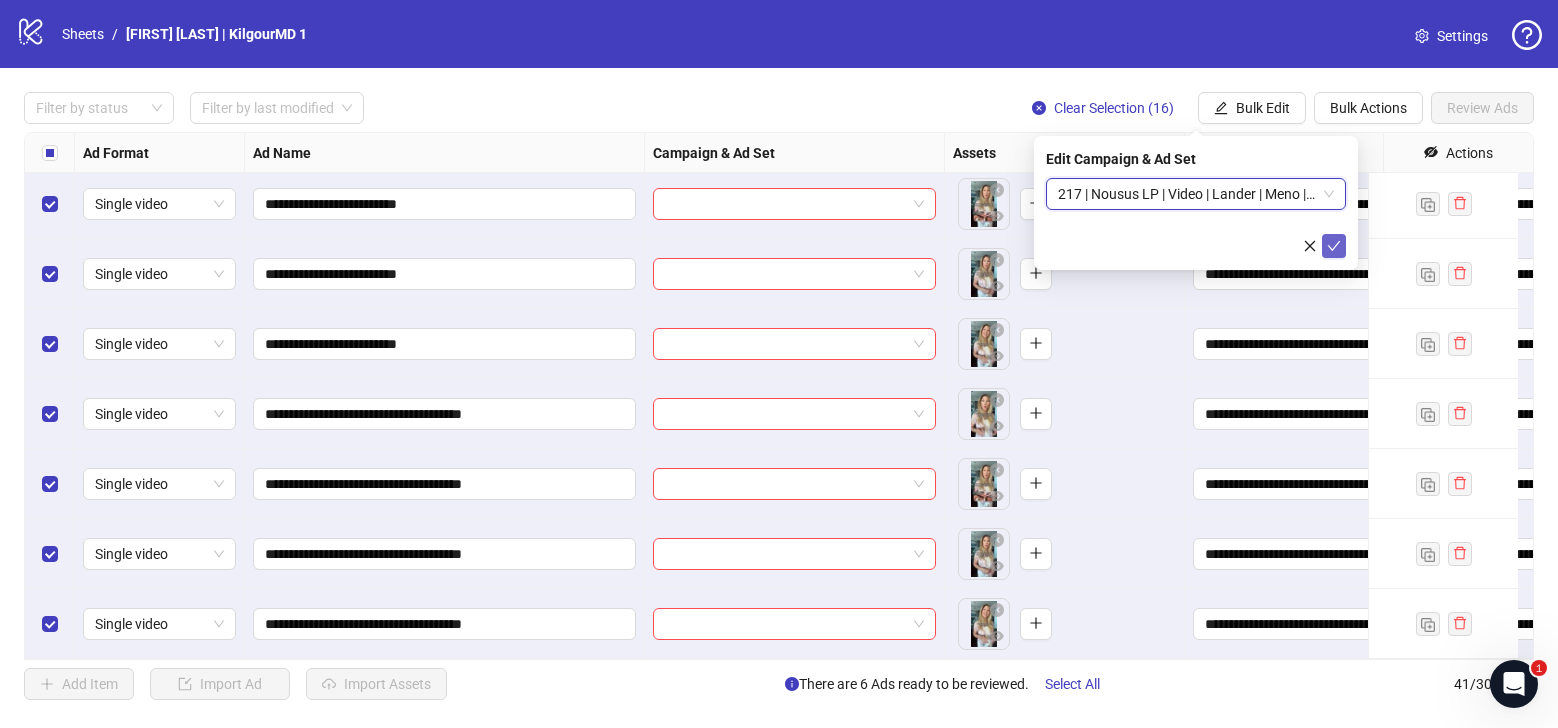 click 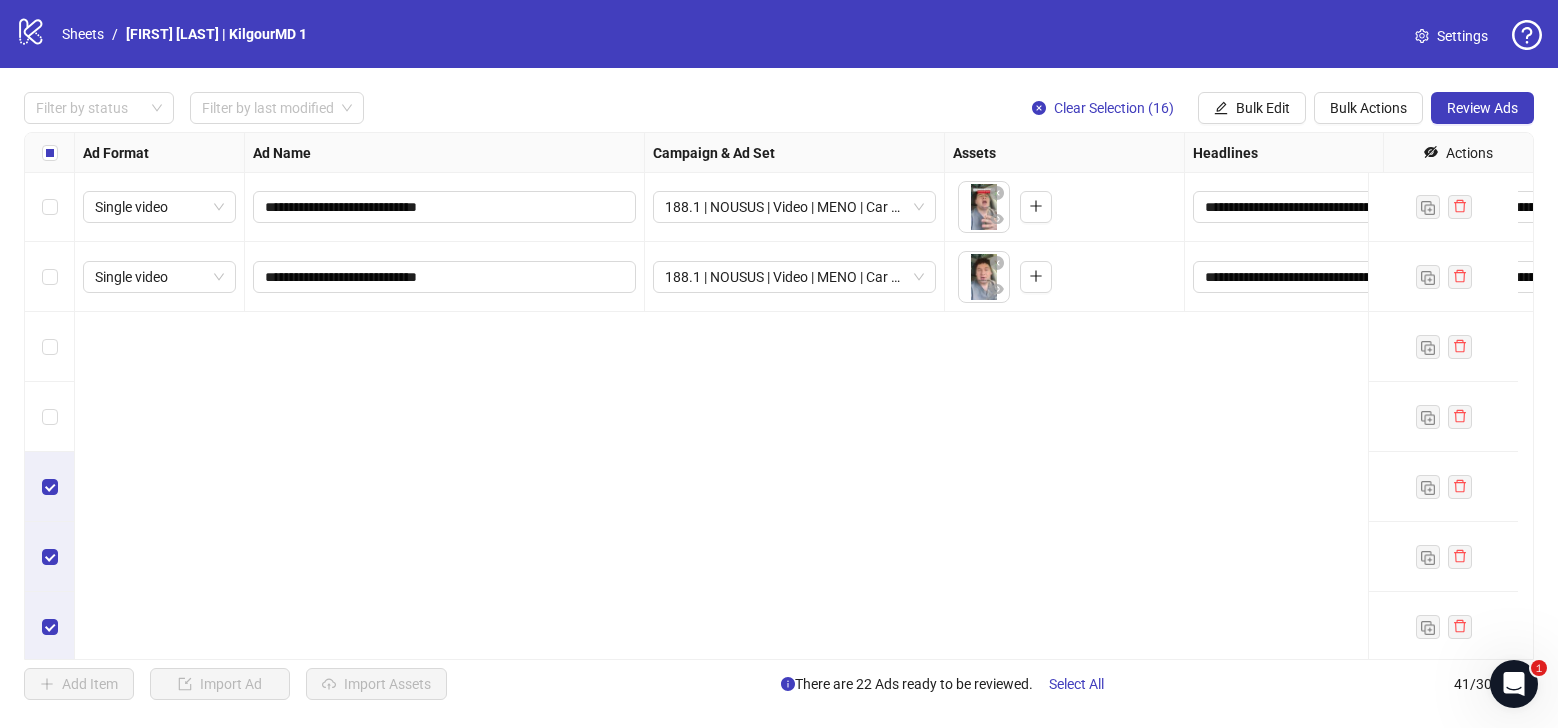 scroll, scrollTop: 1038, scrollLeft: 0, axis: vertical 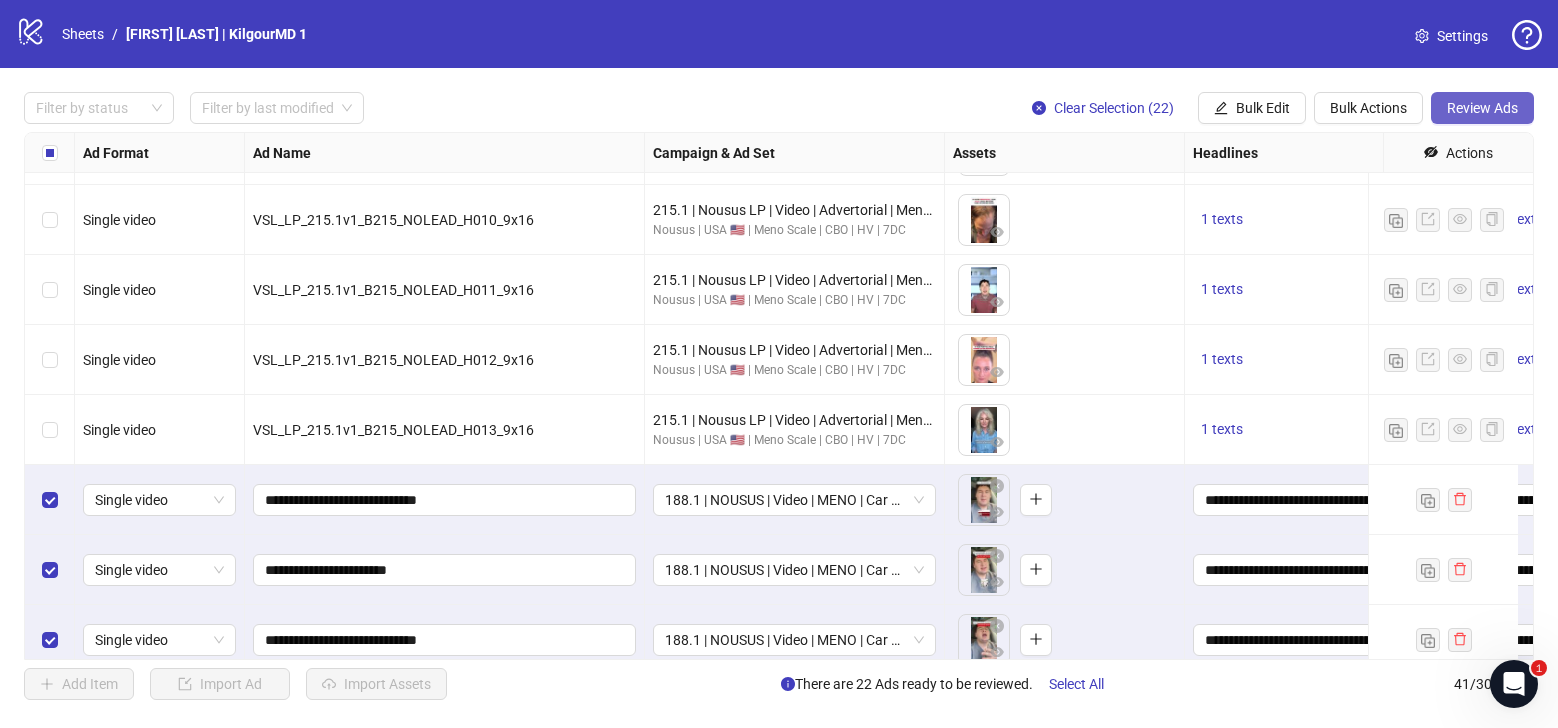 click on "Review Ads" at bounding box center [1482, 108] 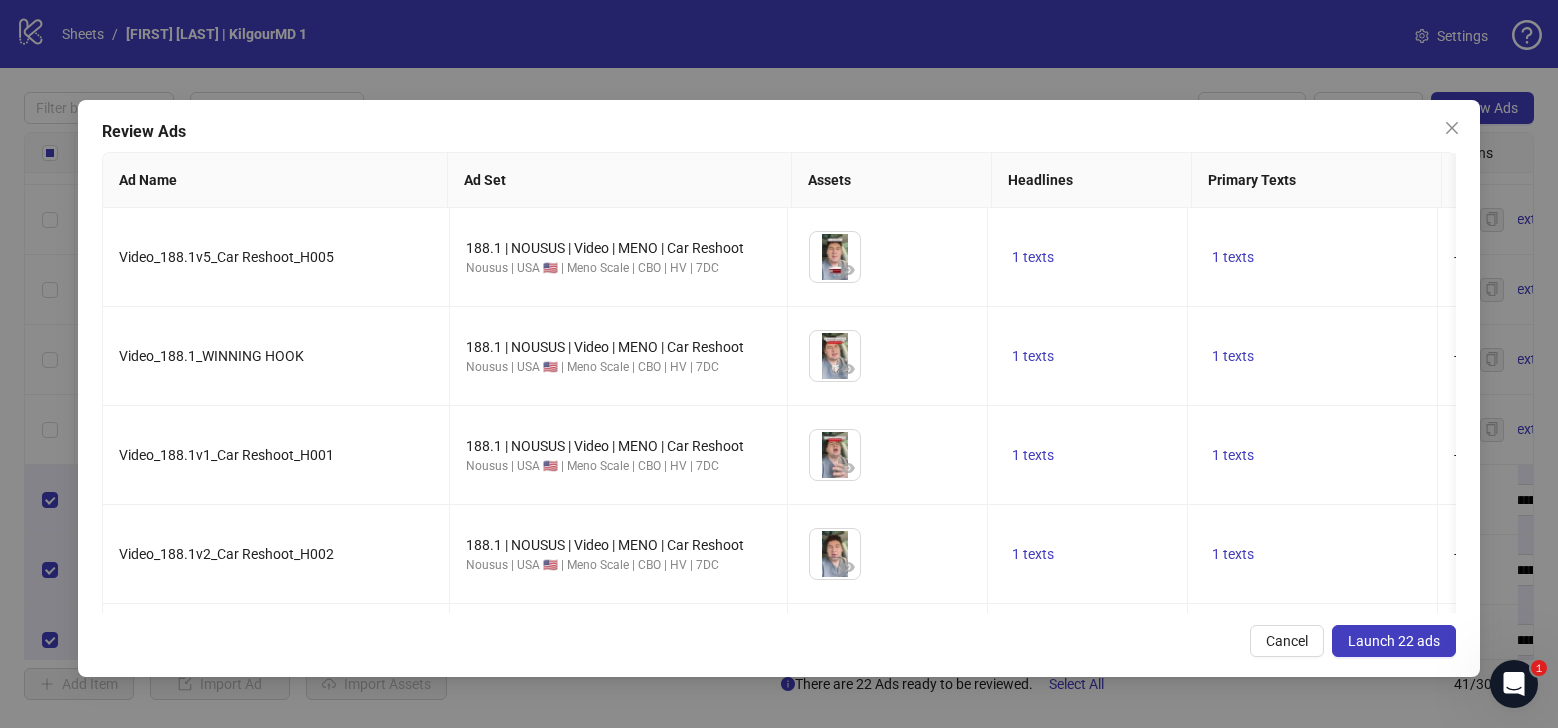 click on "Launch 22 ads" at bounding box center [1394, 641] 